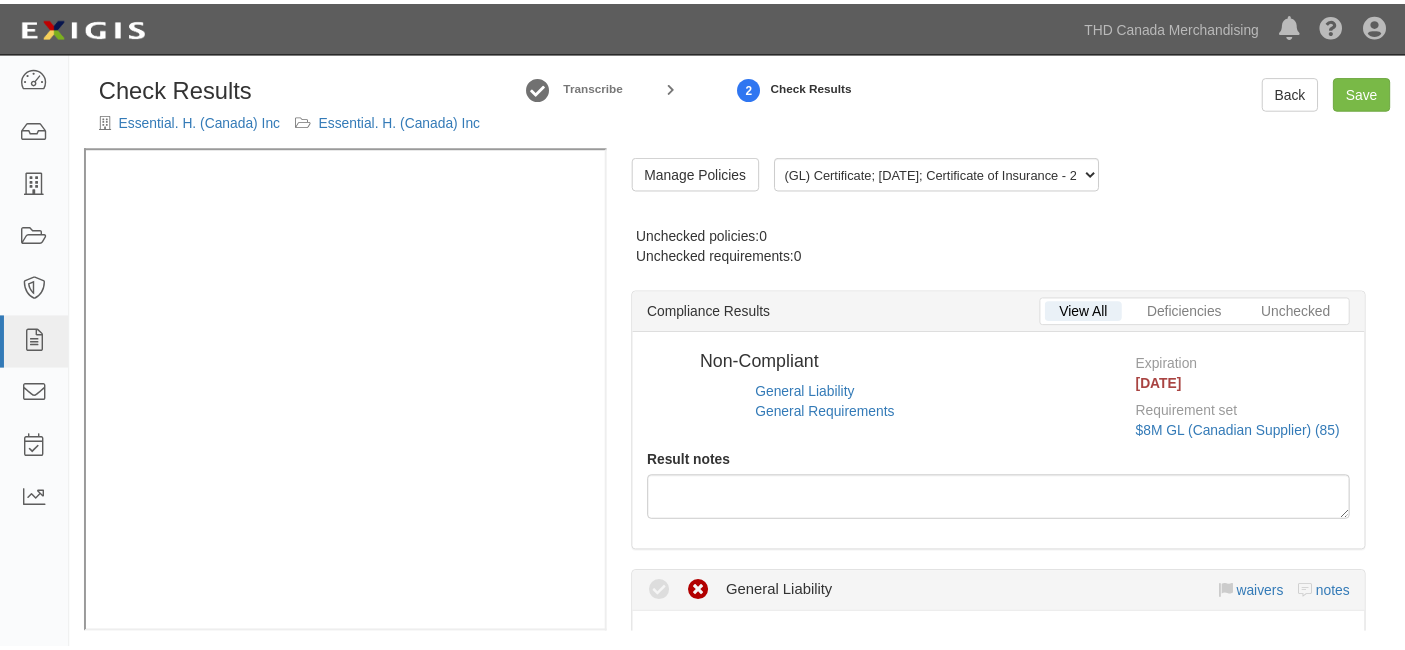 scroll, scrollTop: 0, scrollLeft: 0, axis: both 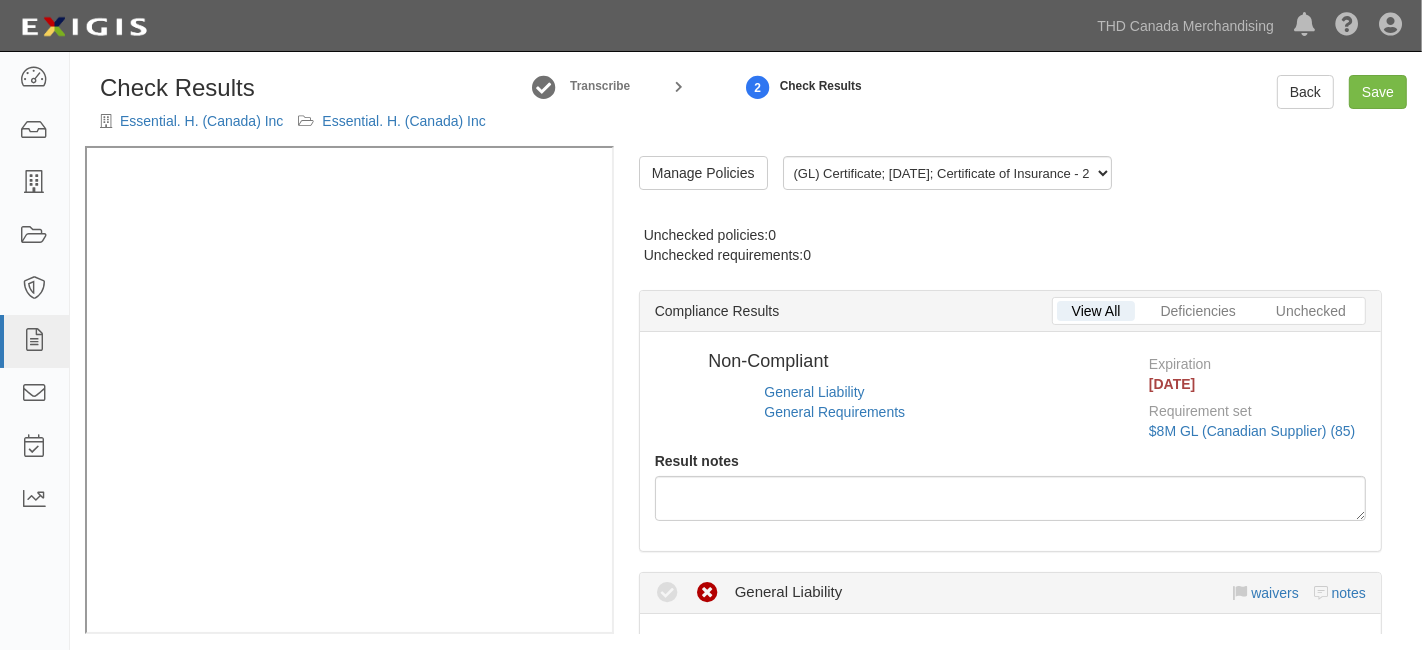 radio on "true" 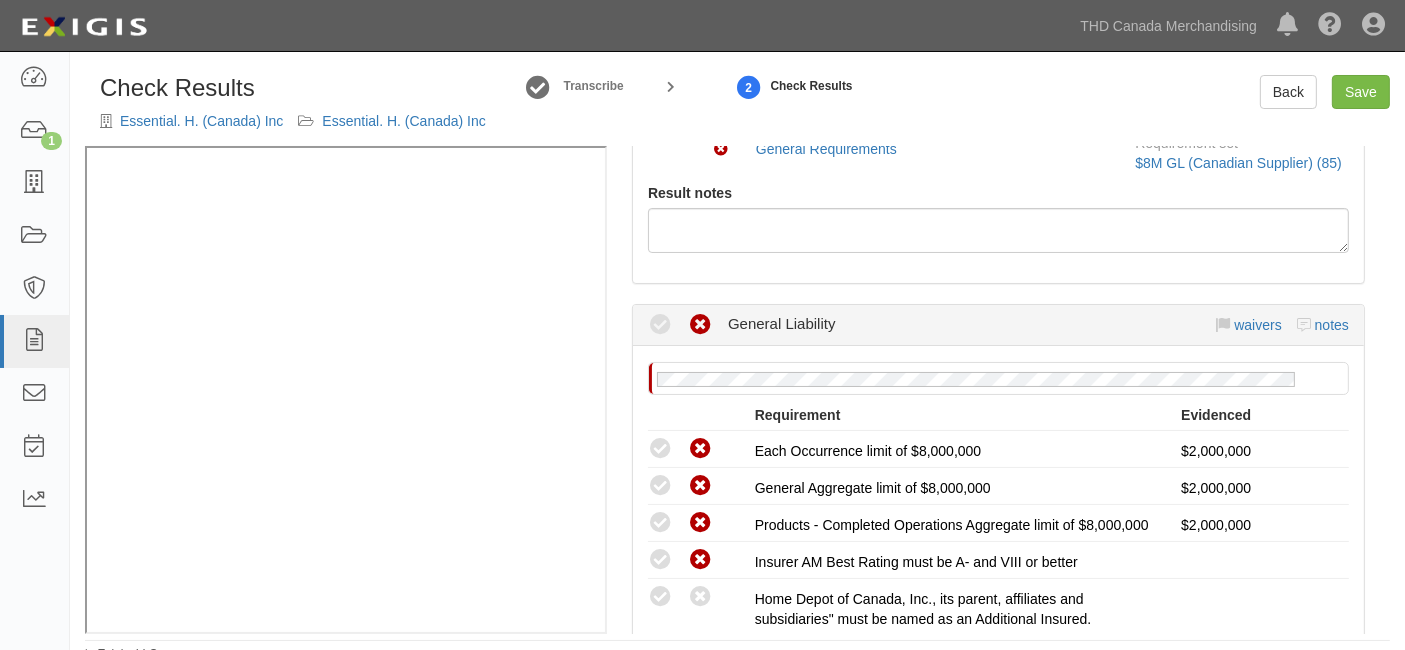 scroll, scrollTop: 0, scrollLeft: 0, axis: both 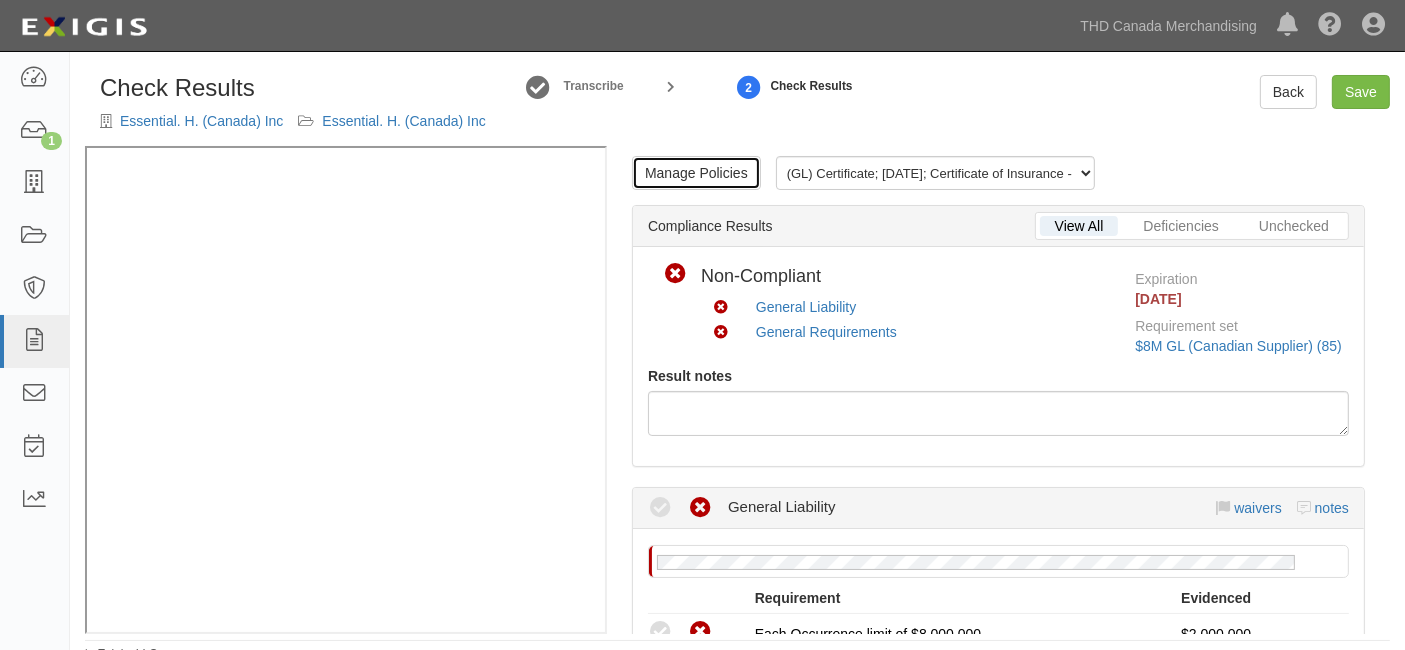 click on "Manage Policies" at bounding box center [696, 173] 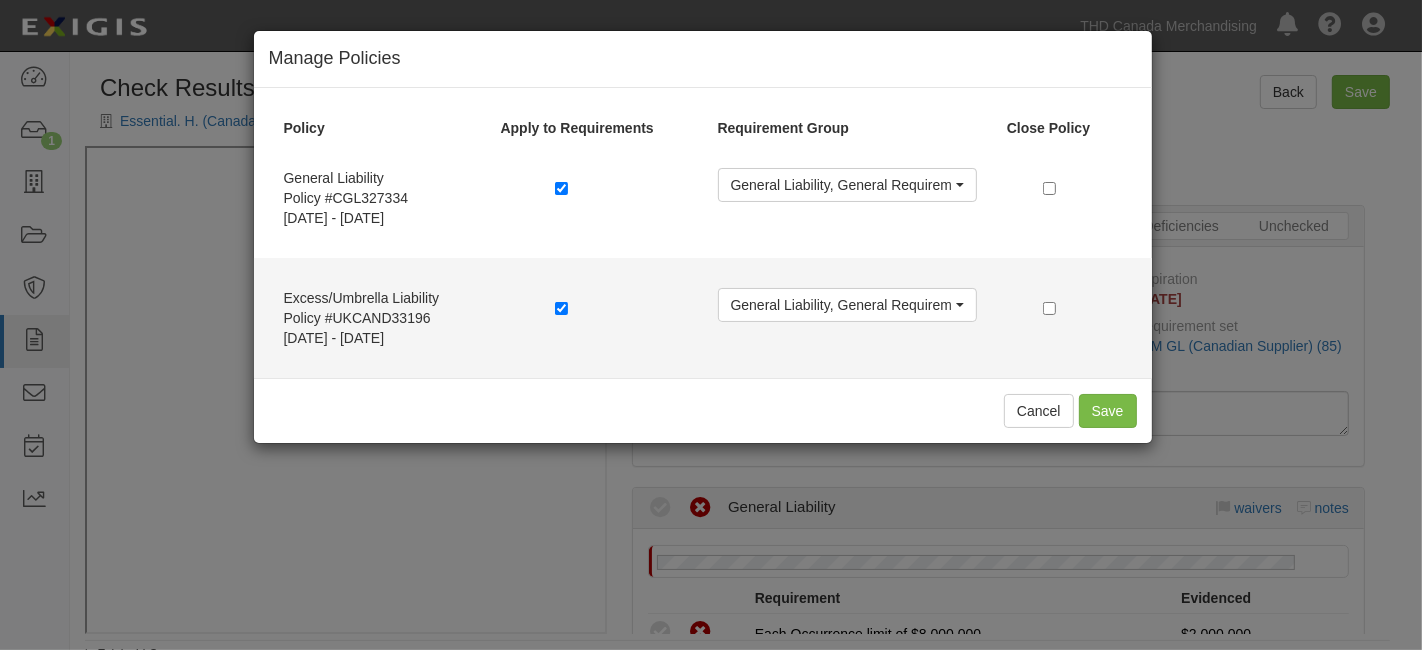 drag, startPoint x: 560, startPoint y: 315, endPoint x: 675, endPoint y: 330, distance: 115.97414 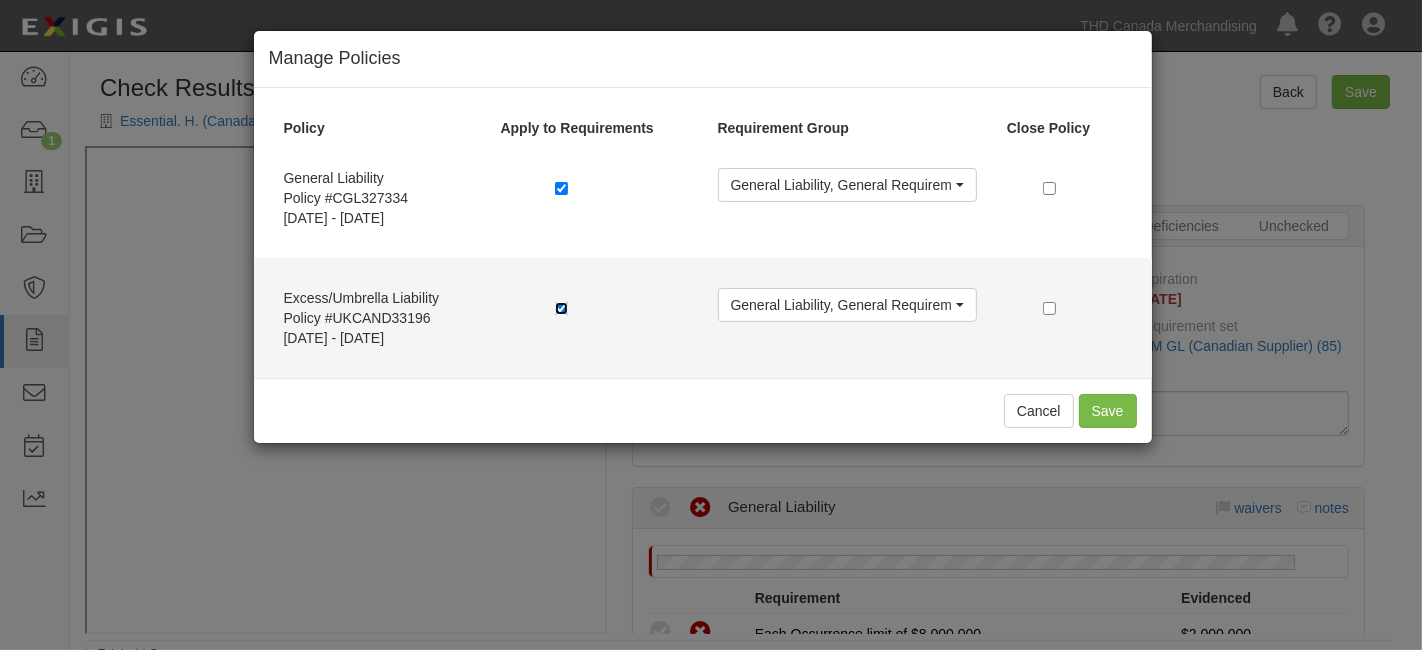 drag, startPoint x: 560, startPoint y: 309, endPoint x: 611, endPoint y: 308, distance: 51.009804 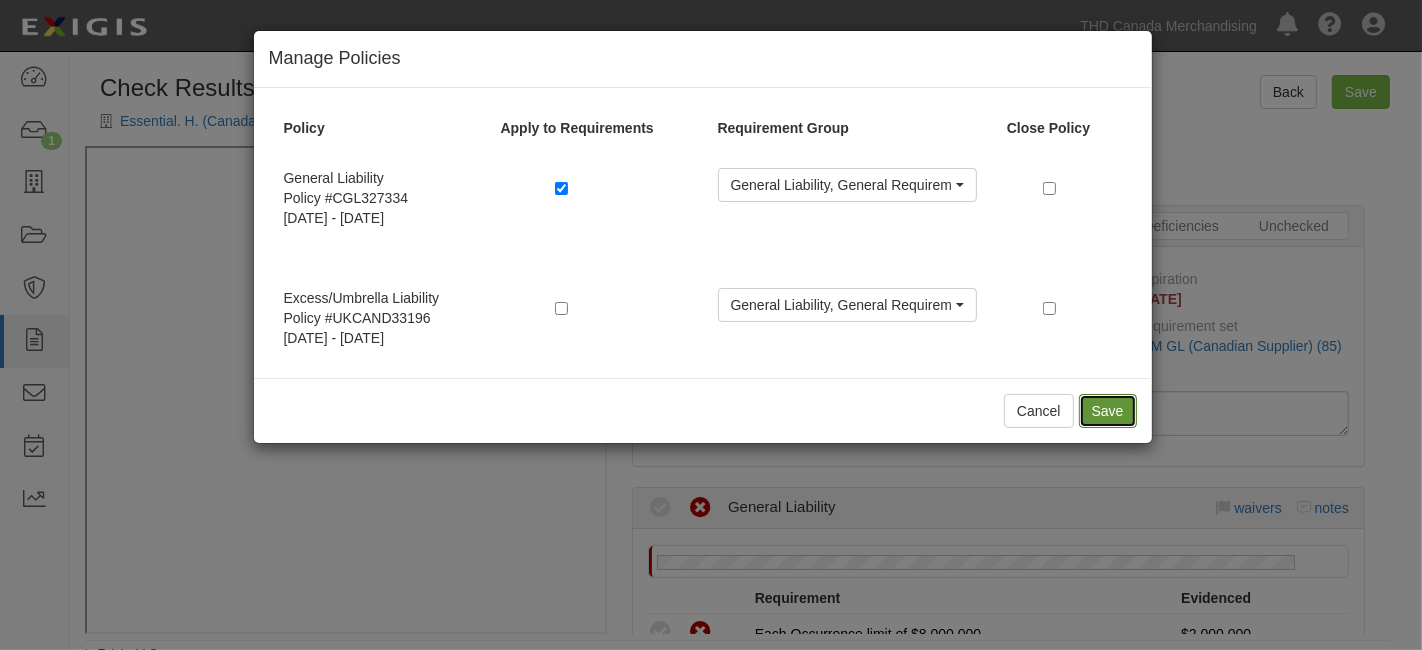 click on "Save" at bounding box center (1108, 411) 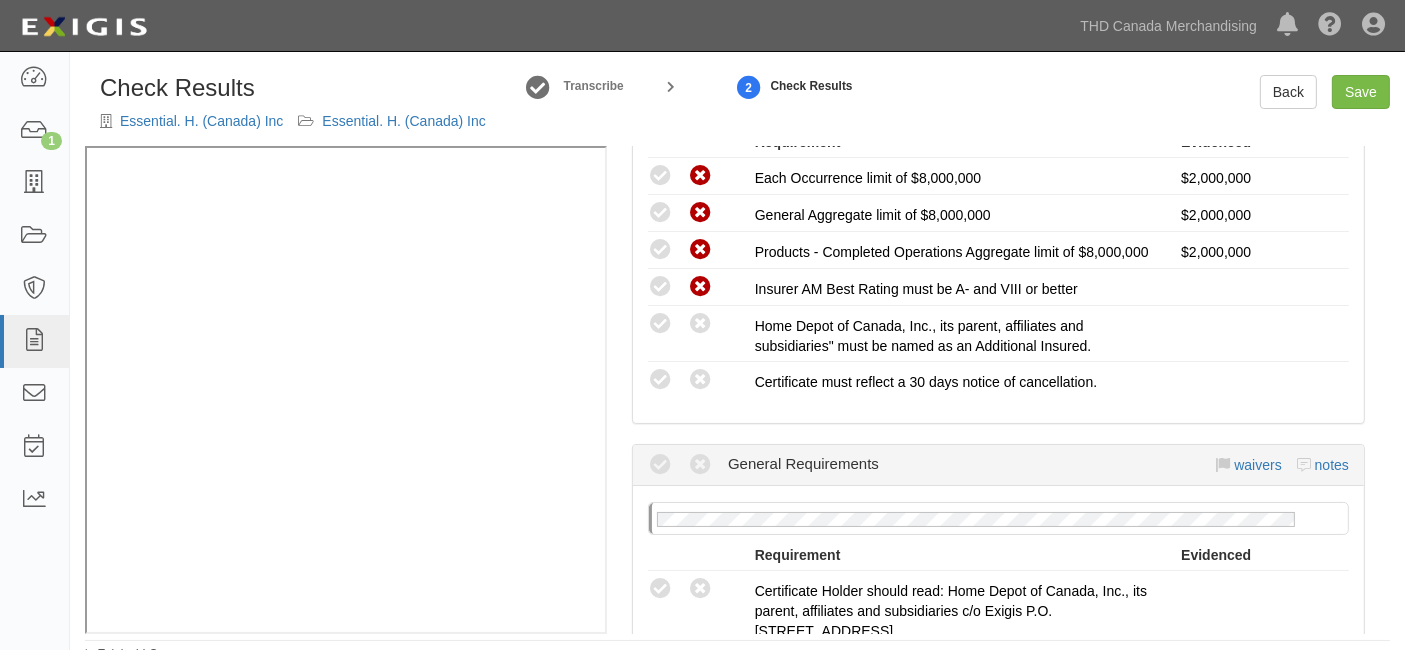 scroll, scrollTop: 555, scrollLeft: 0, axis: vertical 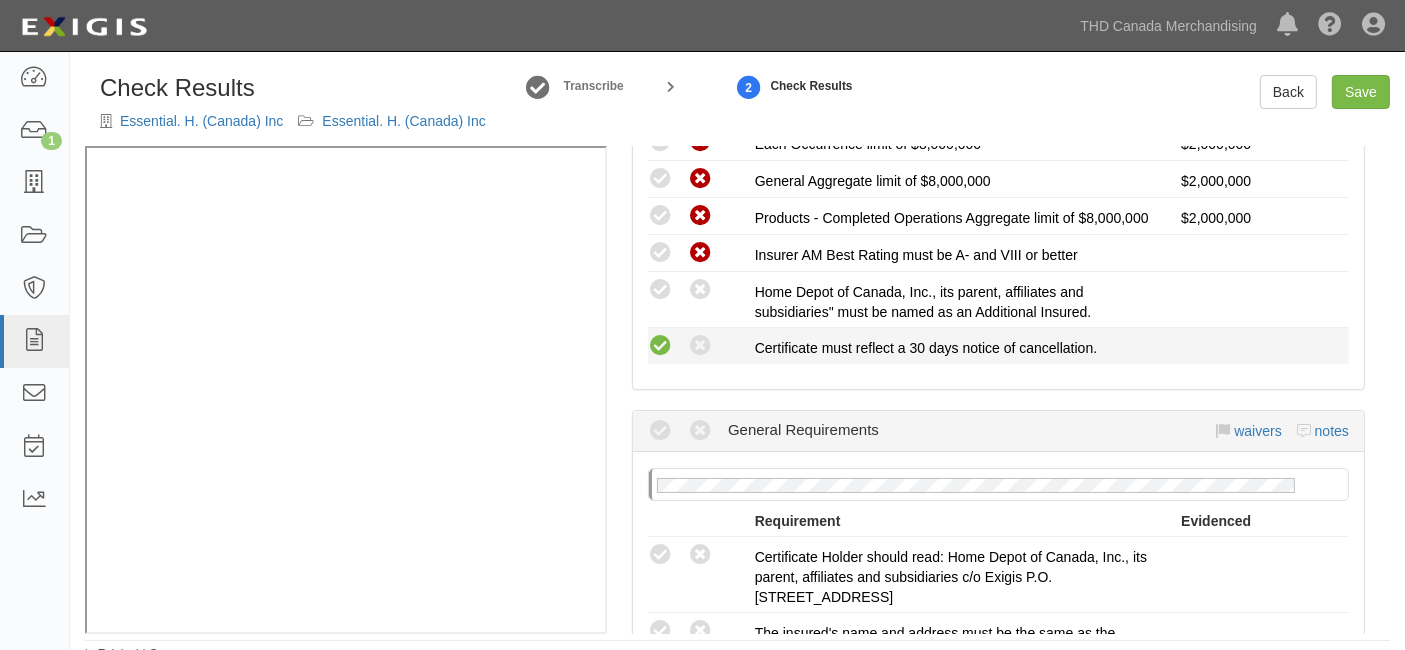 click at bounding box center (660, 346) 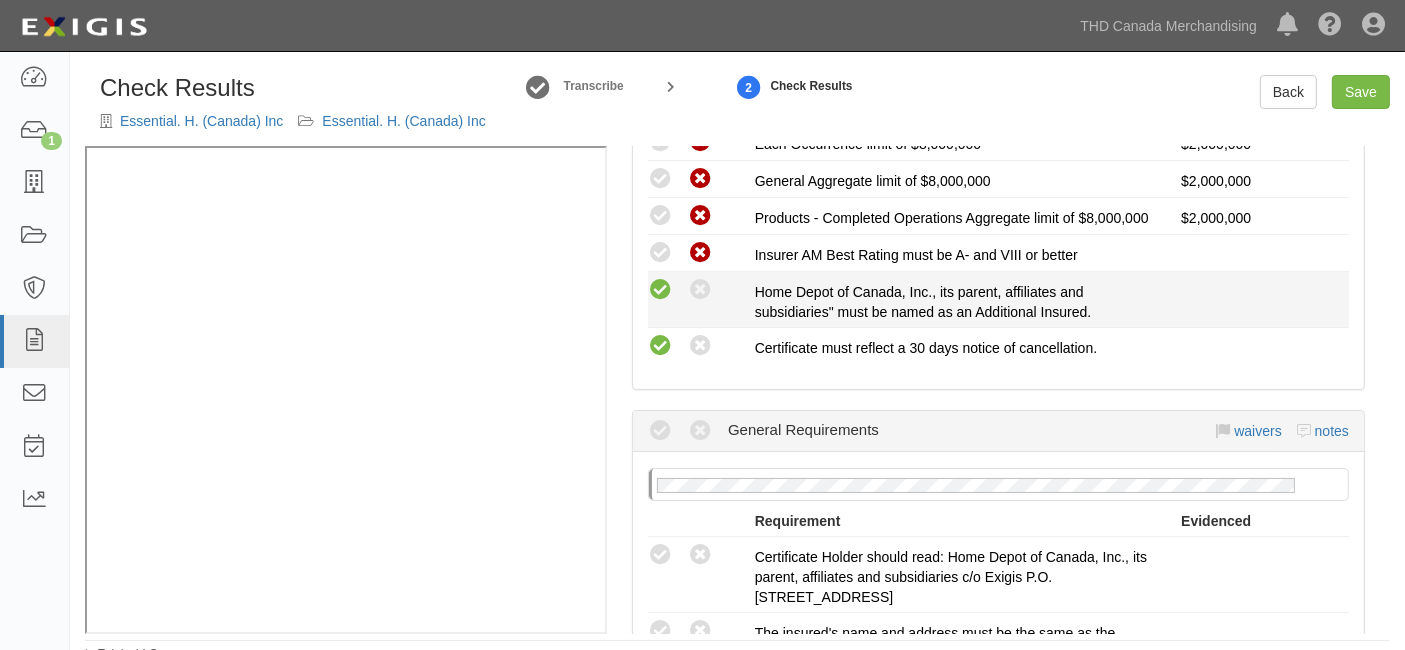 click at bounding box center (660, 290) 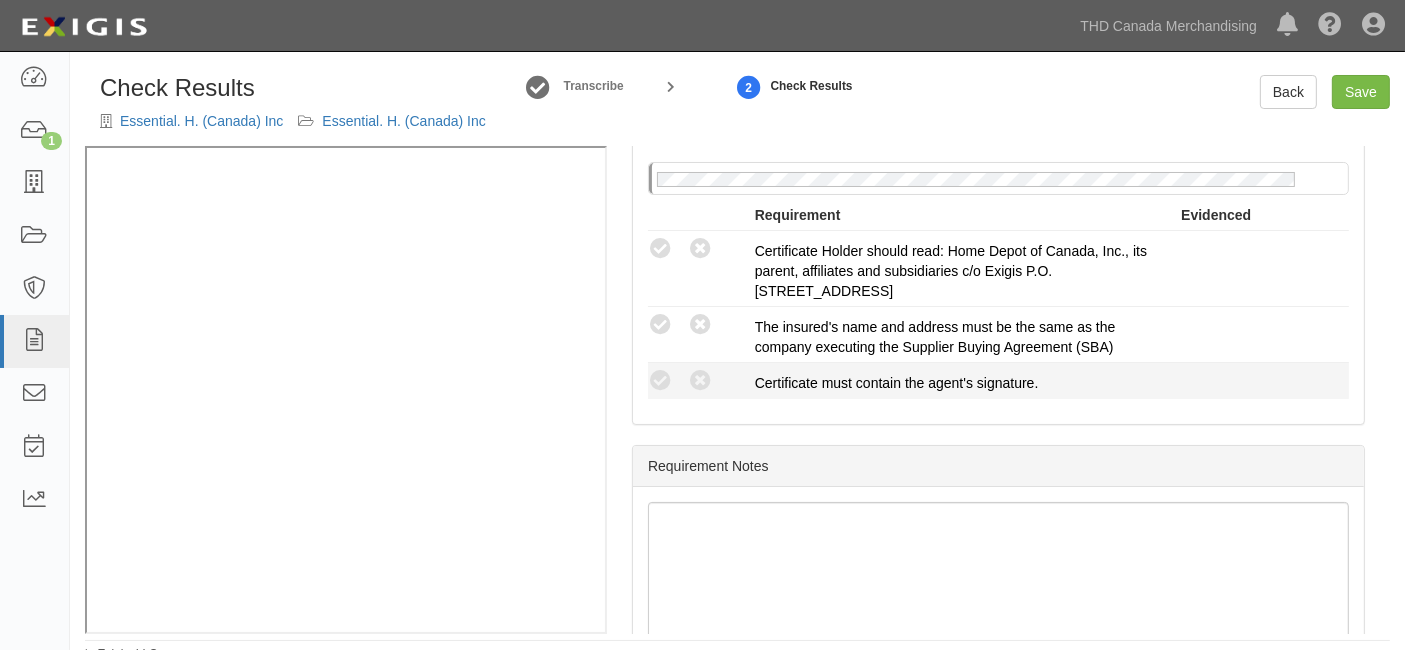 scroll, scrollTop: 888, scrollLeft: 0, axis: vertical 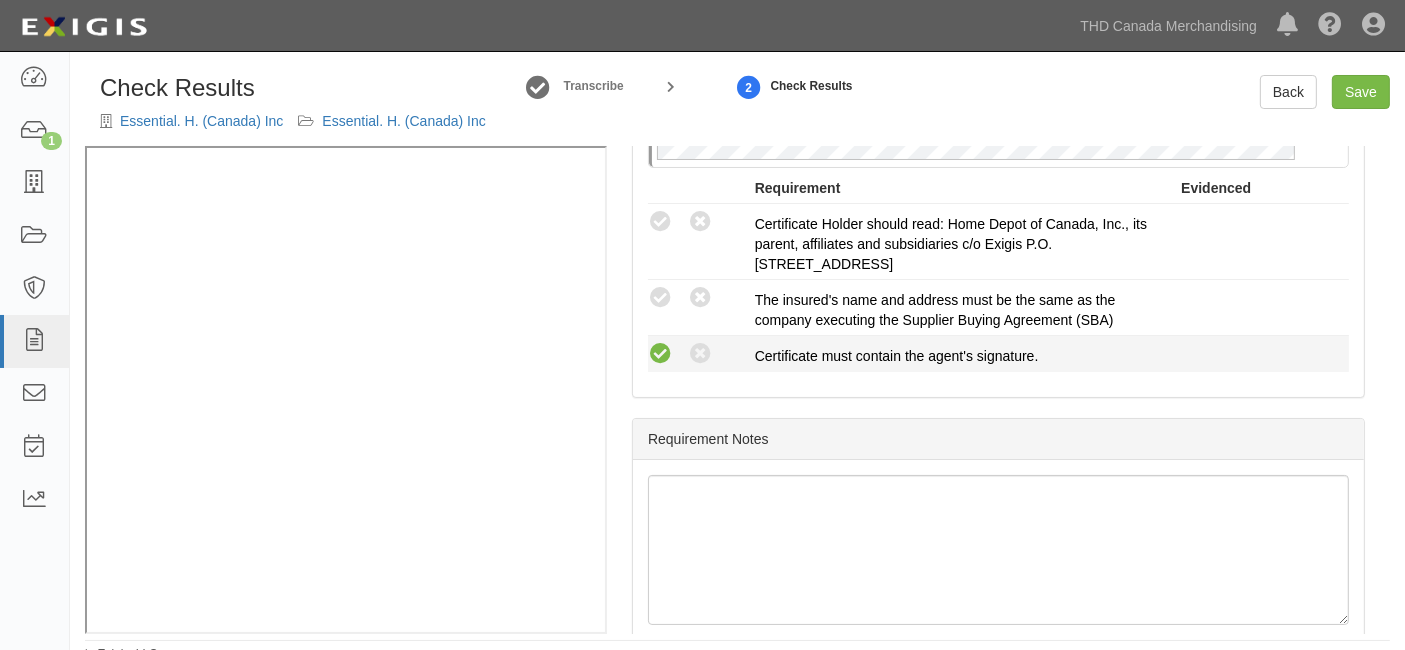 click at bounding box center [660, 354] 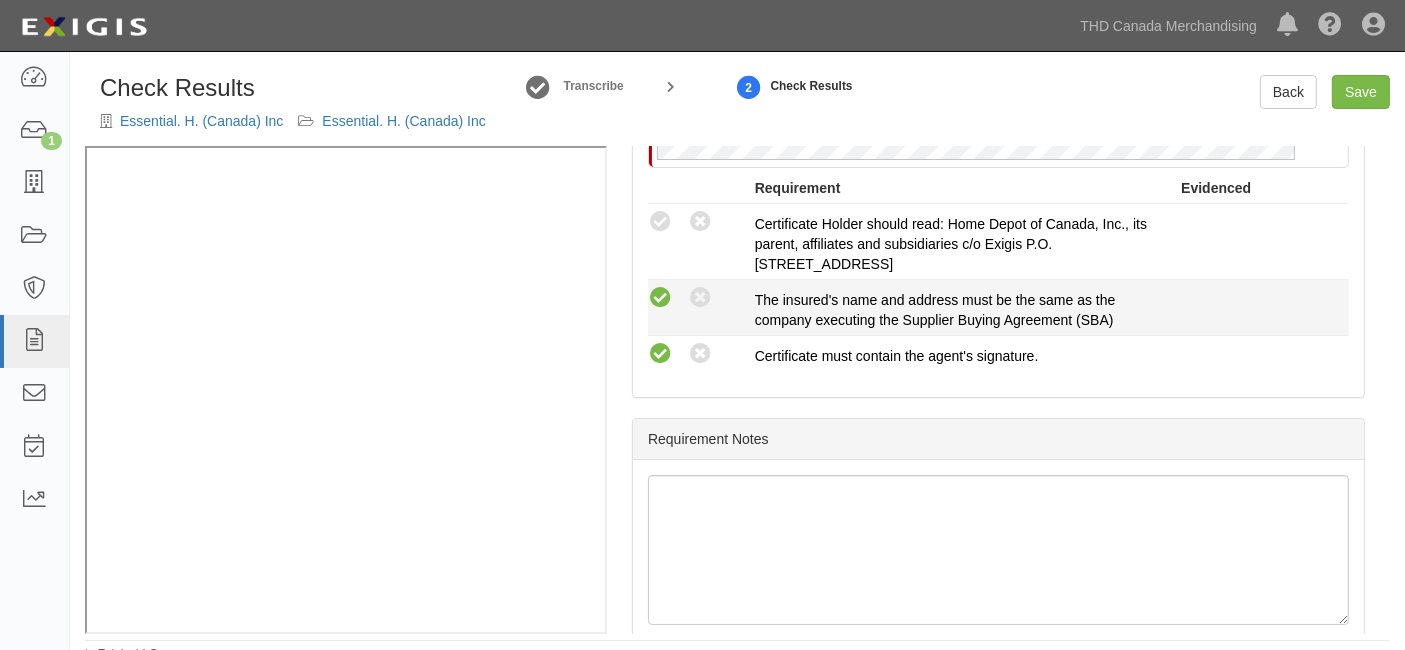 click at bounding box center (660, 298) 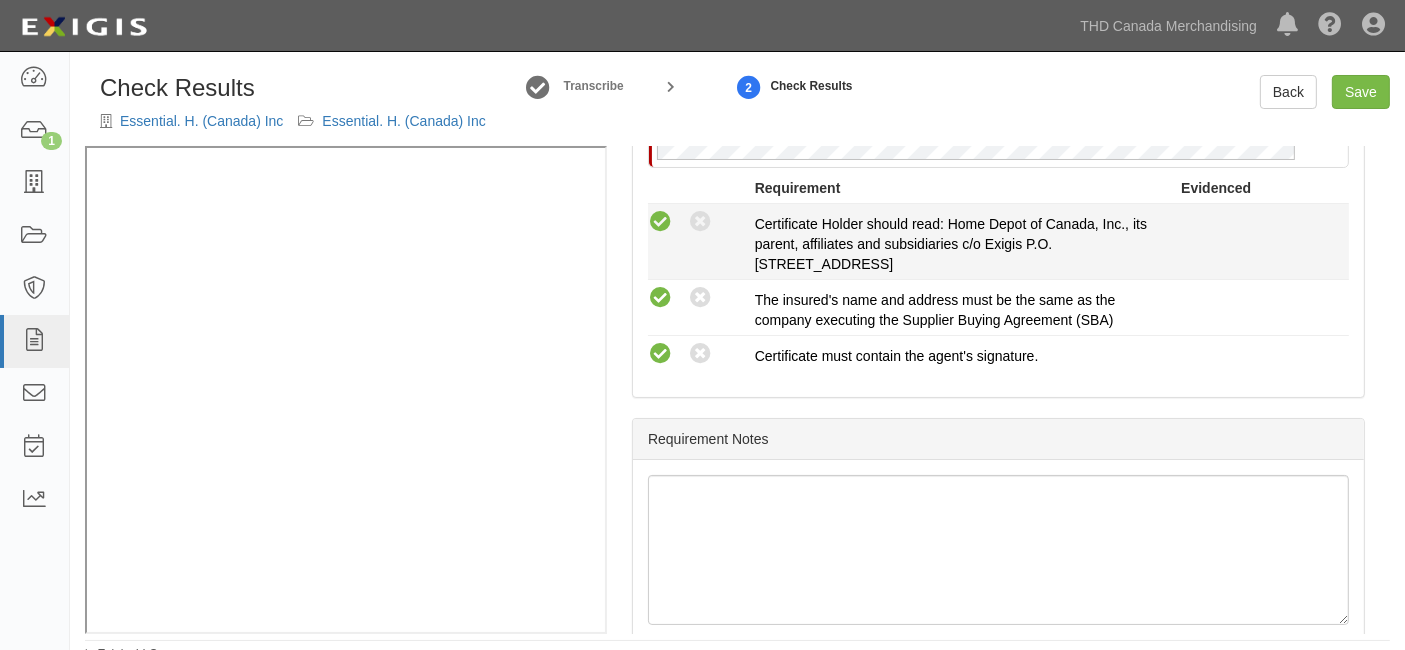 click at bounding box center (660, 222) 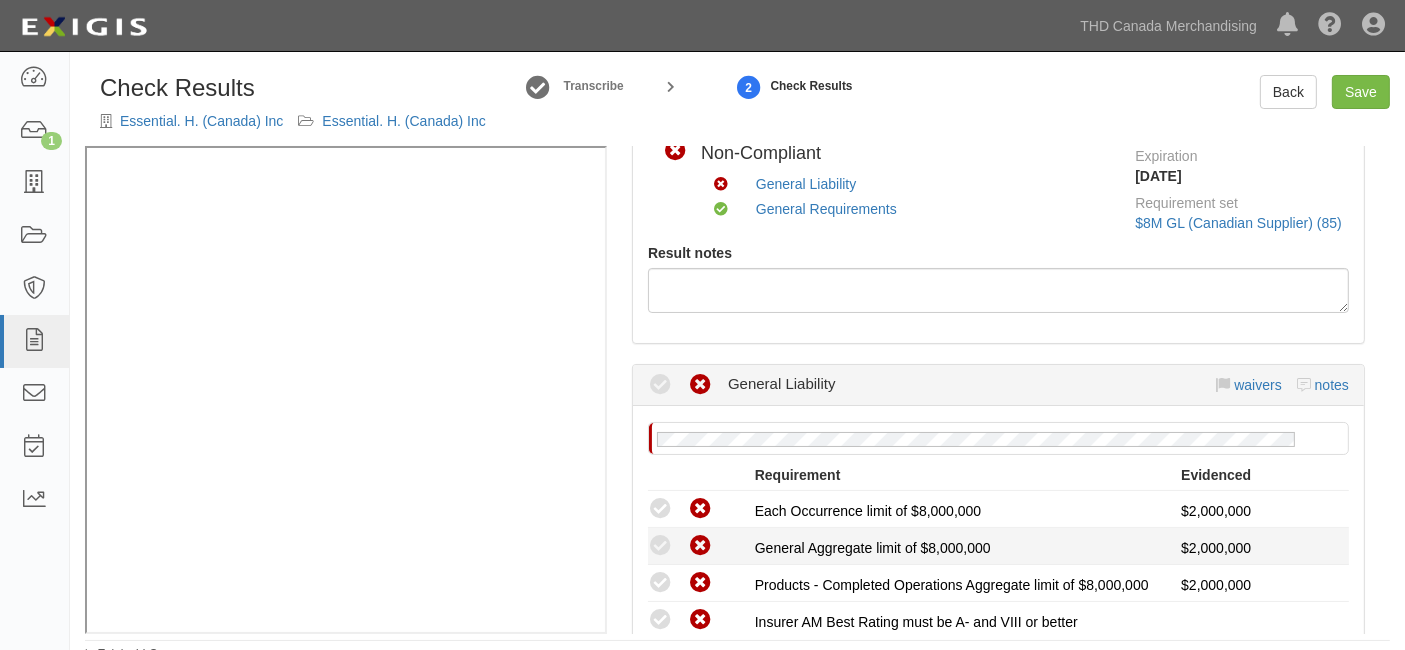 scroll, scrollTop: 333, scrollLeft: 0, axis: vertical 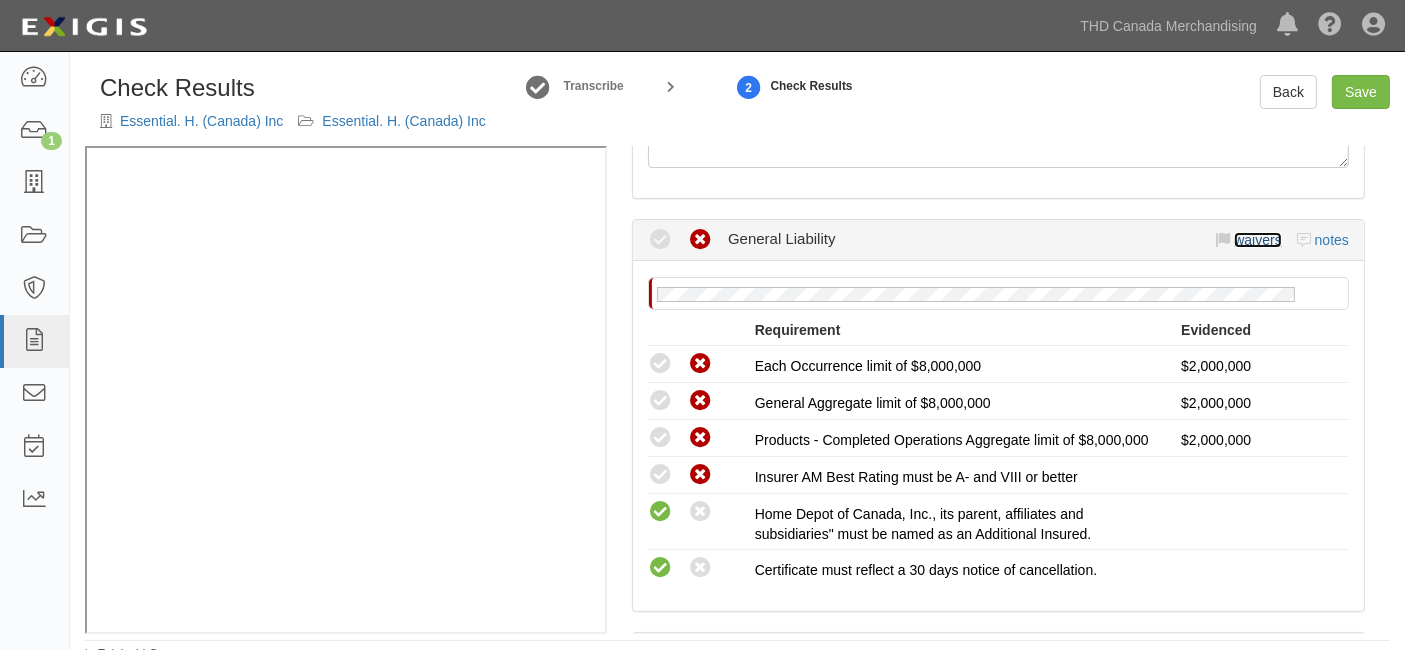 click on "waivers" at bounding box center [1257, 240] 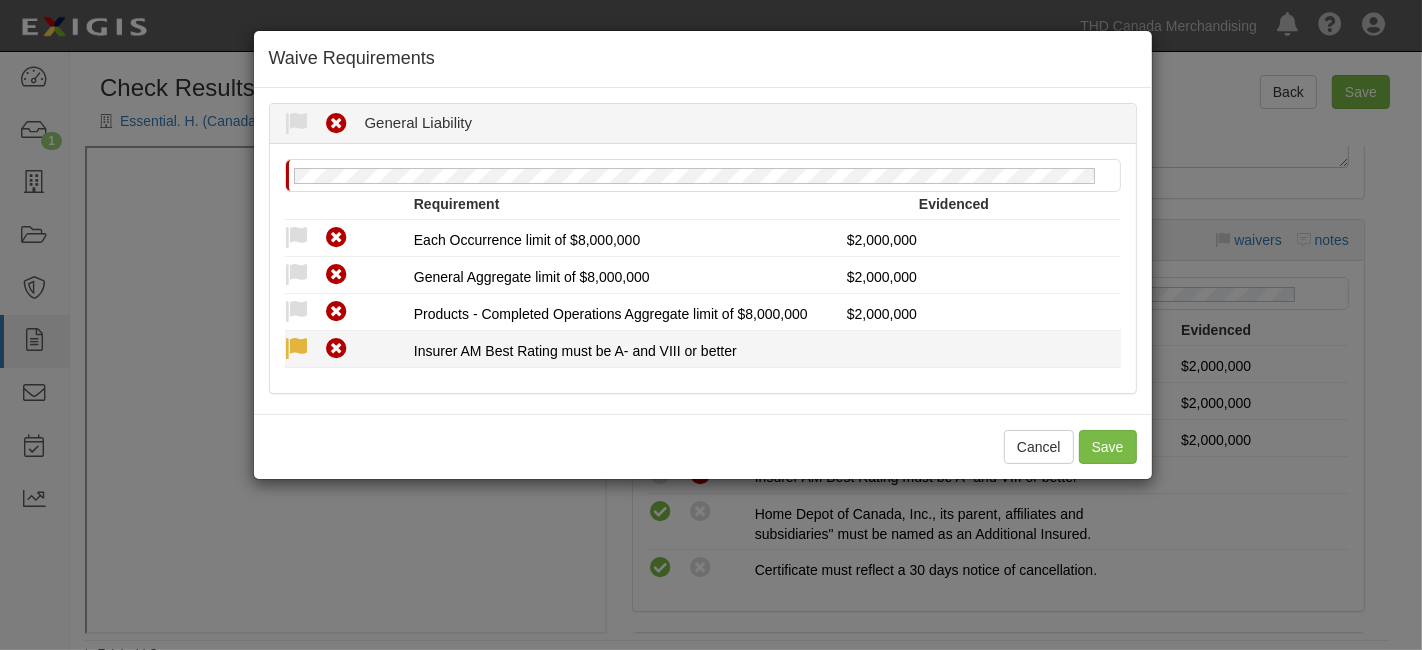 drag, startPoint x: 298, startPoint y: 346, endPoint x: 342, endPoint y: 438, distance: 101.98039 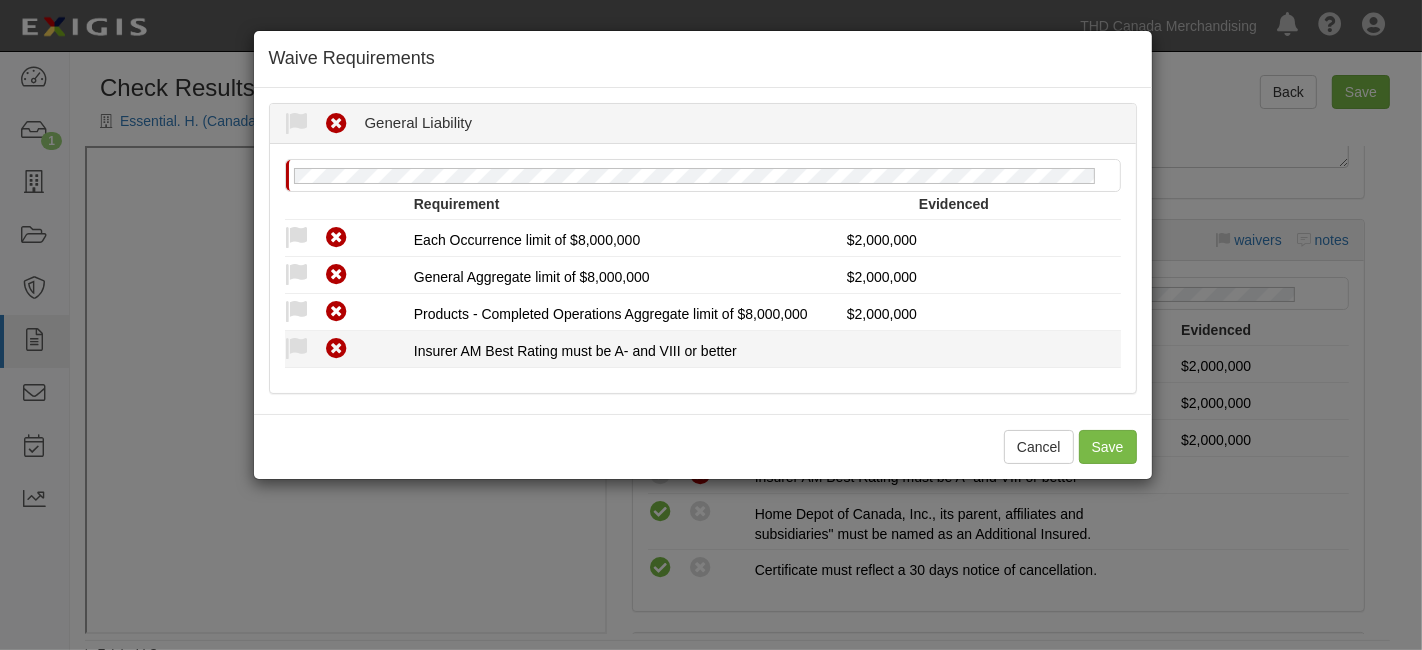 click at bounding box center [297, 349] 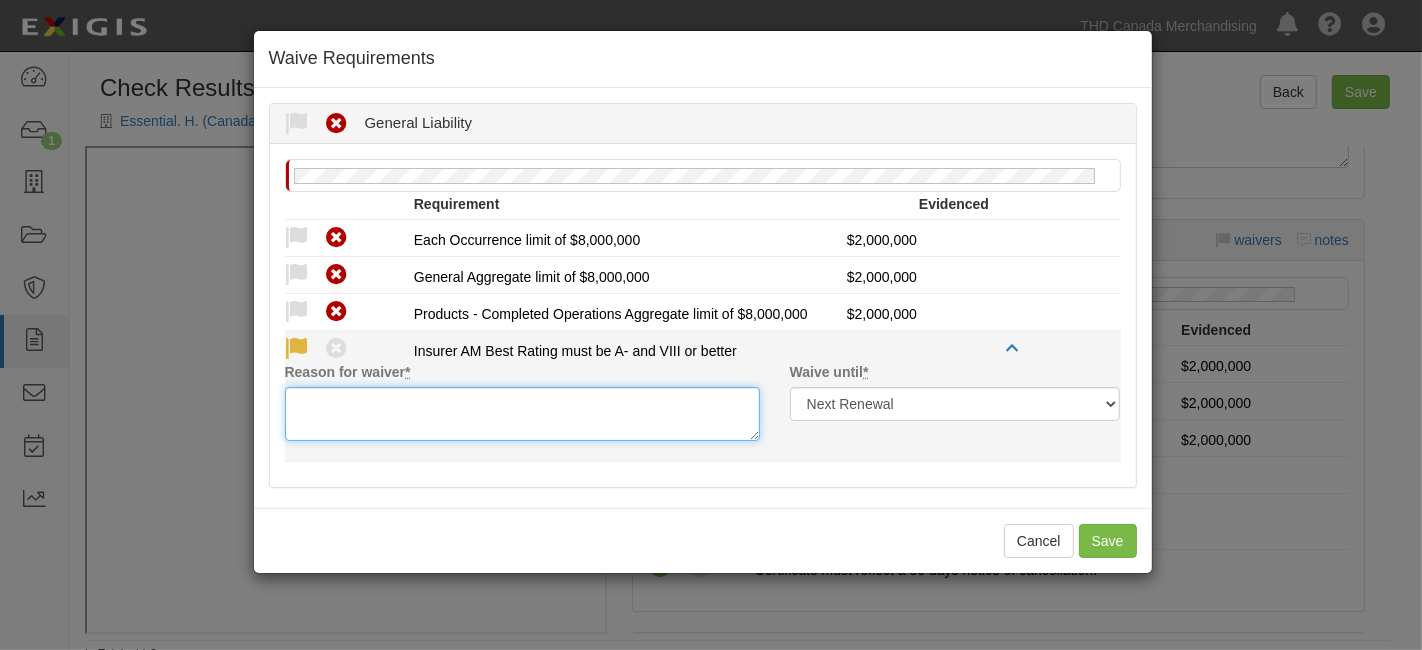 click on "Reason for waiver  *" at bounding box center (522, 414) 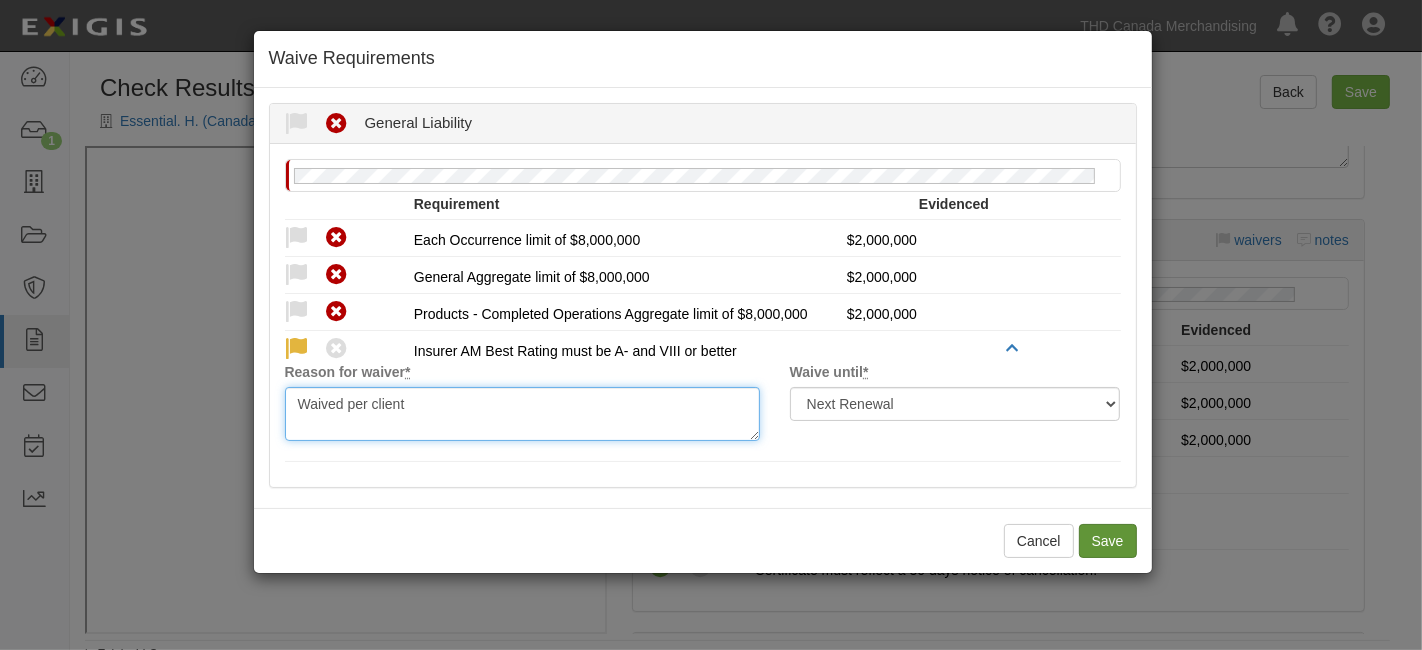 type on "Waived per client" 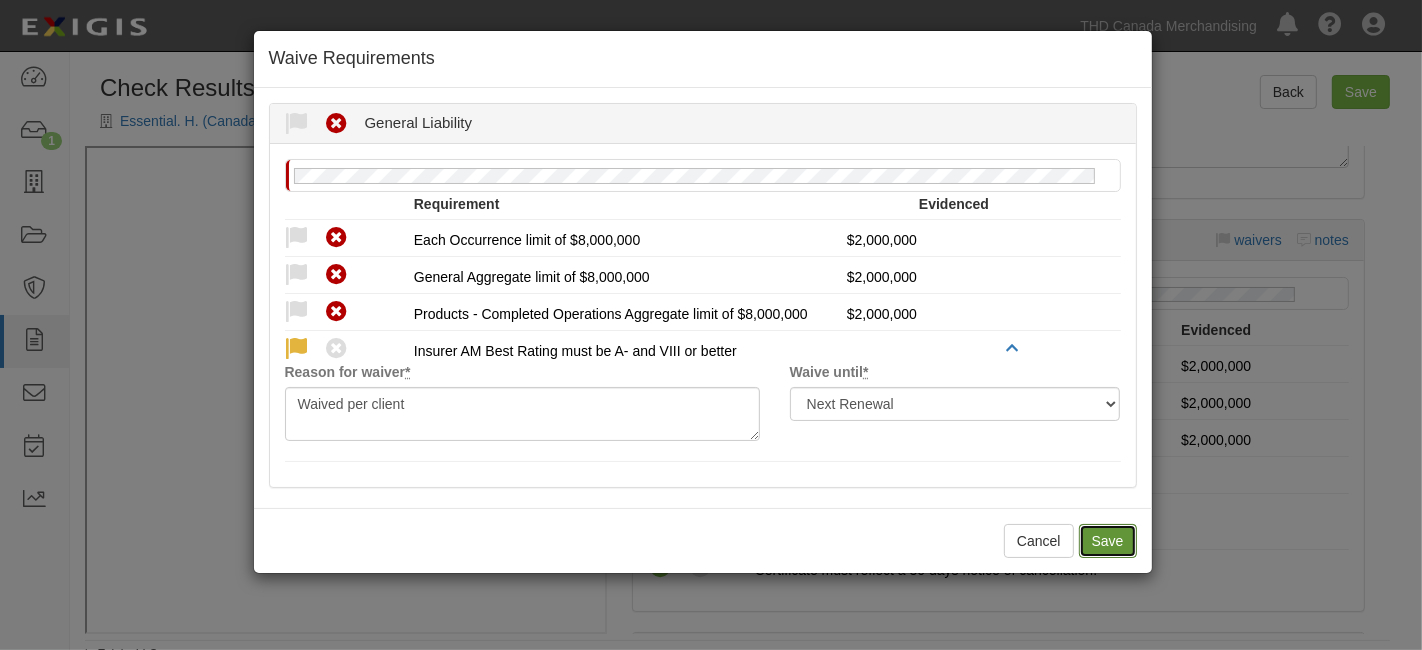 click on "Save" at bounding box center (1108, 541) 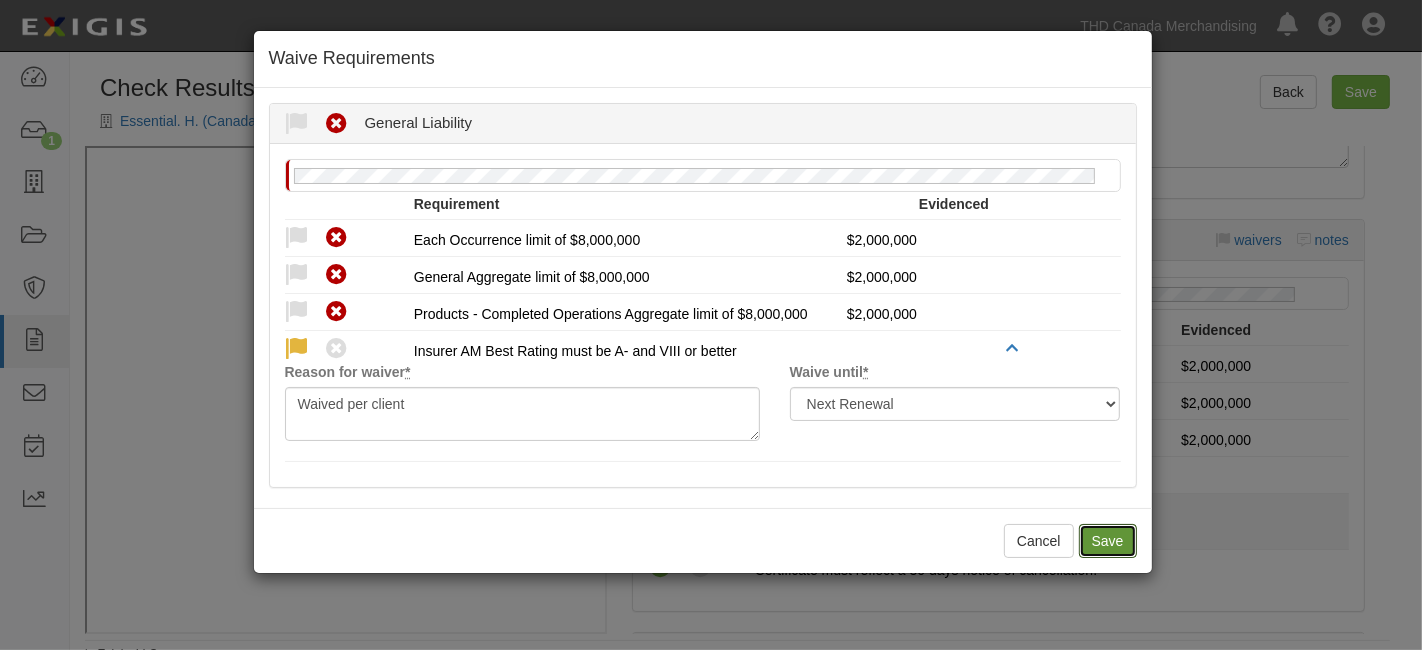 radio on "true" 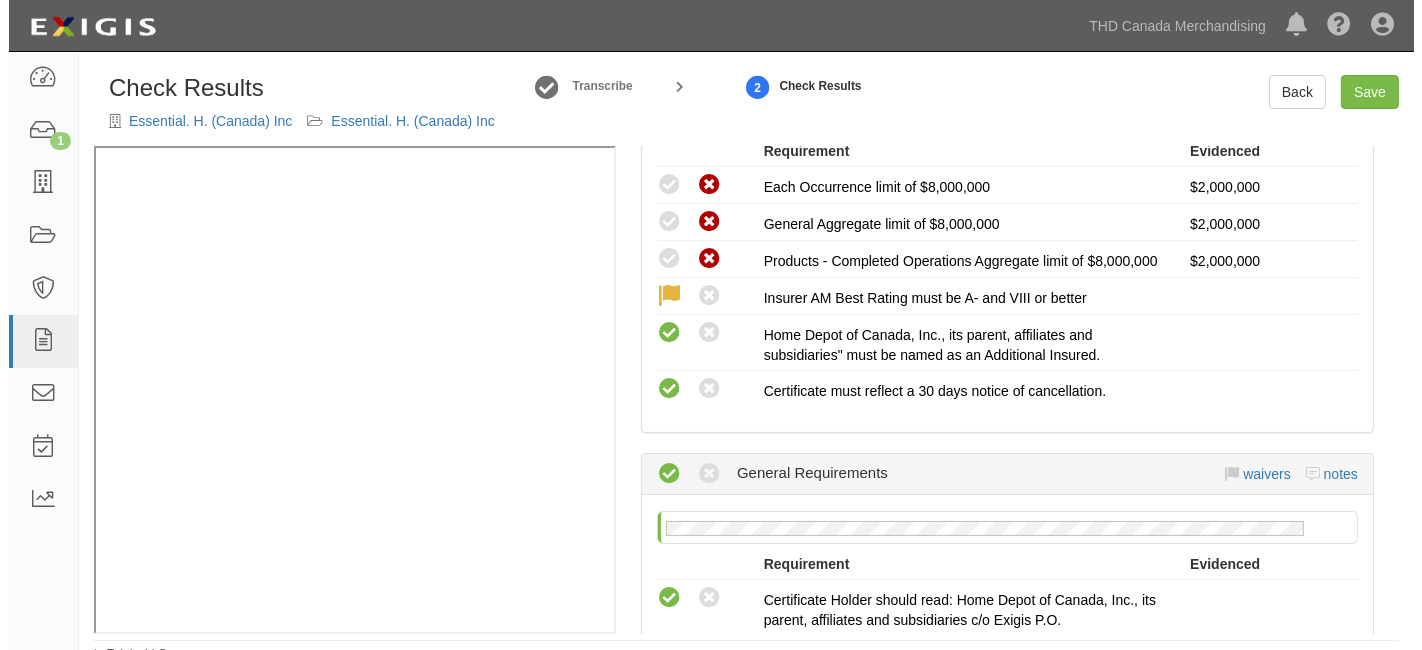 scroll, scrollTop: 555, scrollLeft: 0, axis: vertical 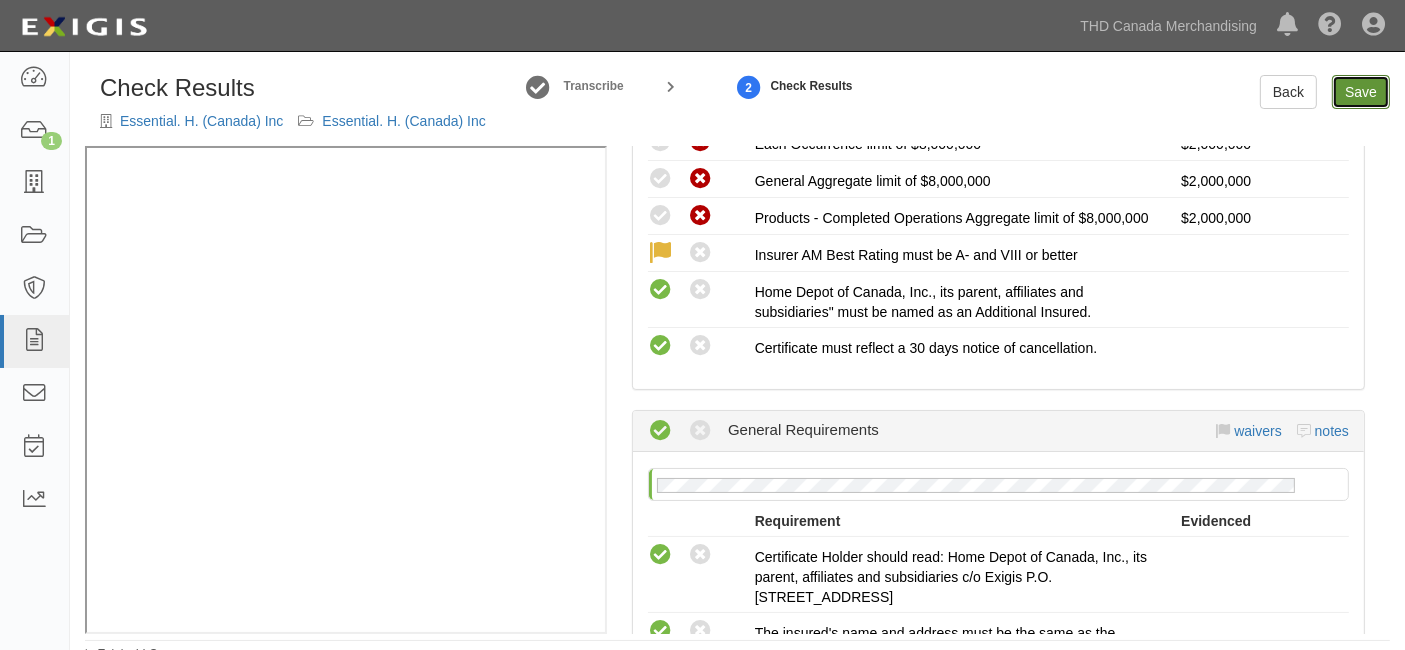 click on "Save" at bounding box center (1361, 92) 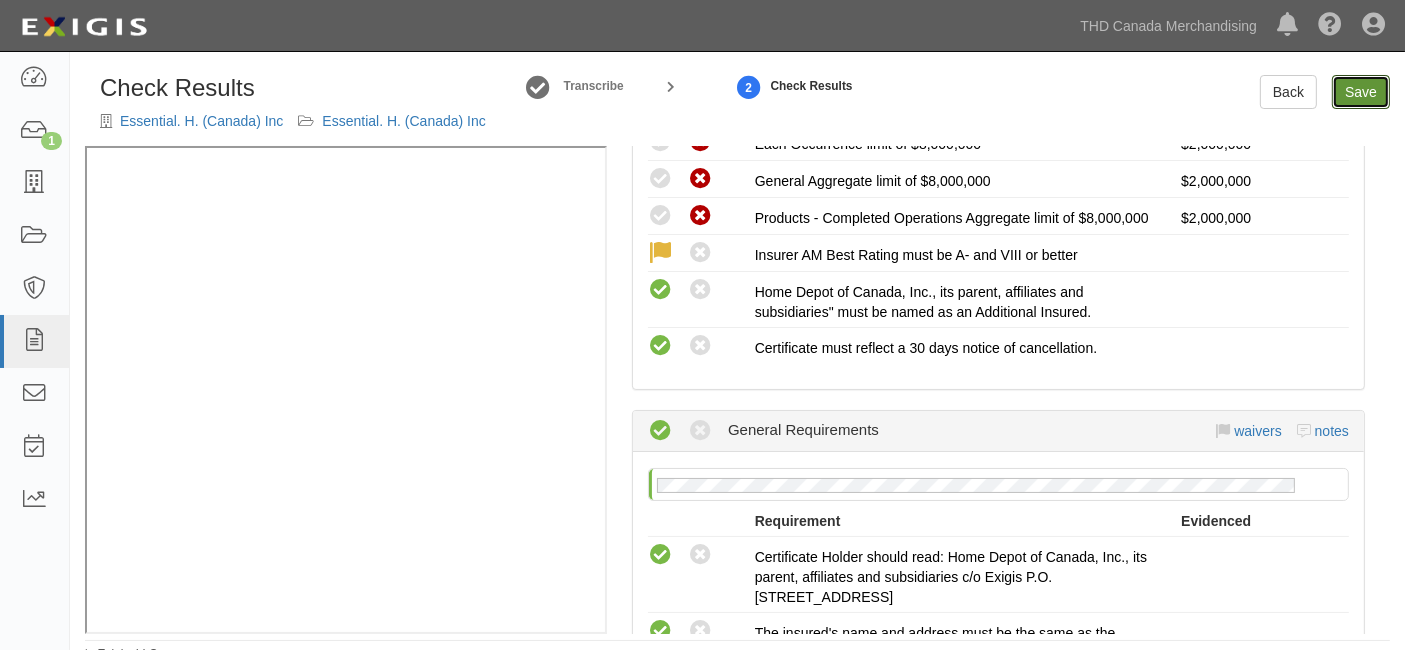 radio on "true" 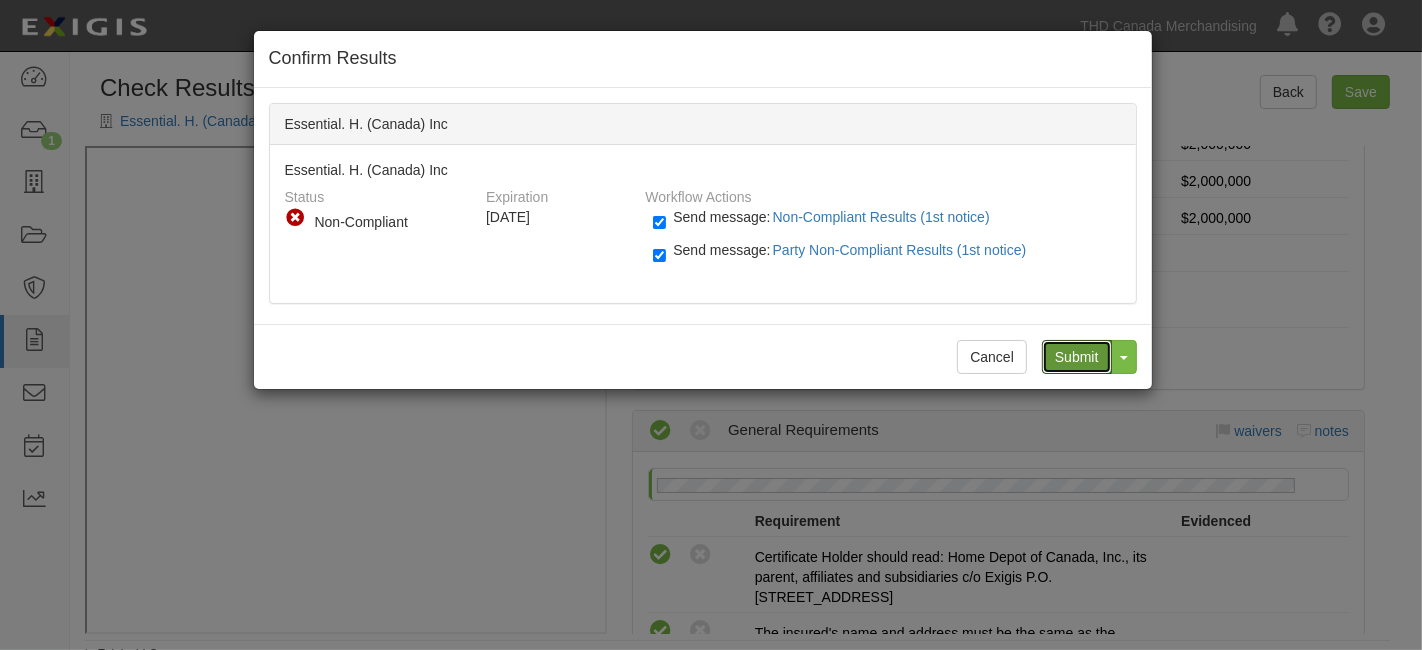 drag, startPoint x: 1082, startPoint y: 355, endPoint x: 988, endPoint y: 301, distance: 108.40664 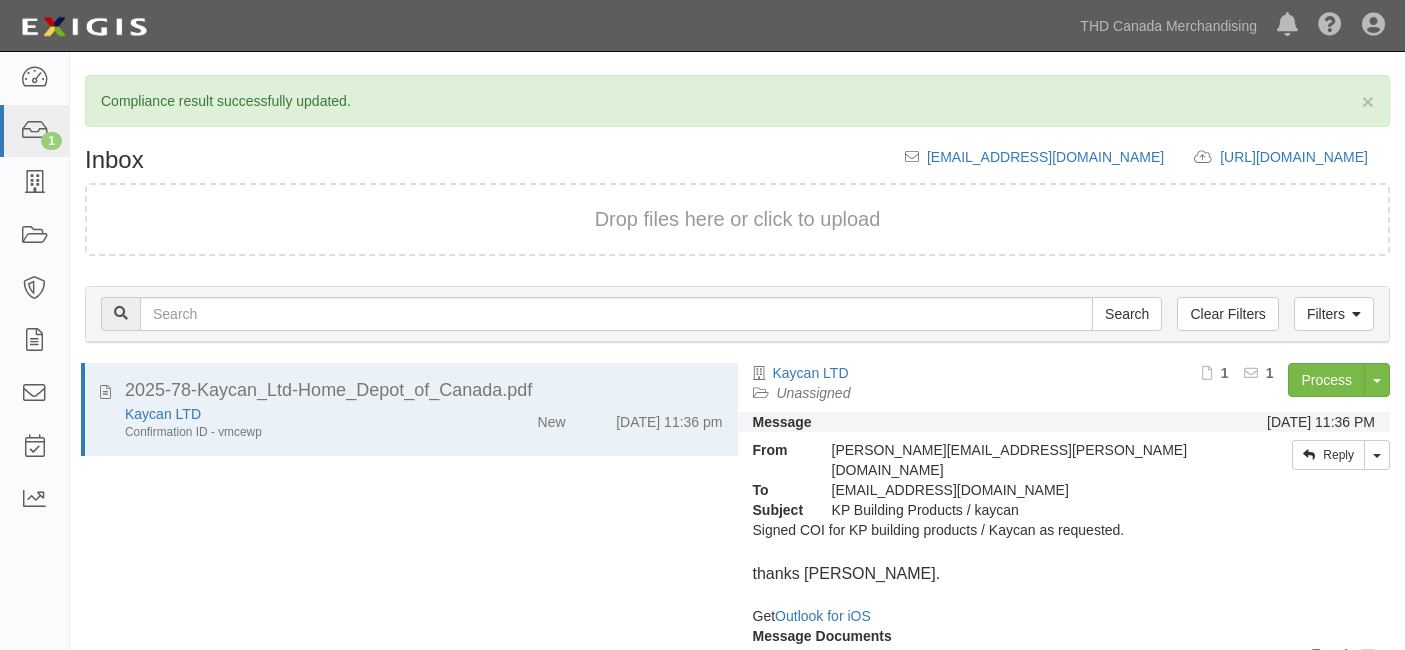 scroll, scrollTop: 0, scrollLeft: 0, axis: both 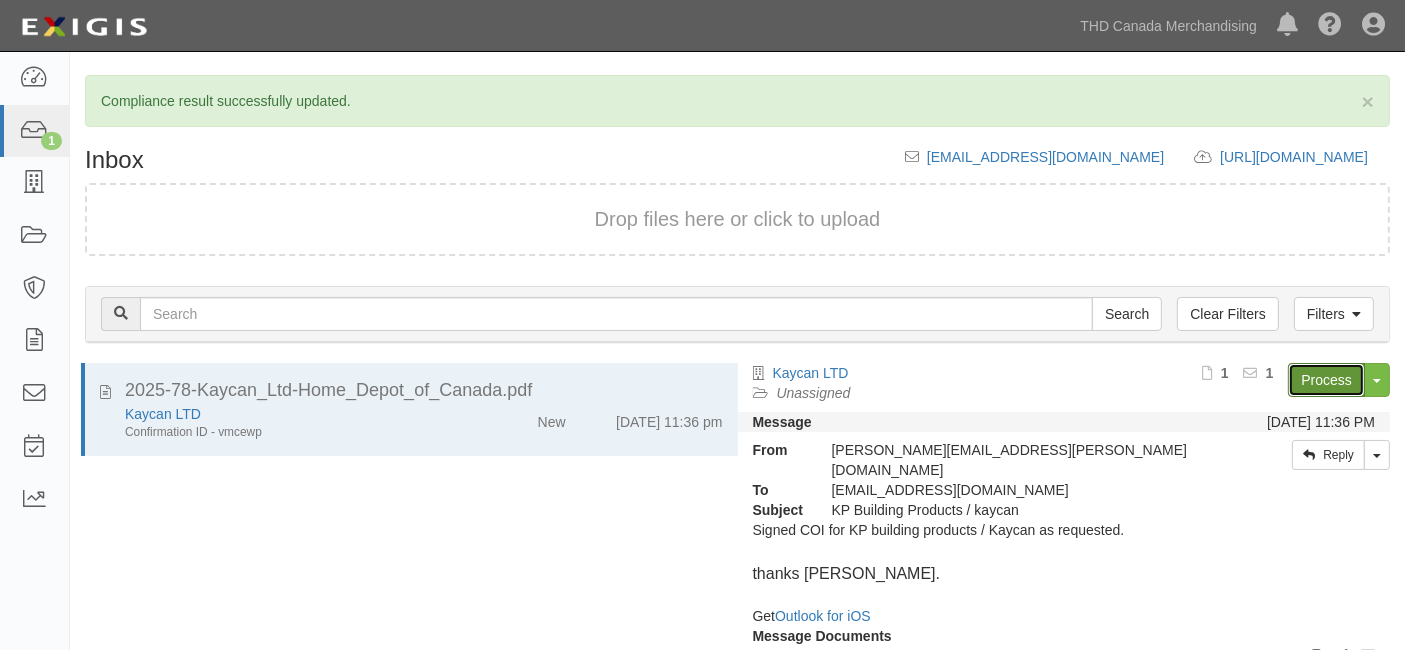 click on "Process" at bounding box center [1326, 380] 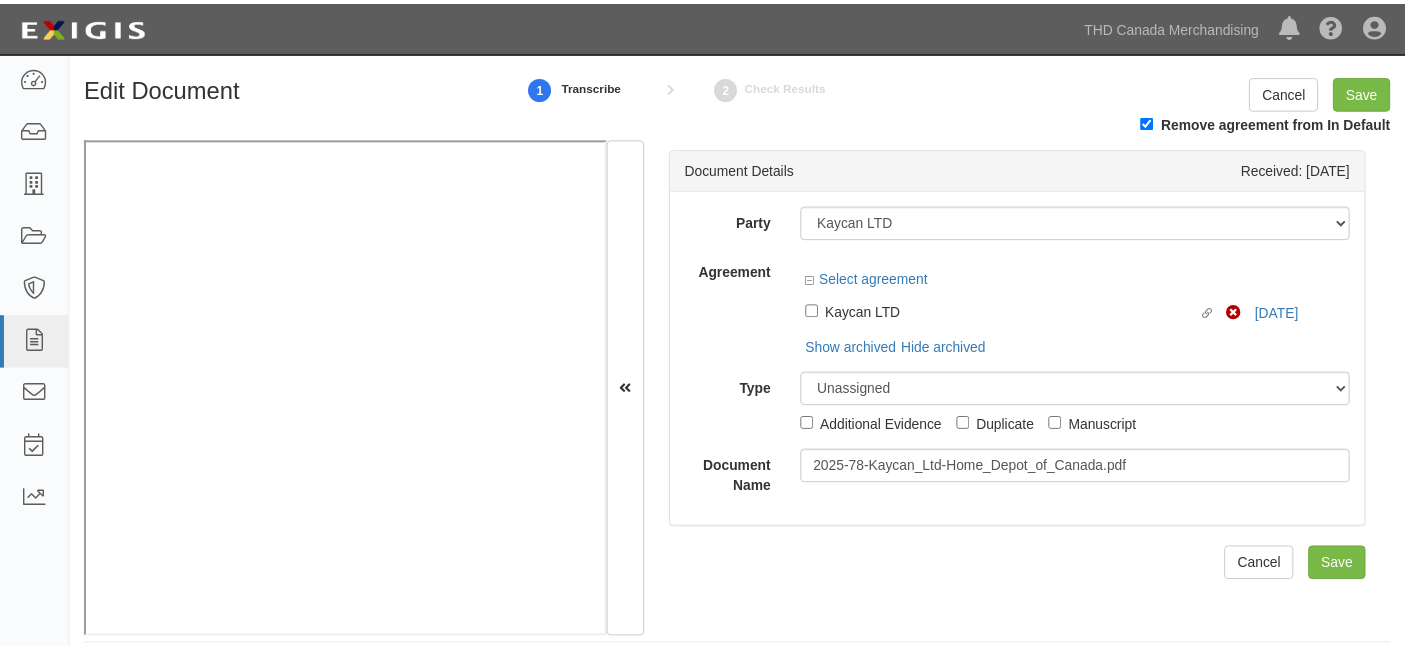 scroll, scrollTop: 0, scrollLeft: 0, axis: both 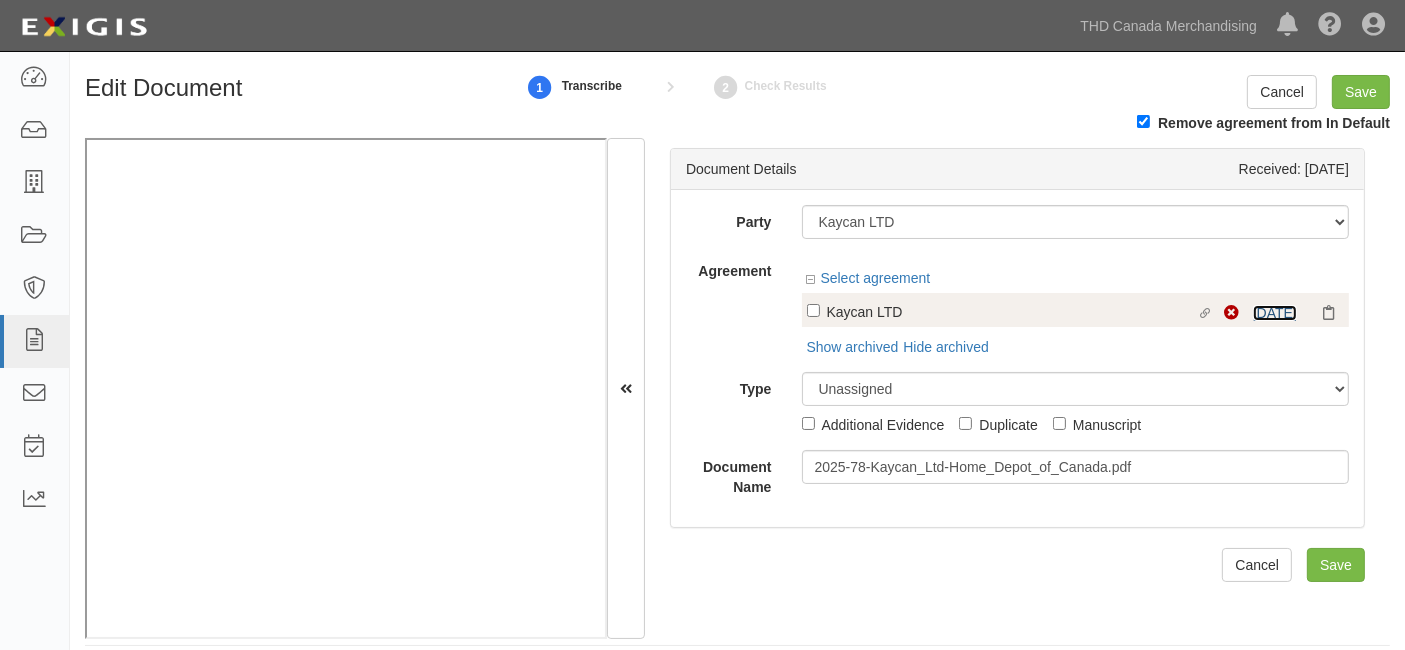 click on "[DATE]" at bounding box center (1275, 313) 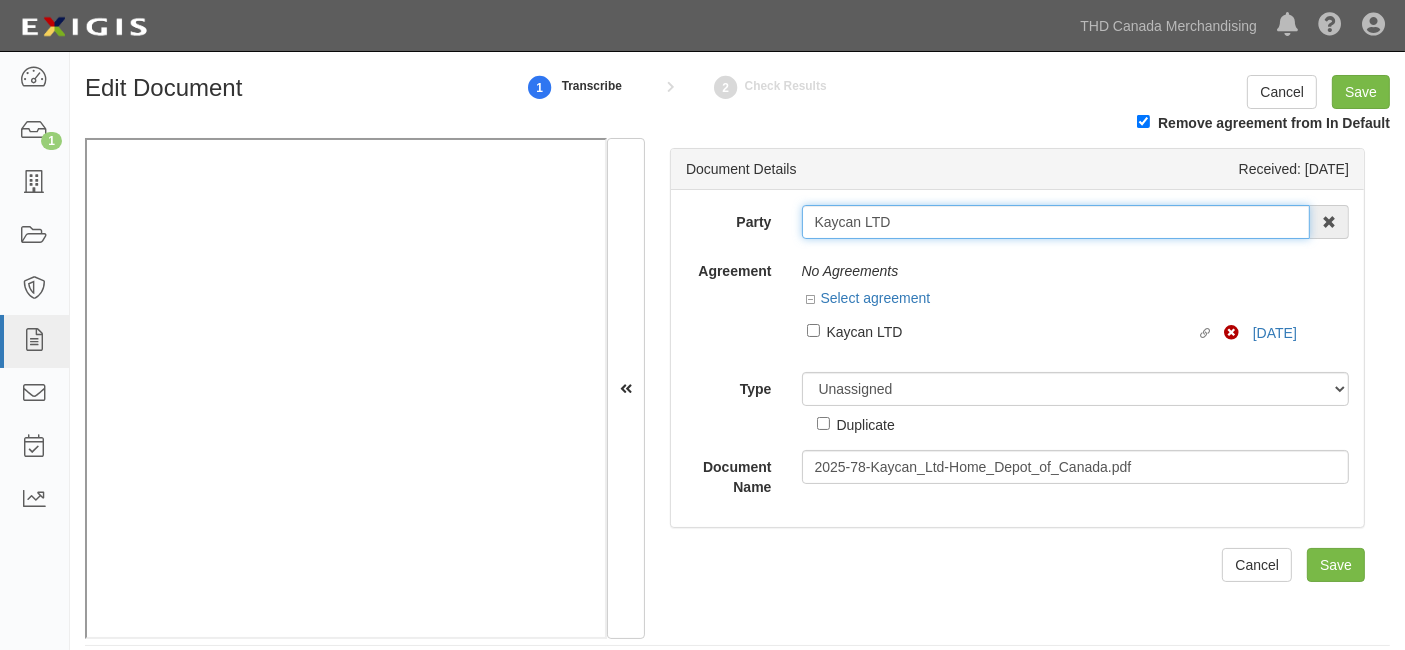 click on "Kaycan LTD" at bounding box center [1056, 222] 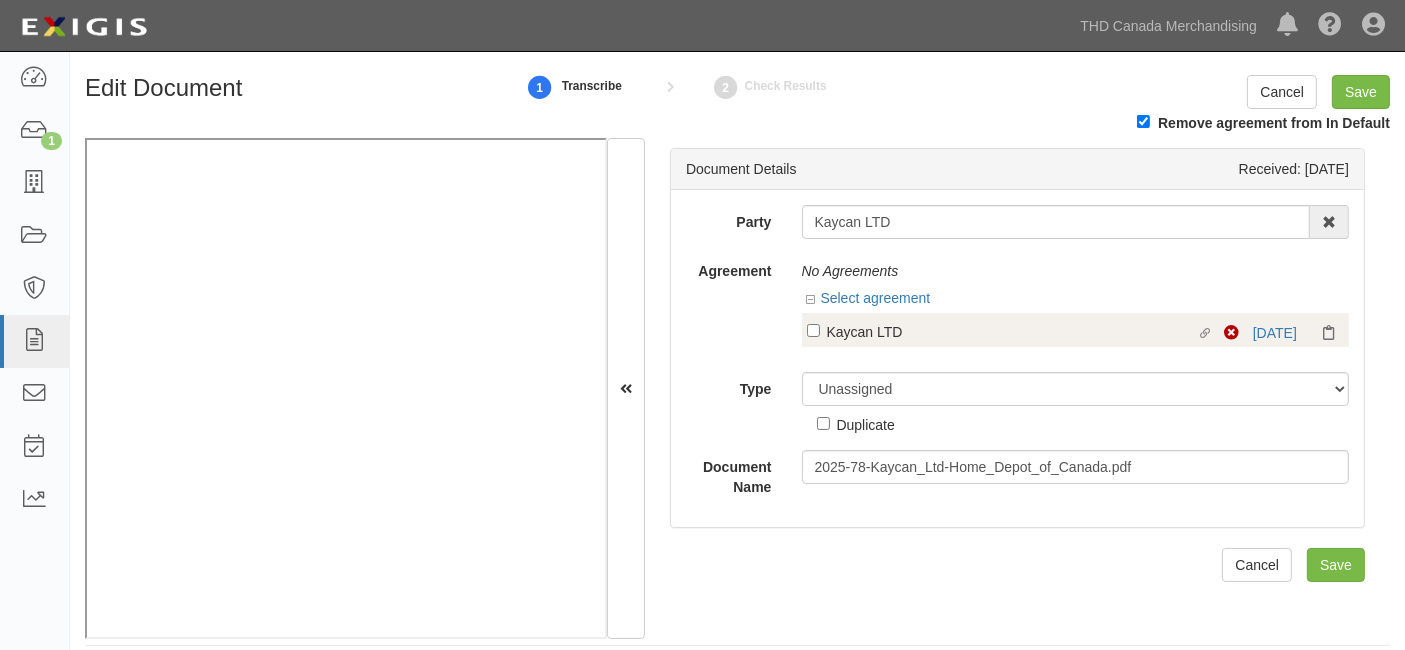 click on "Kaycan LTD" at bounding box center (1012, 331) 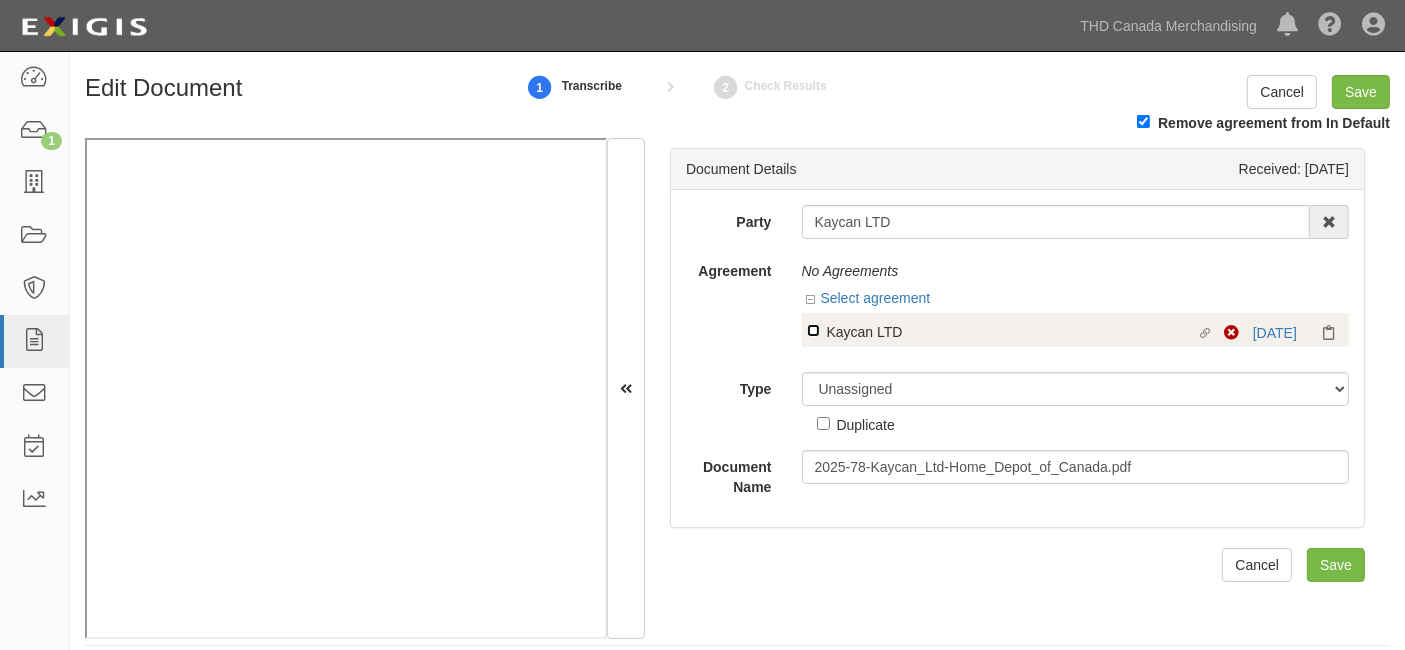 click on "Linked agreement
Kaycan LTD
Linked agreement" at bounding box center [813, 330] 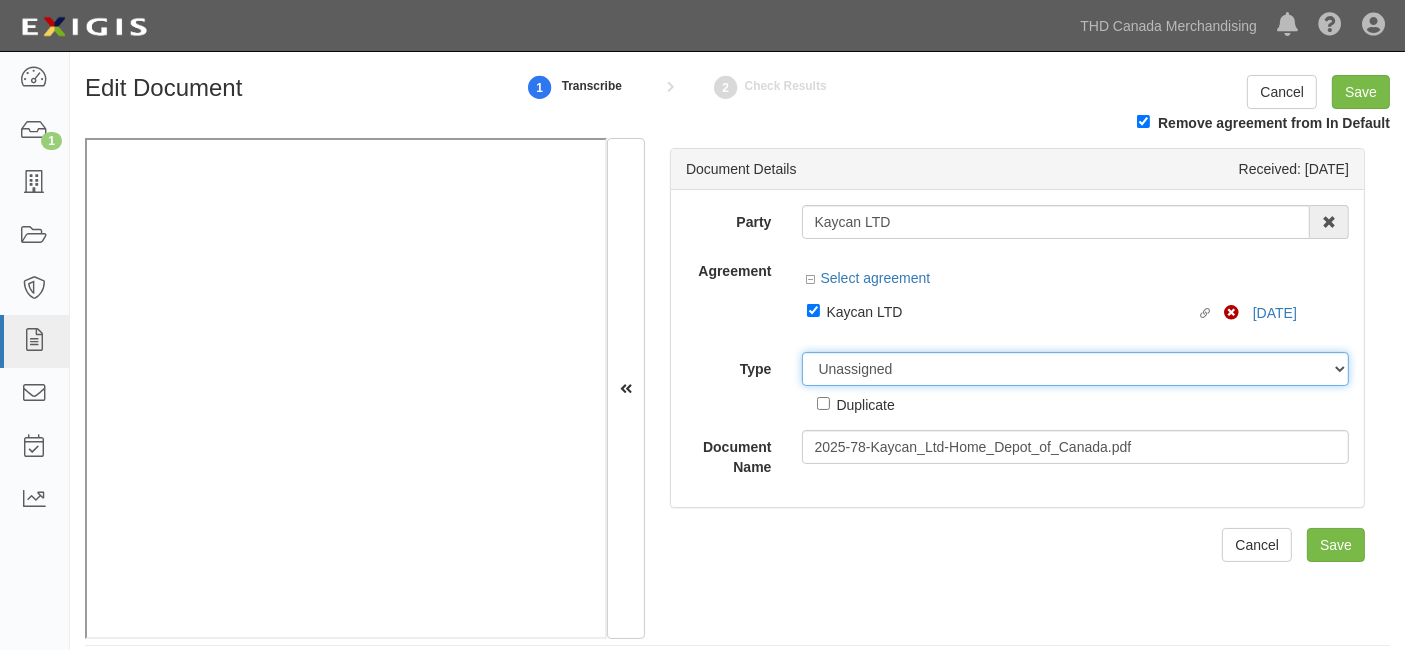 click on "Unassigned
Binder
Cancellation Notice
Certificate
Contract
Endorsement
Insurance Policy
Junk
Other Document
Policy Declarations
Reinstatement Notice
Requirements
Waiver Request" at bounding box center [1076, 369] 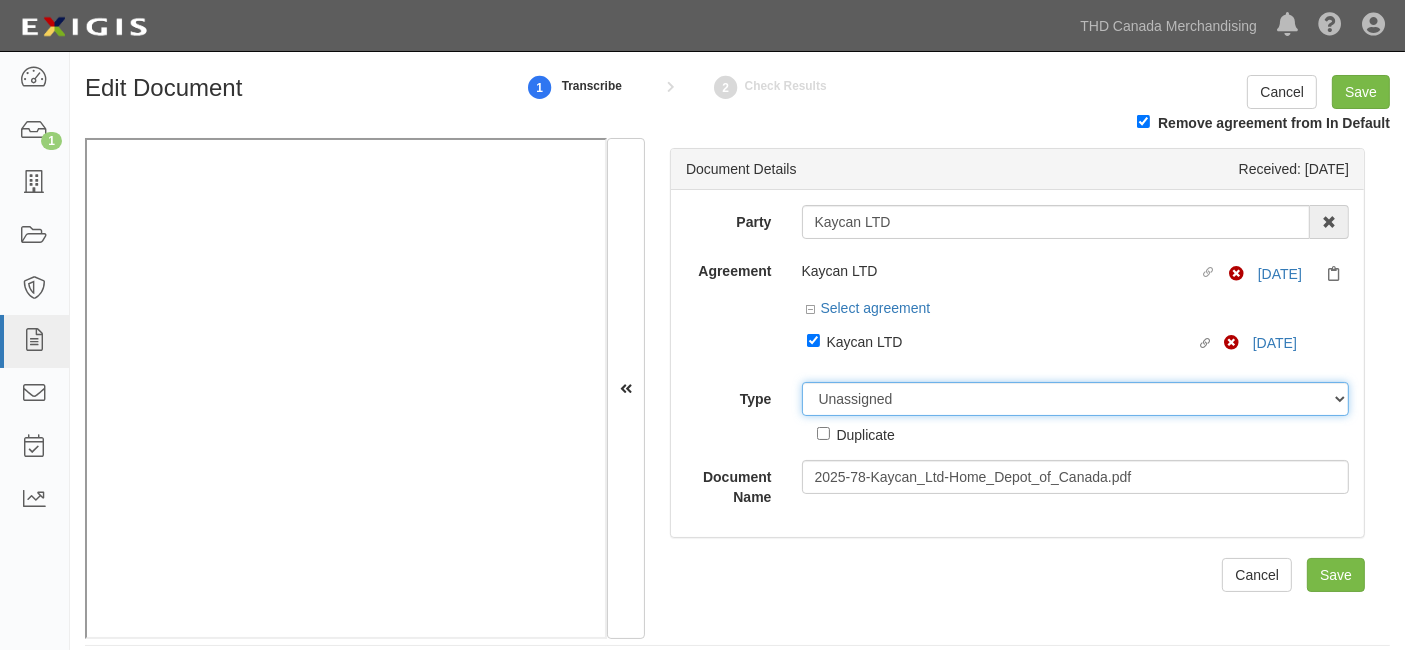 select on "CertificateDetail" 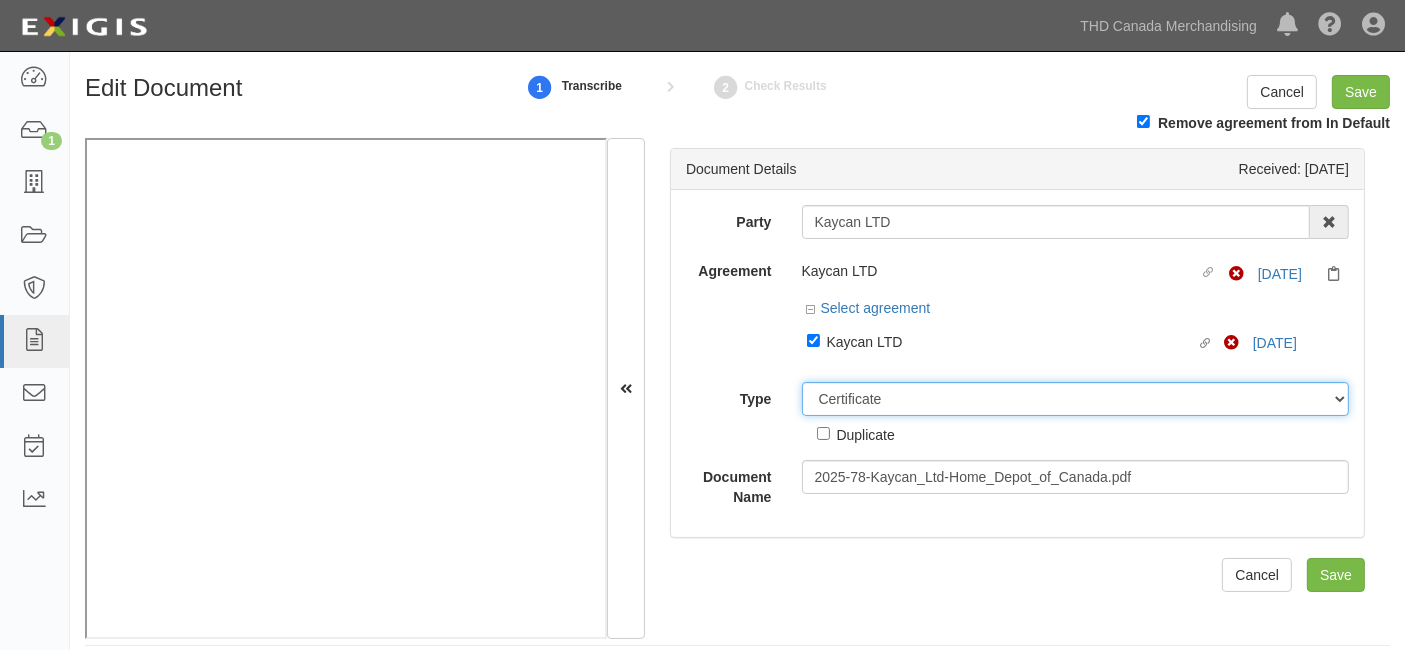 click on "Unassigned
Binder
Cancellation Notice
Certificate
Contract
Endorsement
Insurance Policy
Junk
Other Document
Policy Declarations
Reinstatement Notice
Requirements
Waiver Request" at bounding box center [1076, 399] 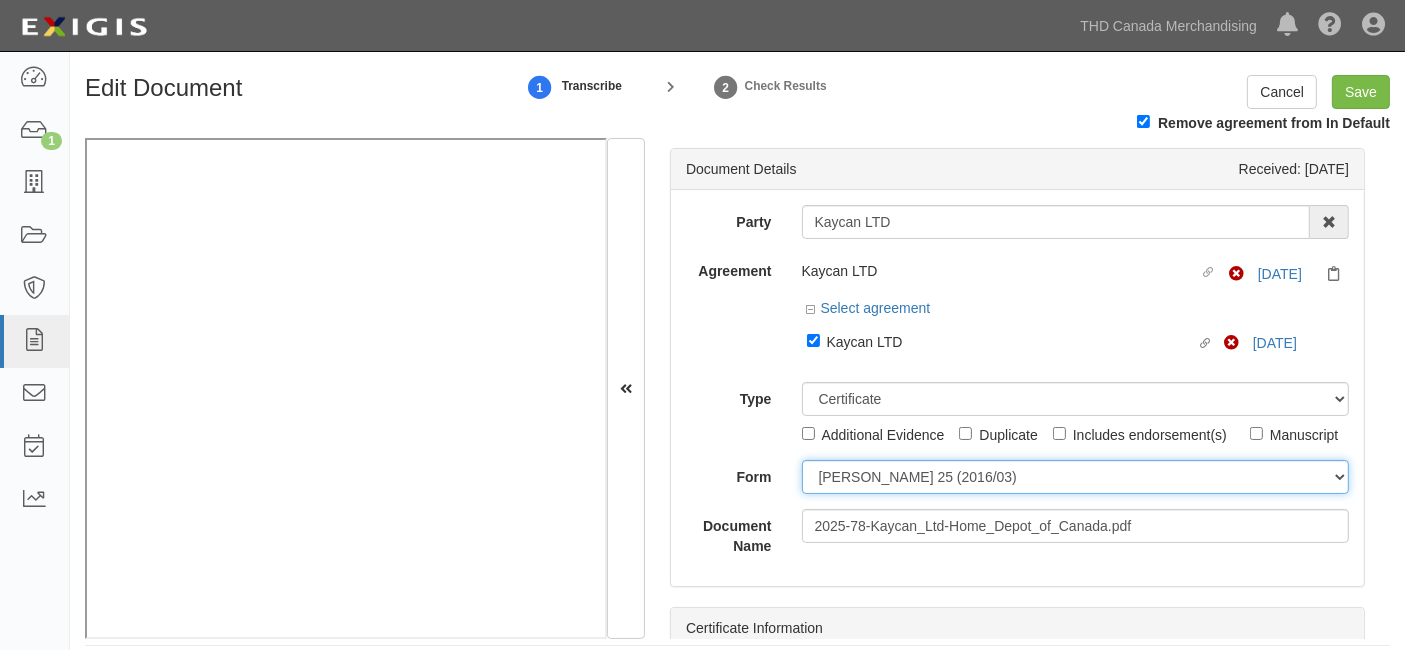click on "ACORD 25 (2016/03)
ACORD 101
ACORD 855 NY (2014/05)
General" at bounding box center (1076, 477) 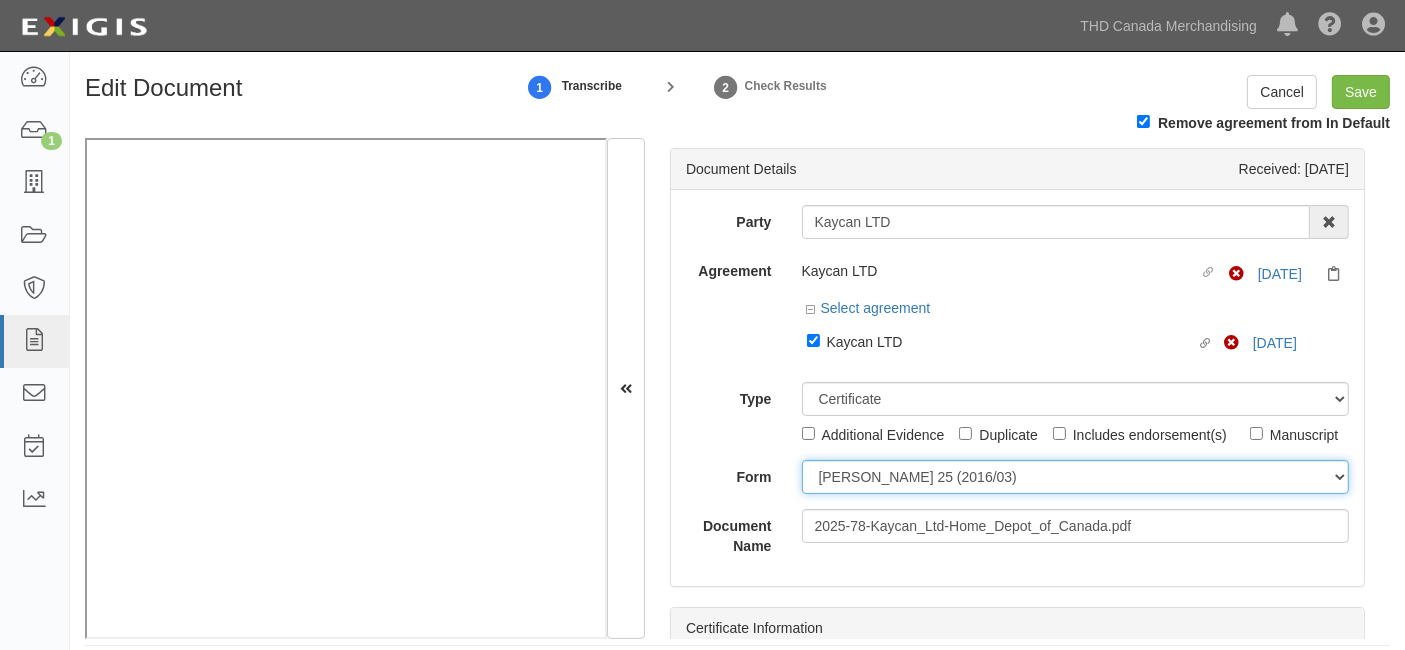 select on "GeneralFormDetail" 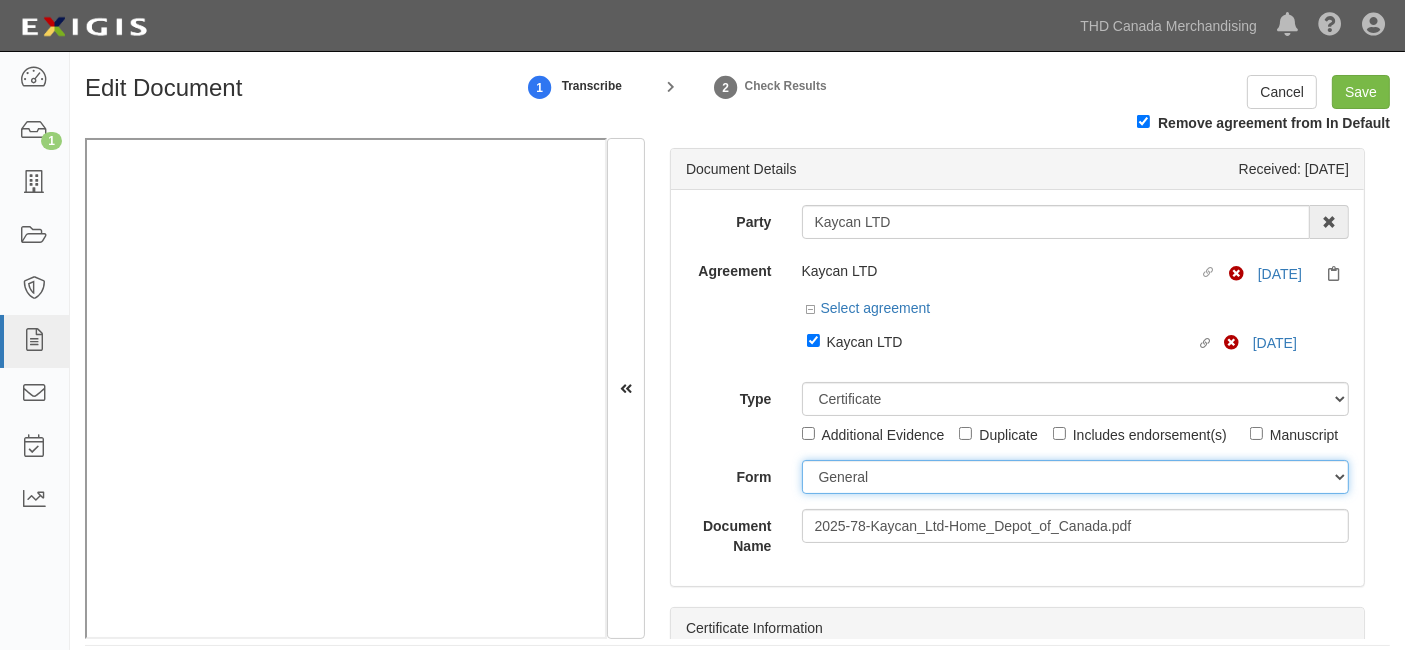 click on "ACORD 25 (2016/03)
ACORD 101
ACORD 855 NY (2014/05)
General" at bounding box center [1076, 477] 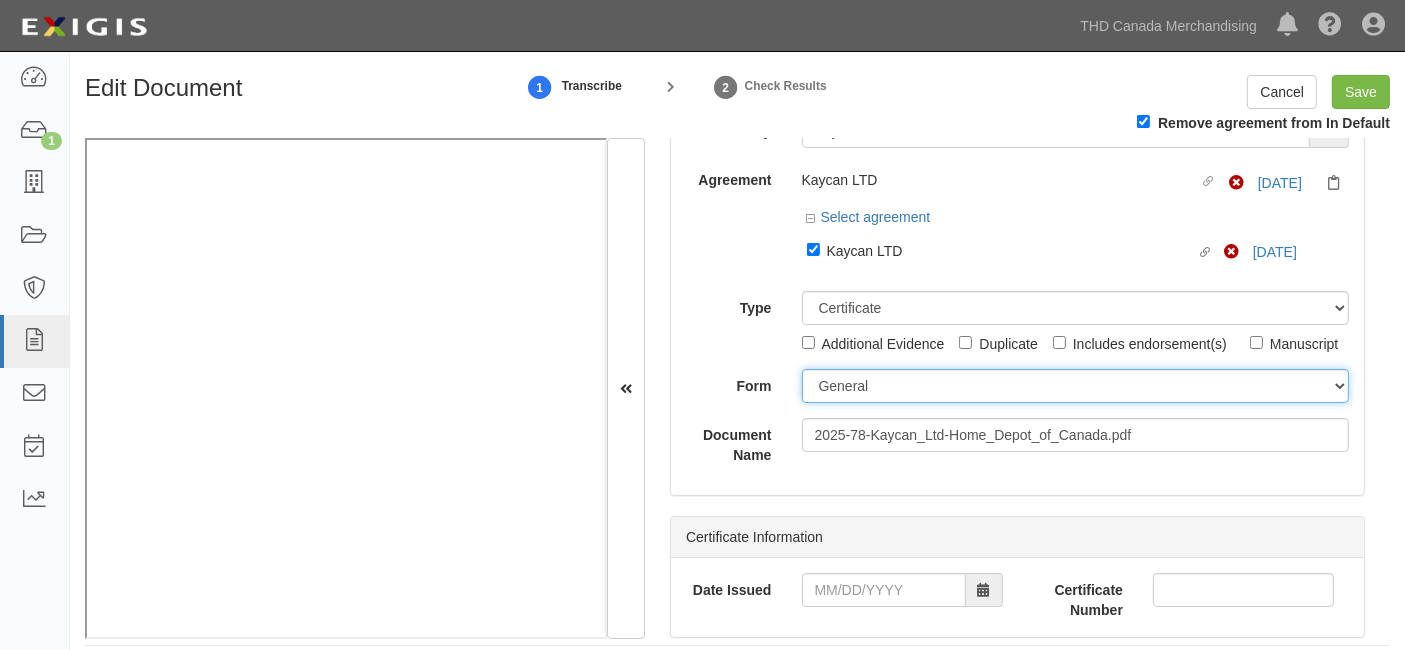 scroll, scrollTop: 111, scrollLeft: 0, axis: vertical 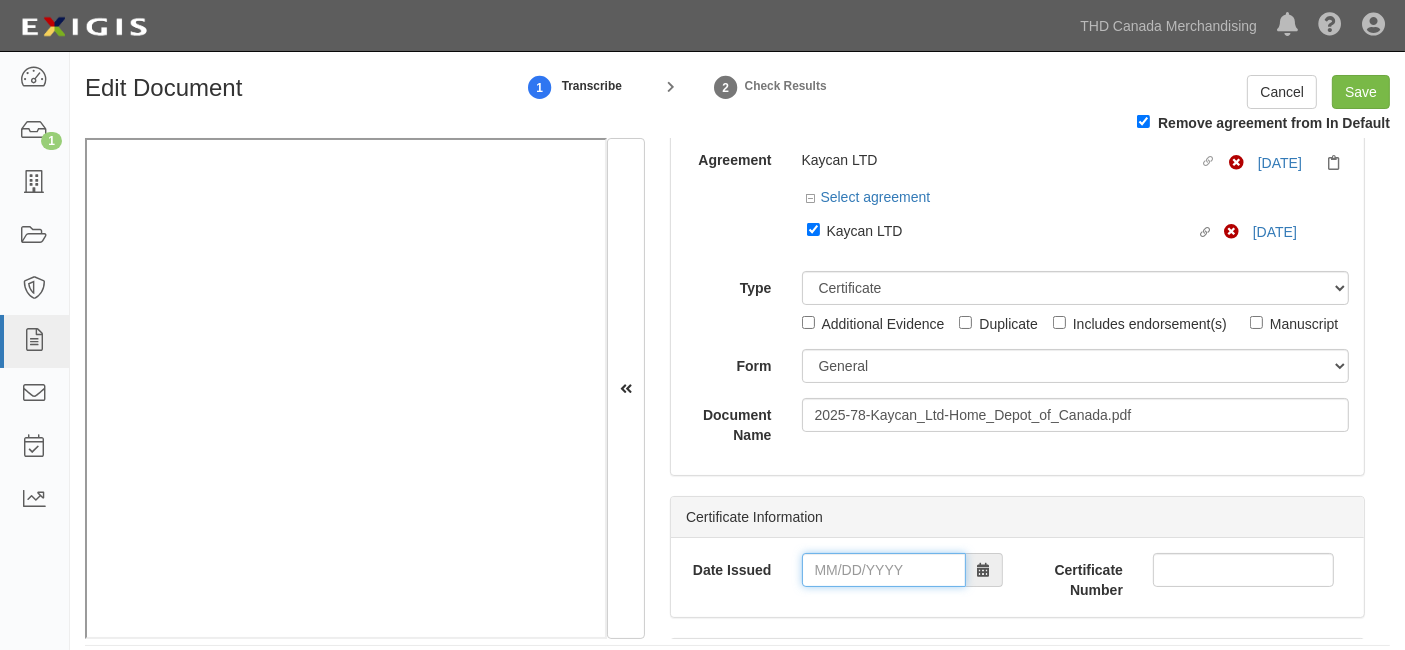click on "Date Issued" at bounding box center [884, 570] 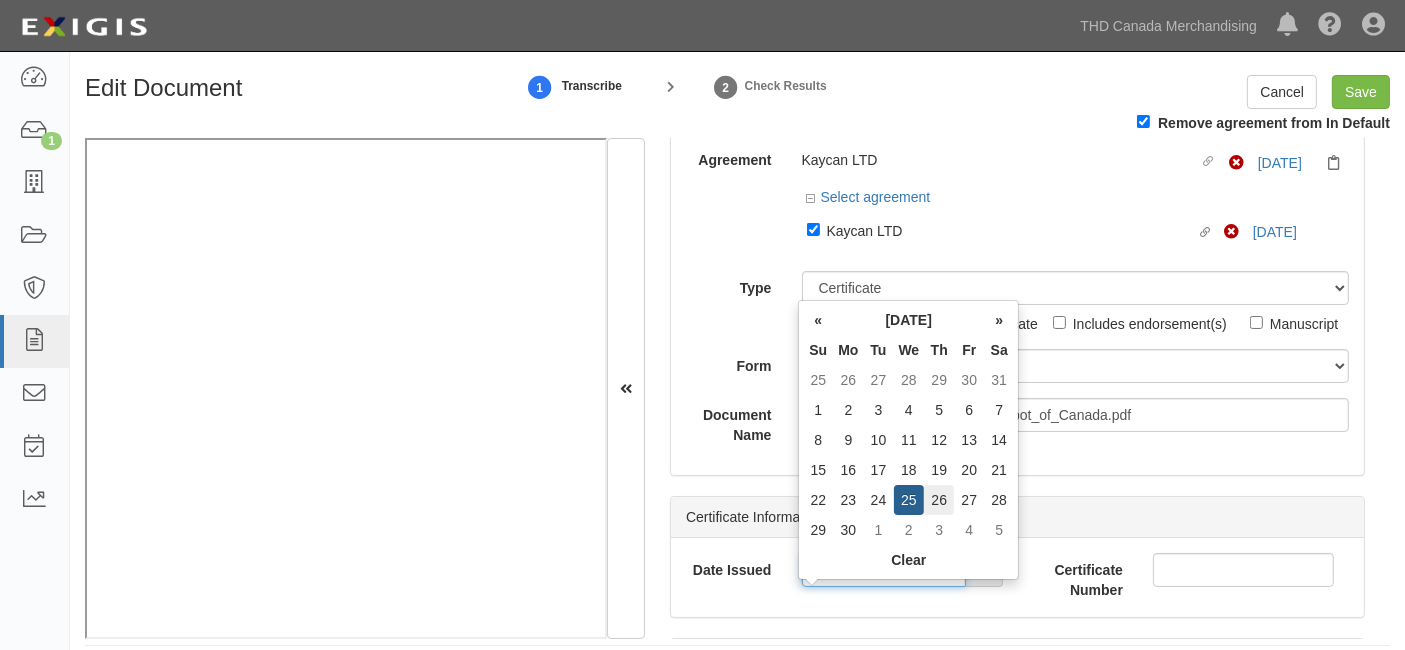 type on "06/26/2025" 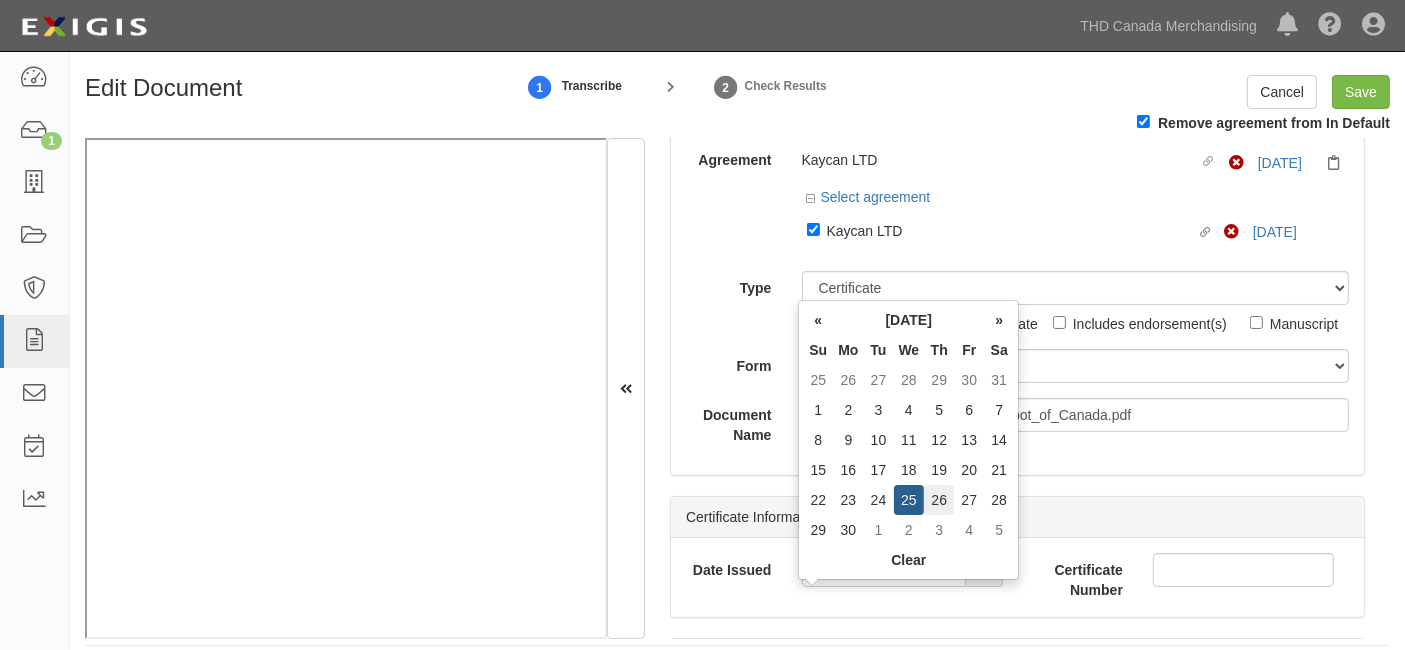 click on "26" at bounding box center (939, 500) 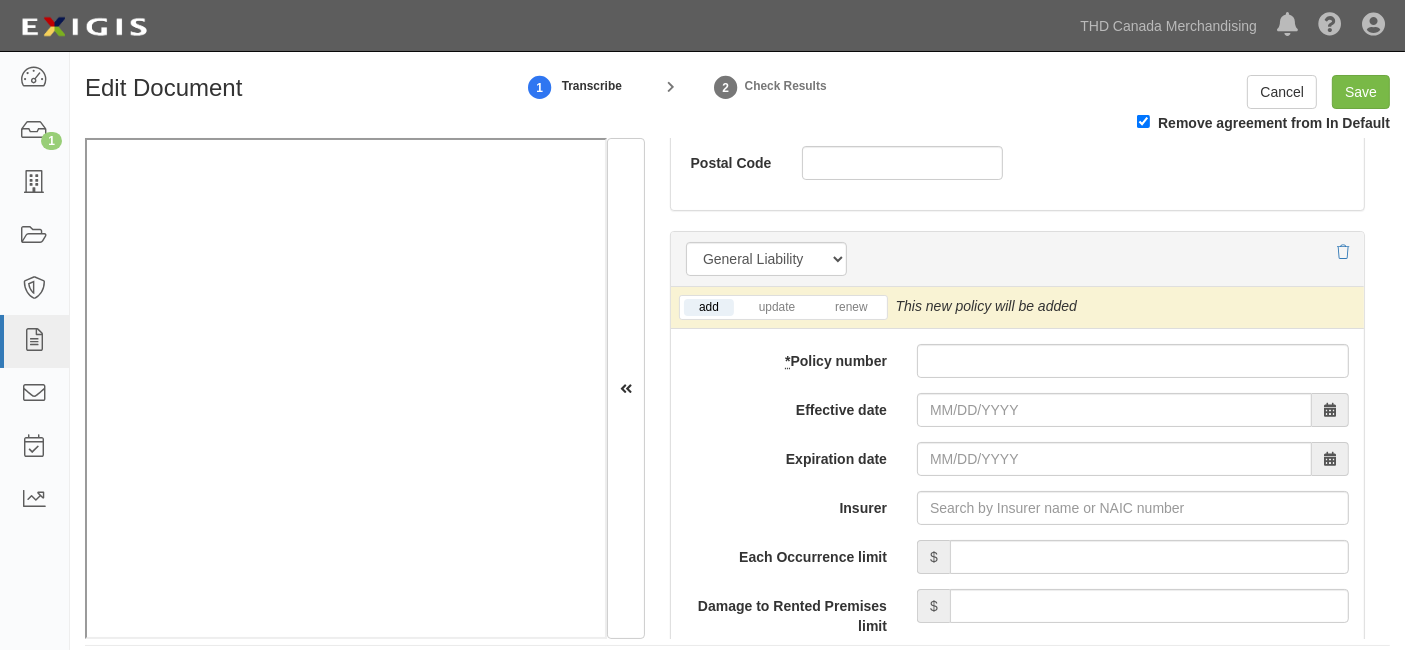 scroll, scrollTop: 1444, scrollLeft: 0, axis: vertical 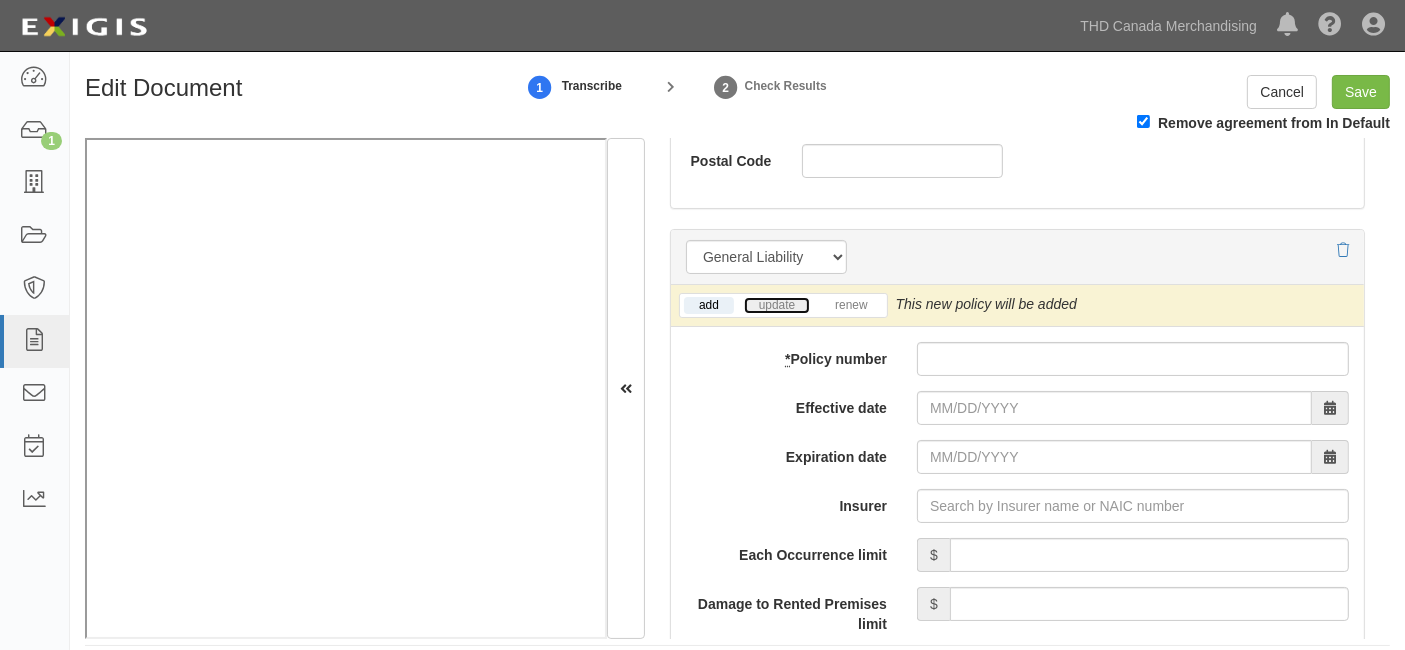click on "update" at bounding box center (777, 305) 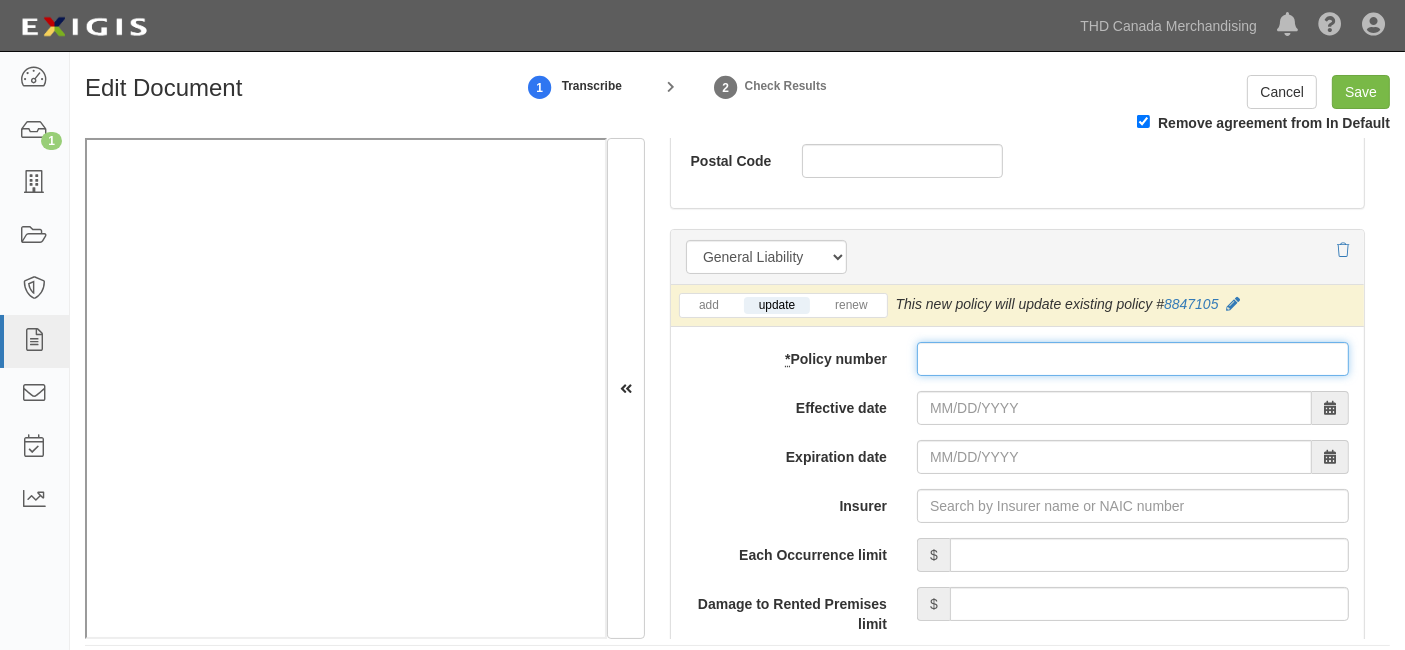 click on "*  Policy number" at bounding box center (1133, 359) 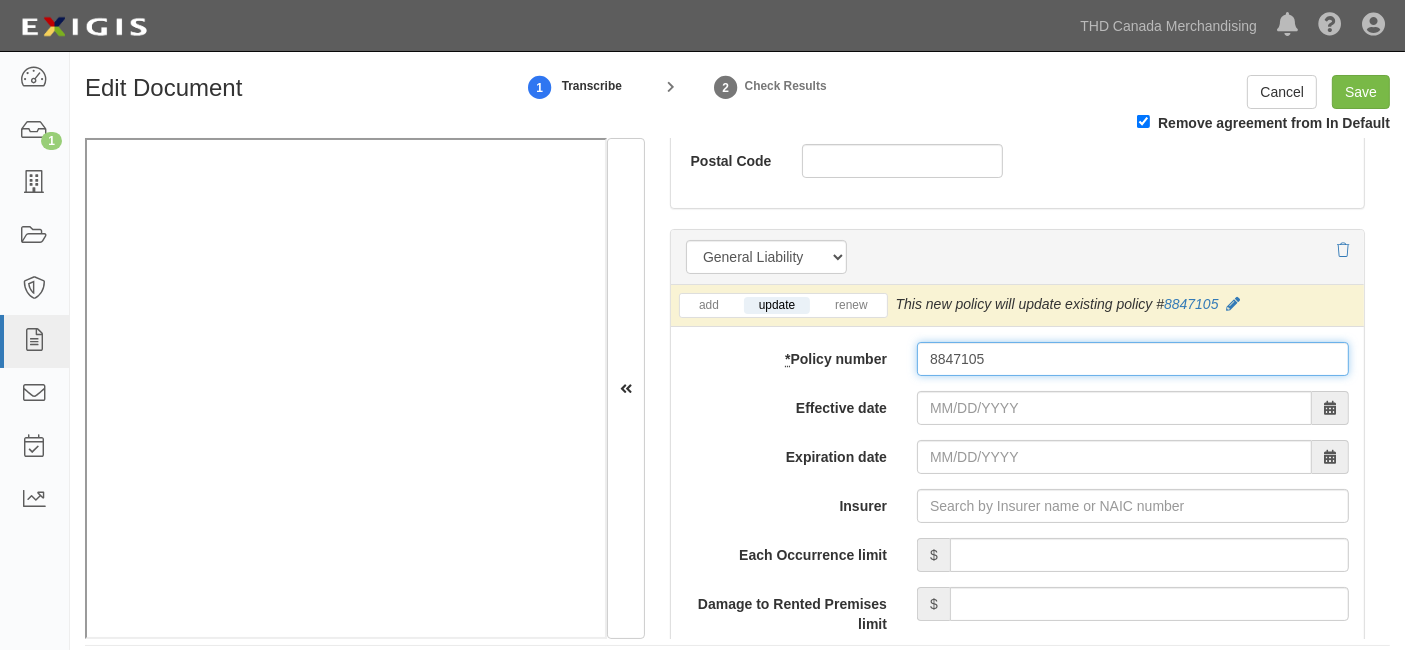 type on "8847105" 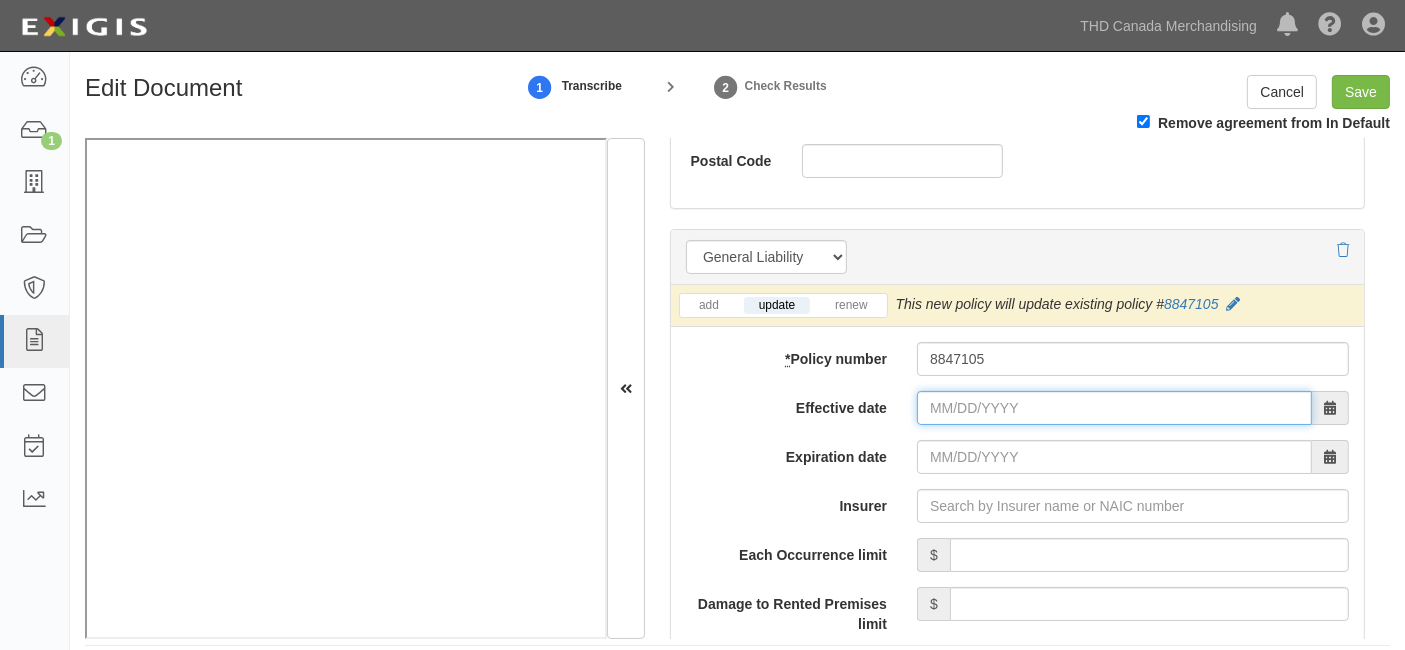 drag, startPoint x: 937, startPoint y: 432, endPoint x: 927, endPoint y: 427, distance: 11.18034 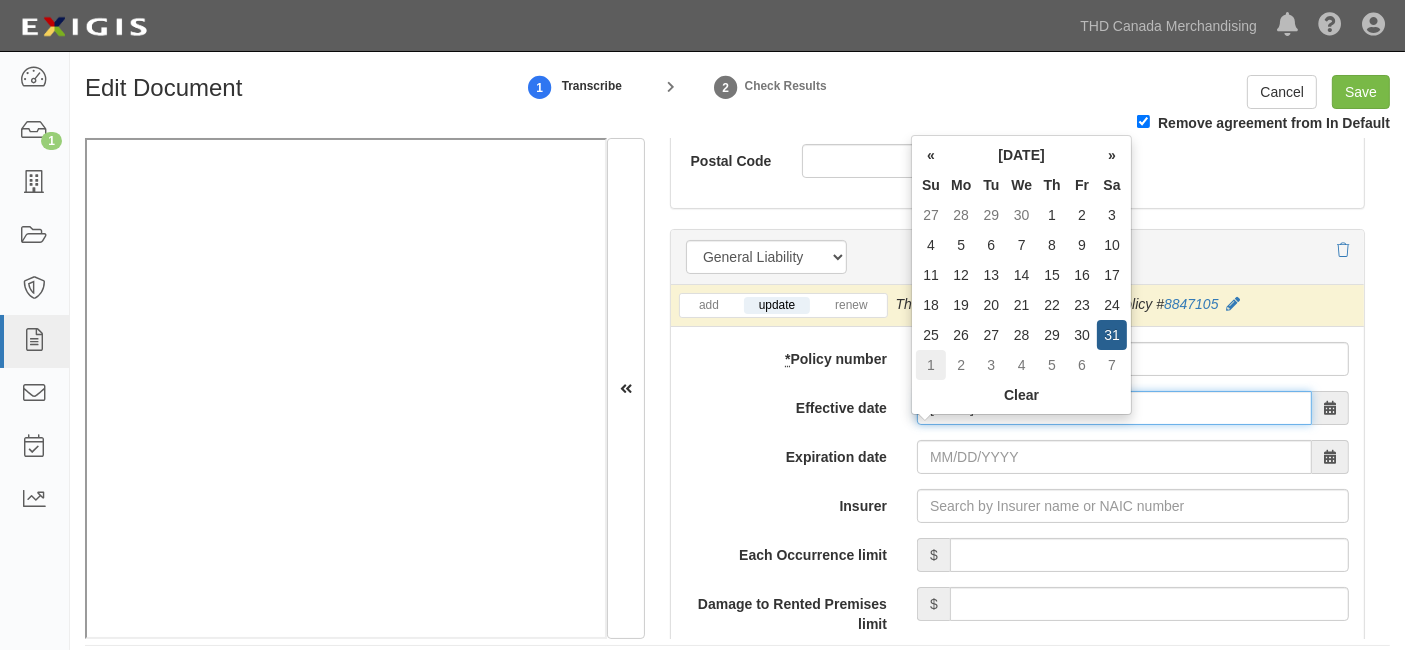 type on "06/01/2025" 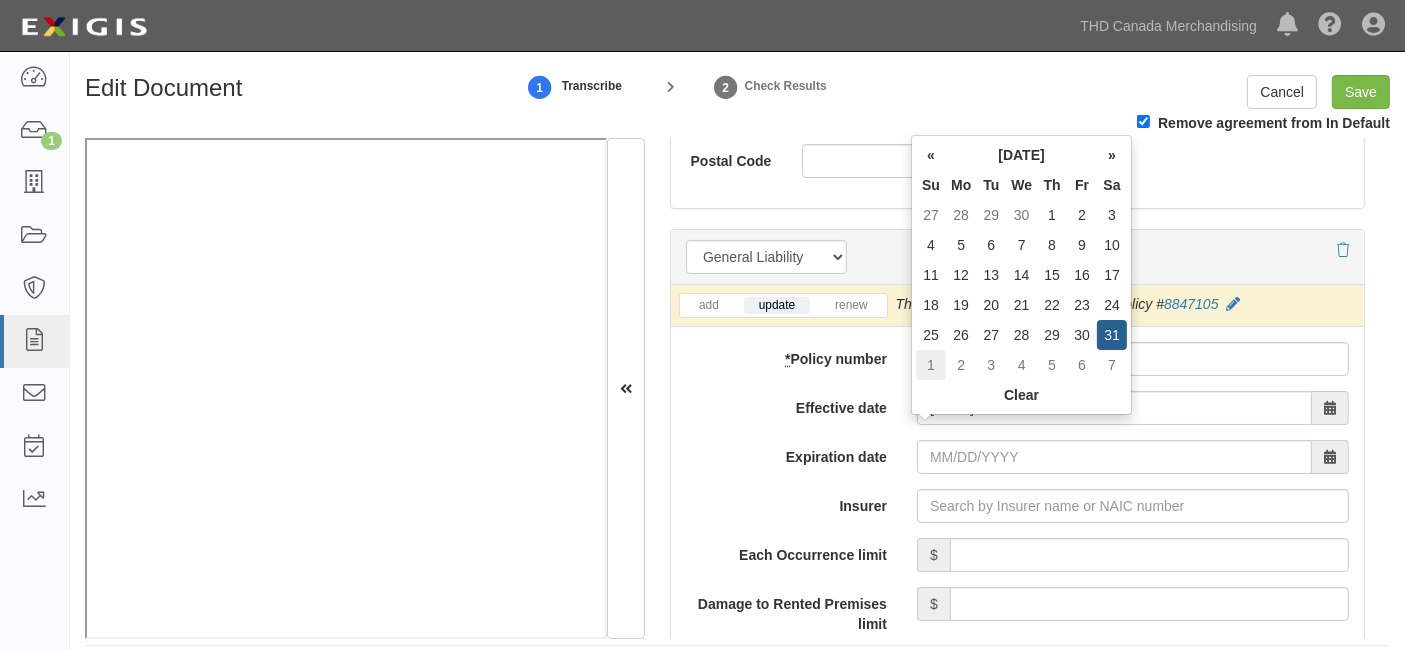type on "[DATE]" 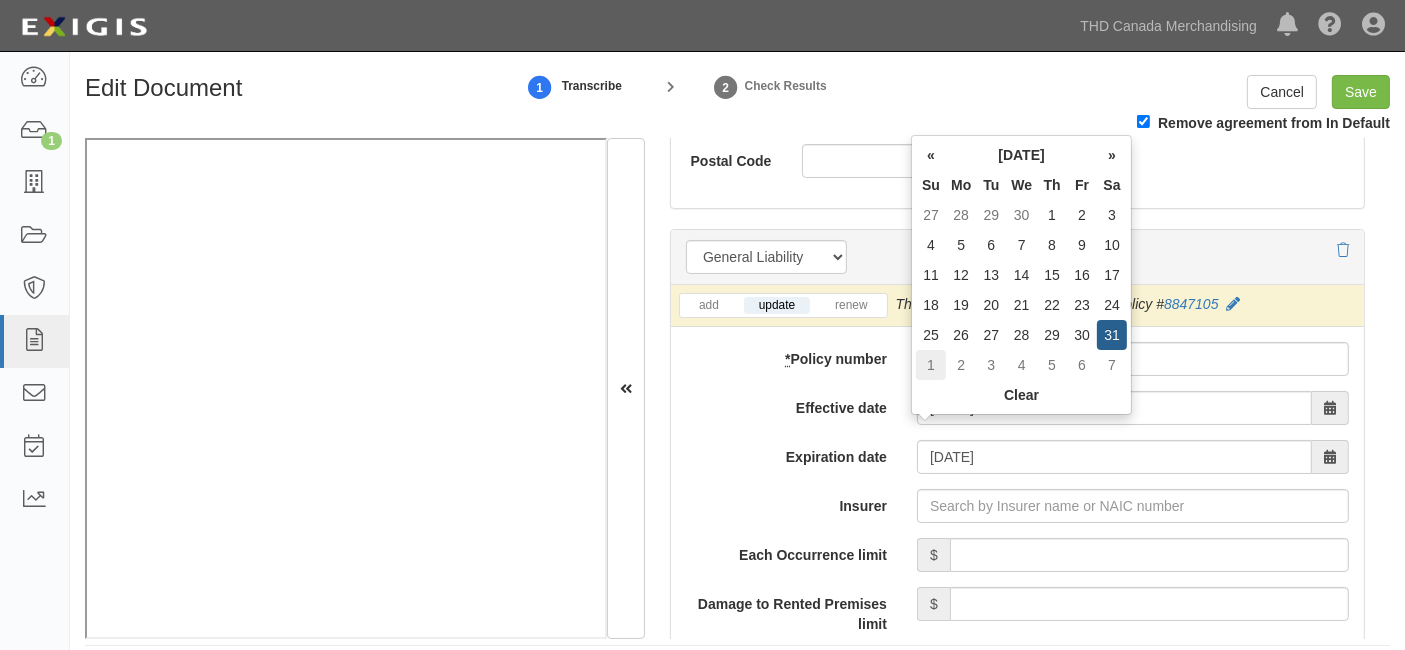click on "1" at bounding box center (931, 365) 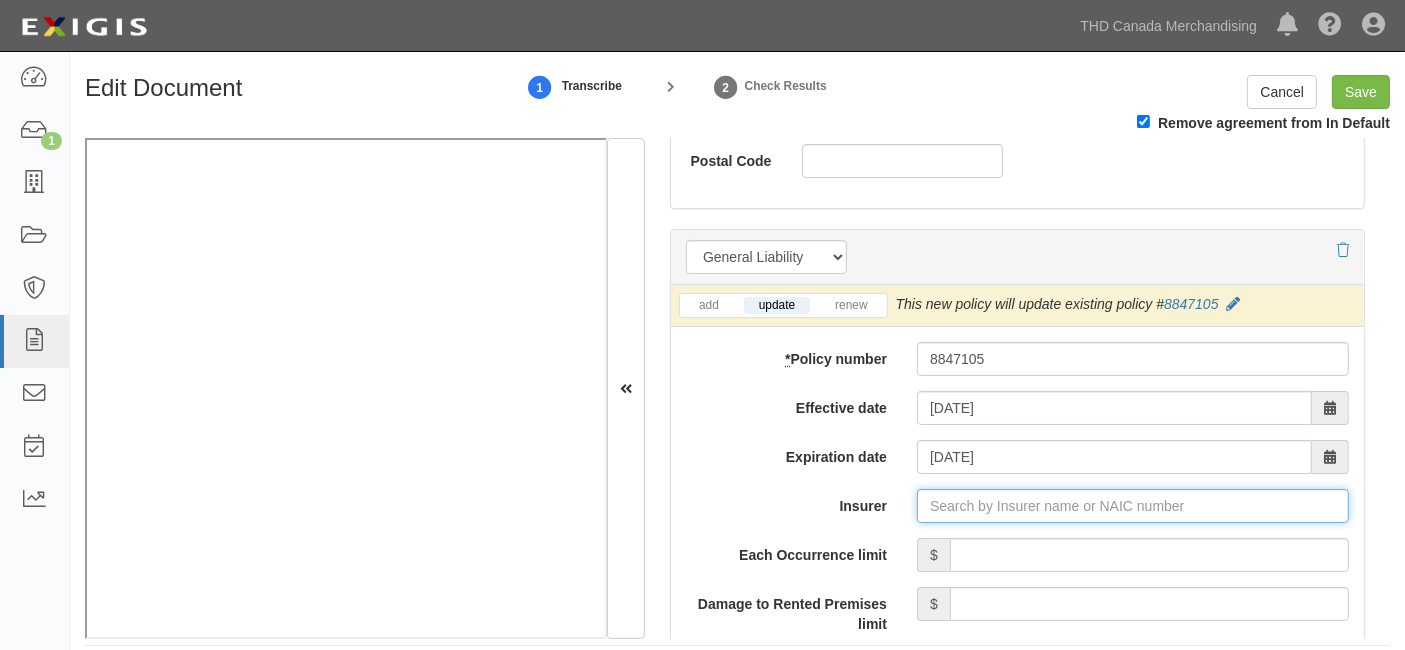 click on "Insurer" at bounding box center [1133, 506] 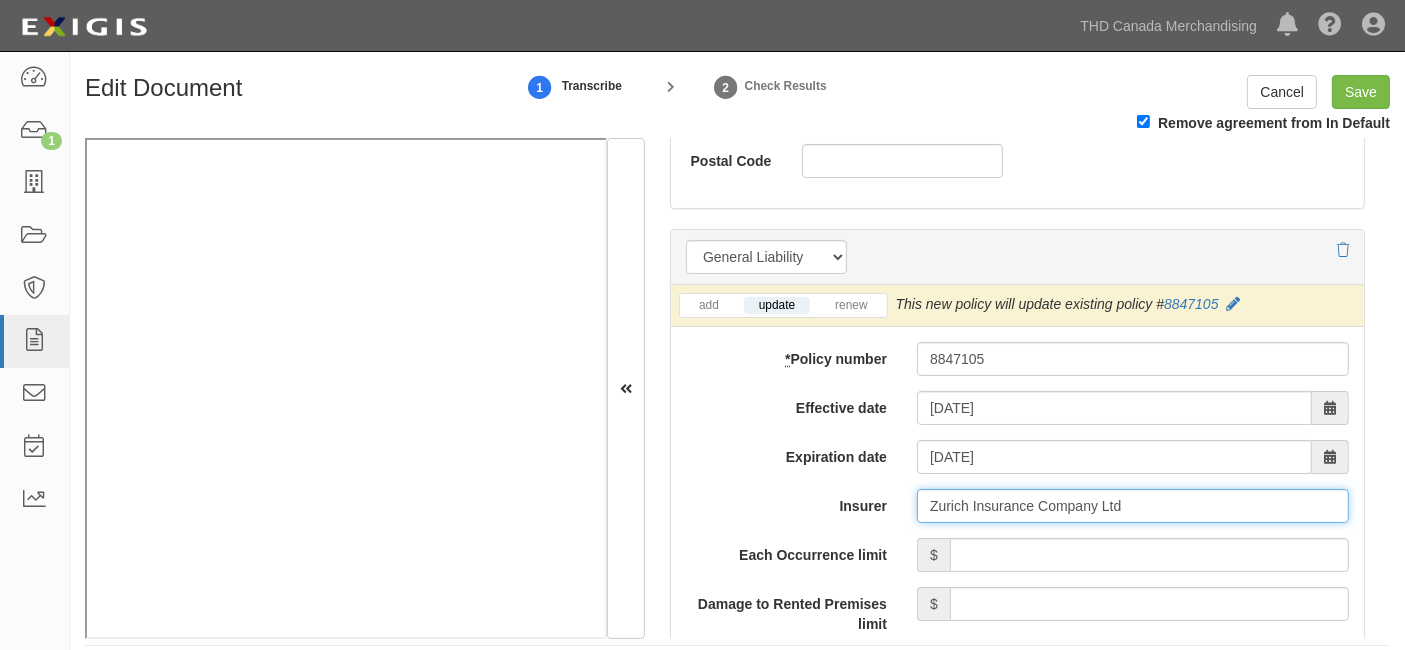 type on "Zurich Insurance Company Lt" 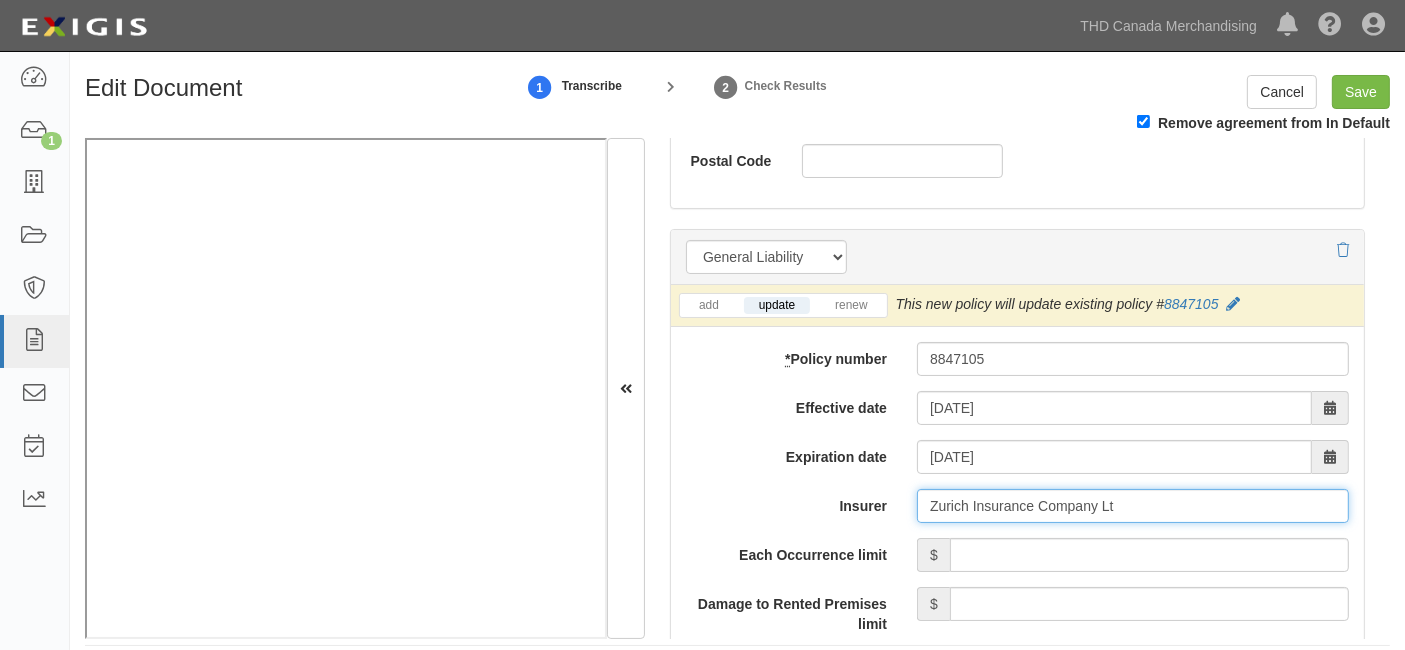 type on "Zurich Insurance Company Limited (0) A+ XV Rating" 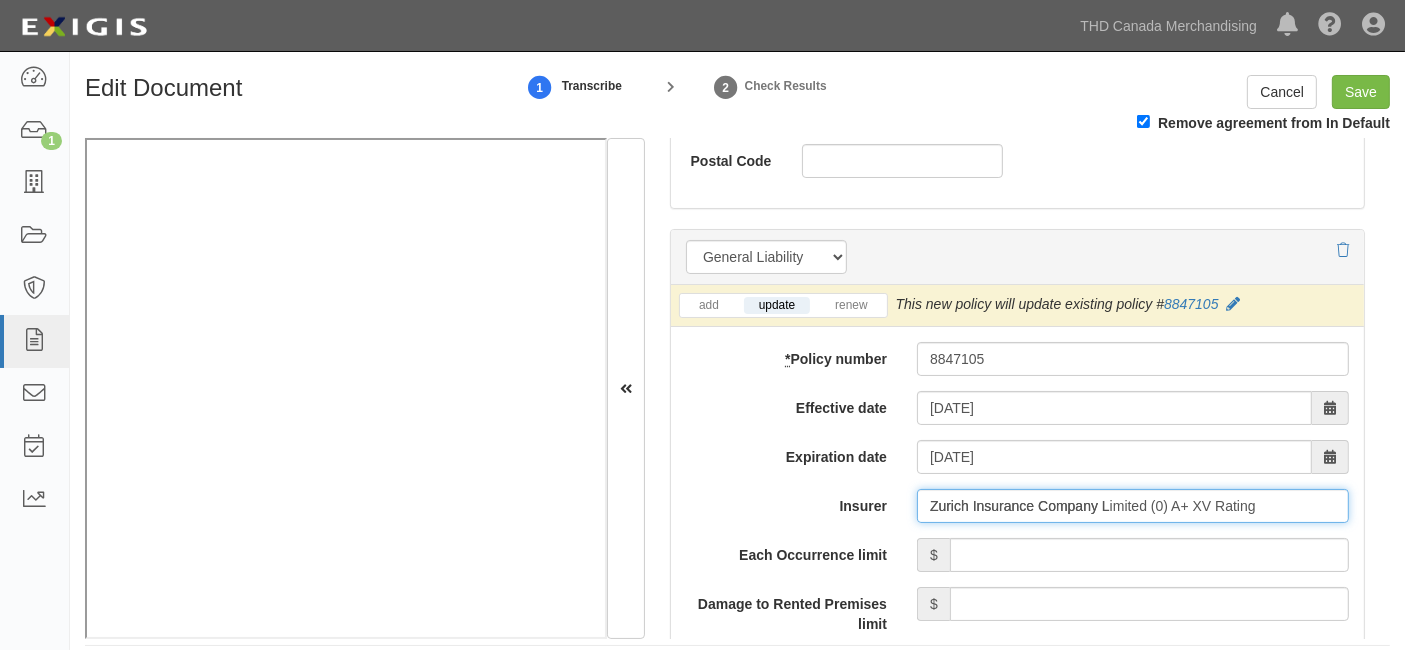 type on "Zurich Insurance Company" 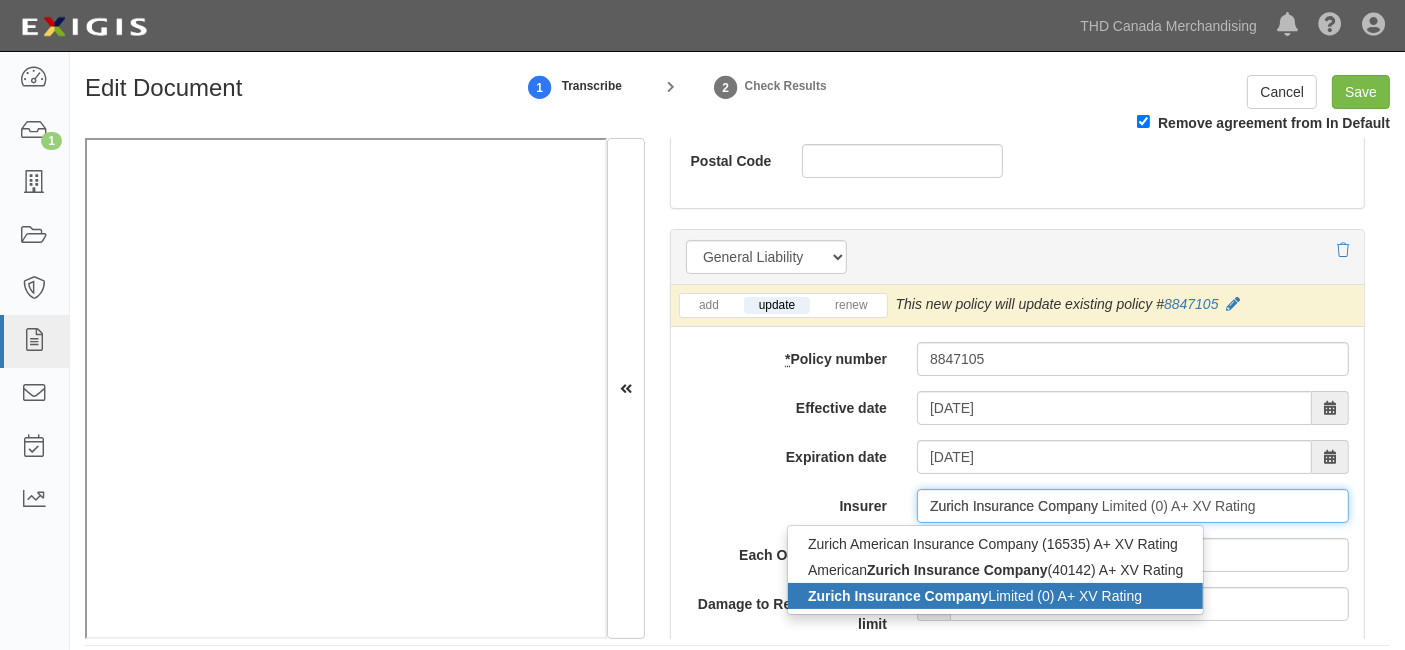 click on "Zurich Insurance Company" 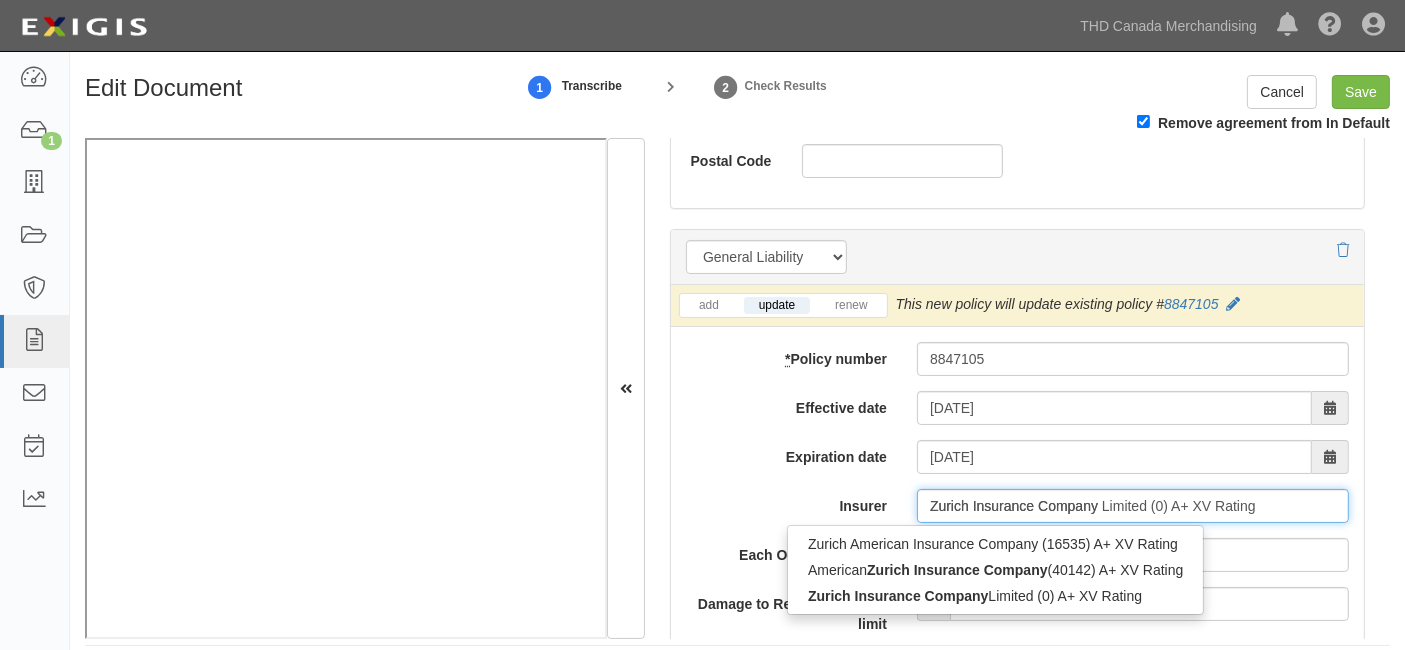 type 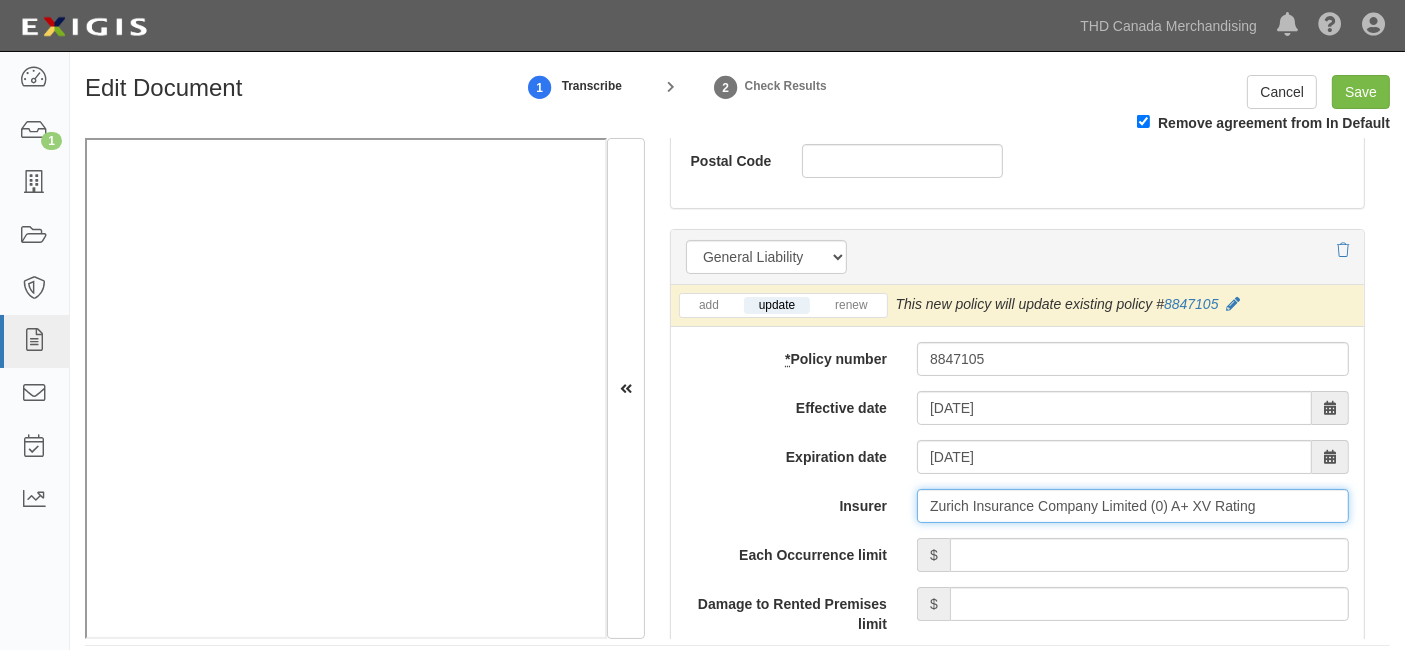 type on "Zurich Insurance Company Limited (0) A+ XV Rating" 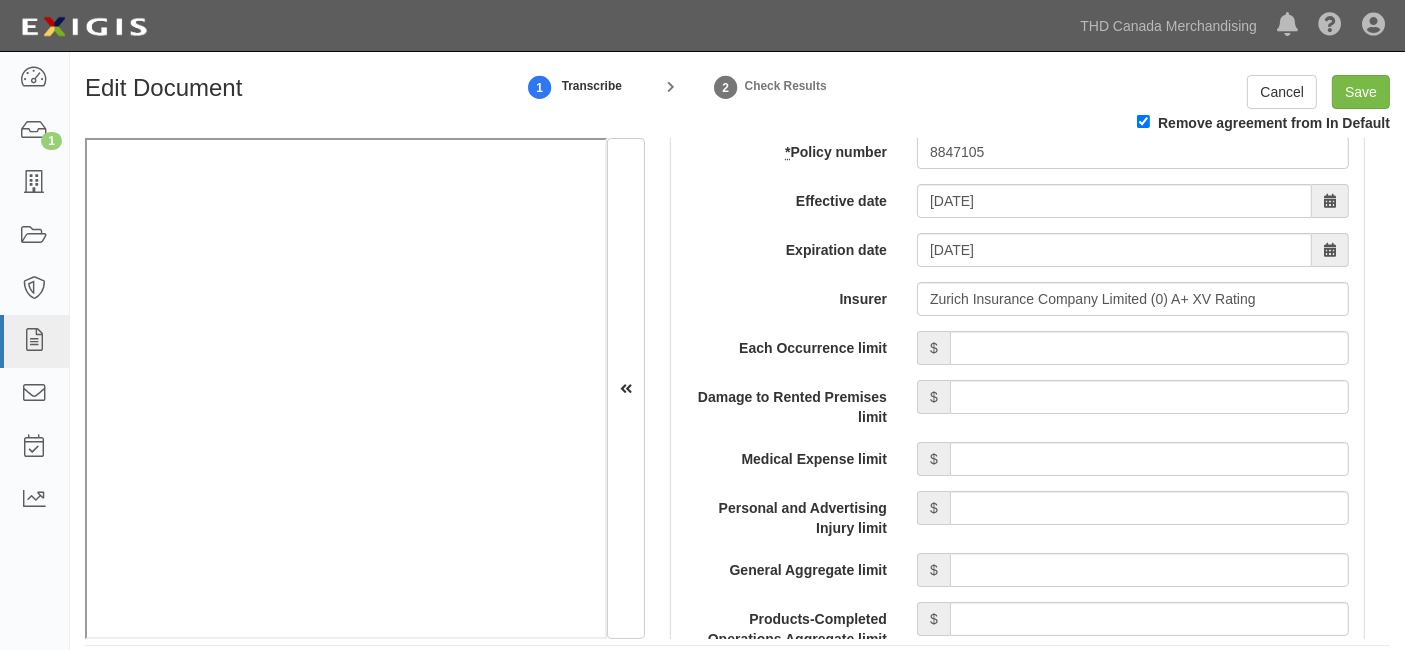 scroll, scrollTop: 1666, scrollLeft: 0, axis: vertical 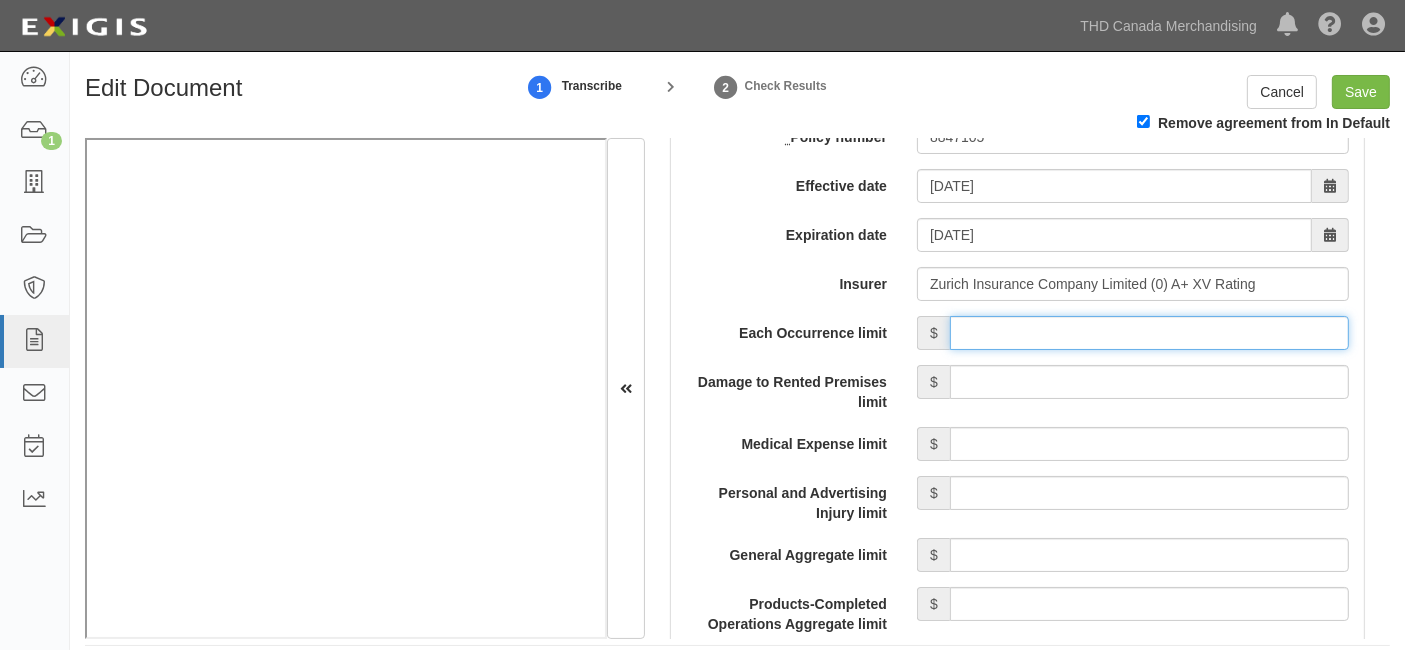 drag, startPoint x: 997, startPoint y: 358, endPoint x: 1015, endPoint y: 378, distance: 26.907248 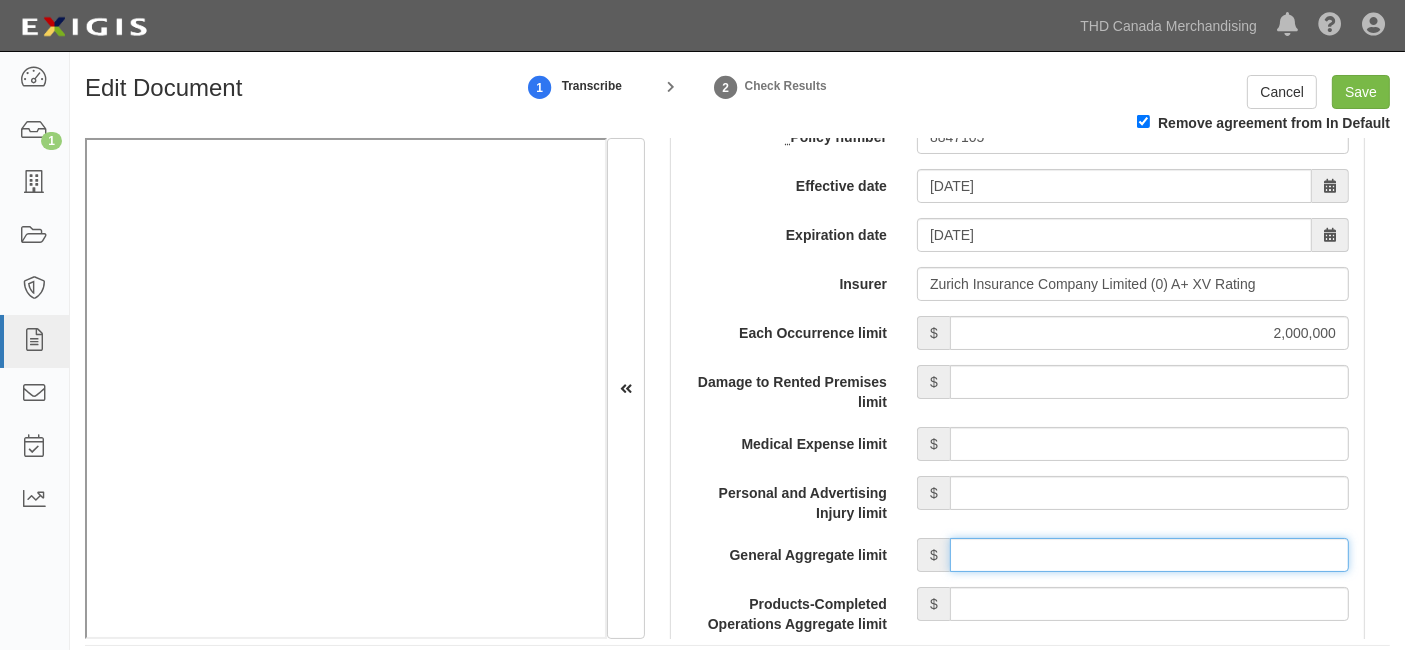 click on "General Aggregate limit" at bounding box center (1149, 555) 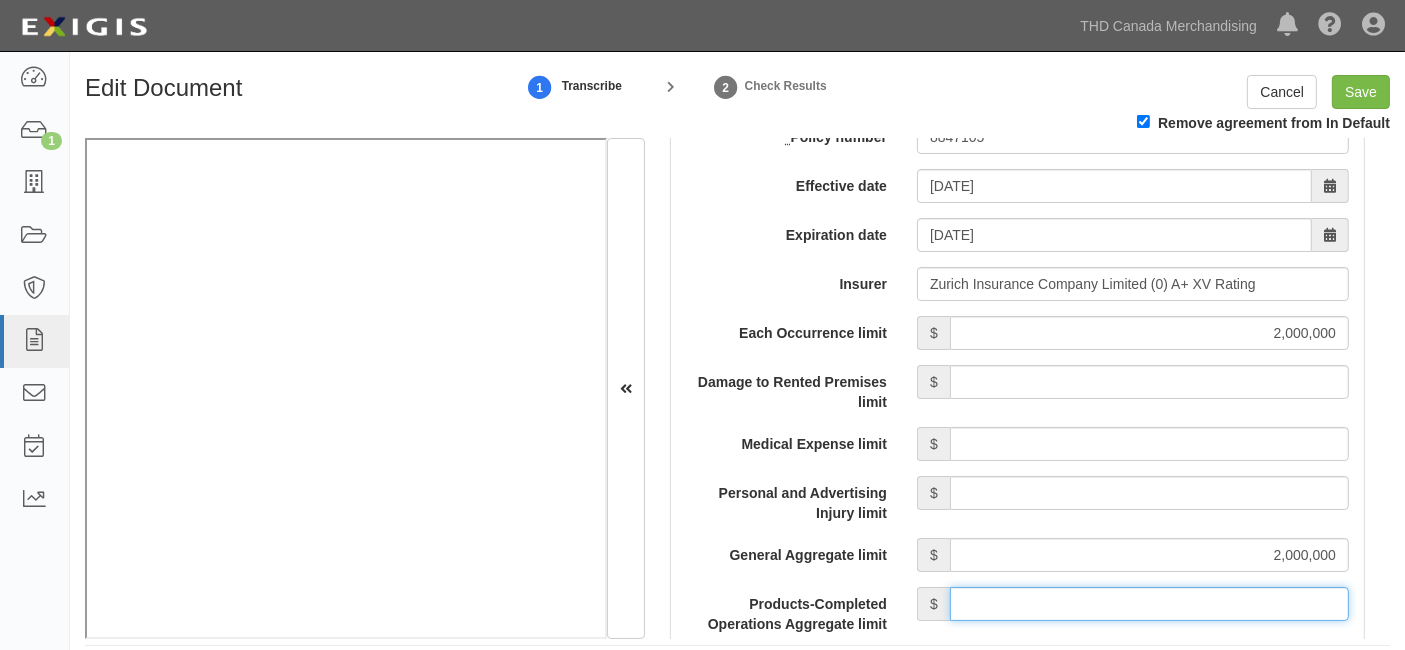 drag, startPoint x: 1077, startPoint y: 630, endPoint x: 1073, endPoint y: 610, distance: 20.396078 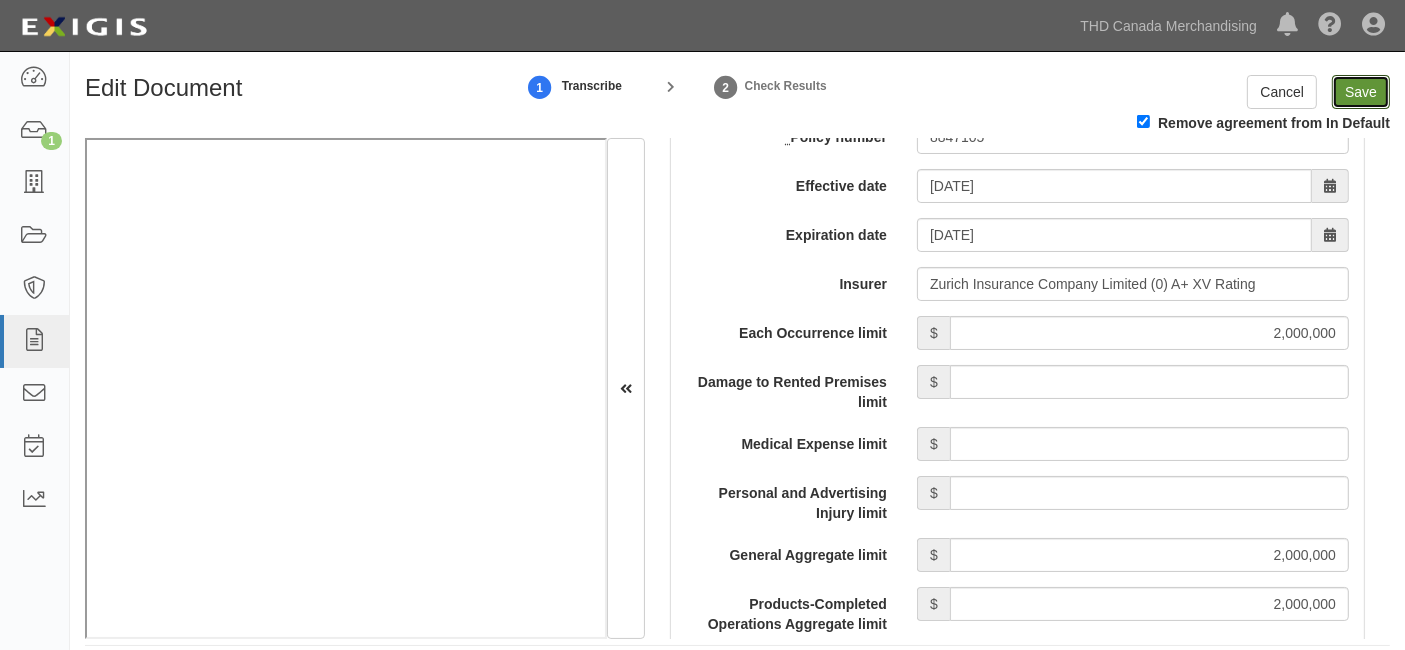 drag, startPoint x: 1351, startPoint y: 97, endPoint x: 1302, endPoint y: 144, distance: 67.89698 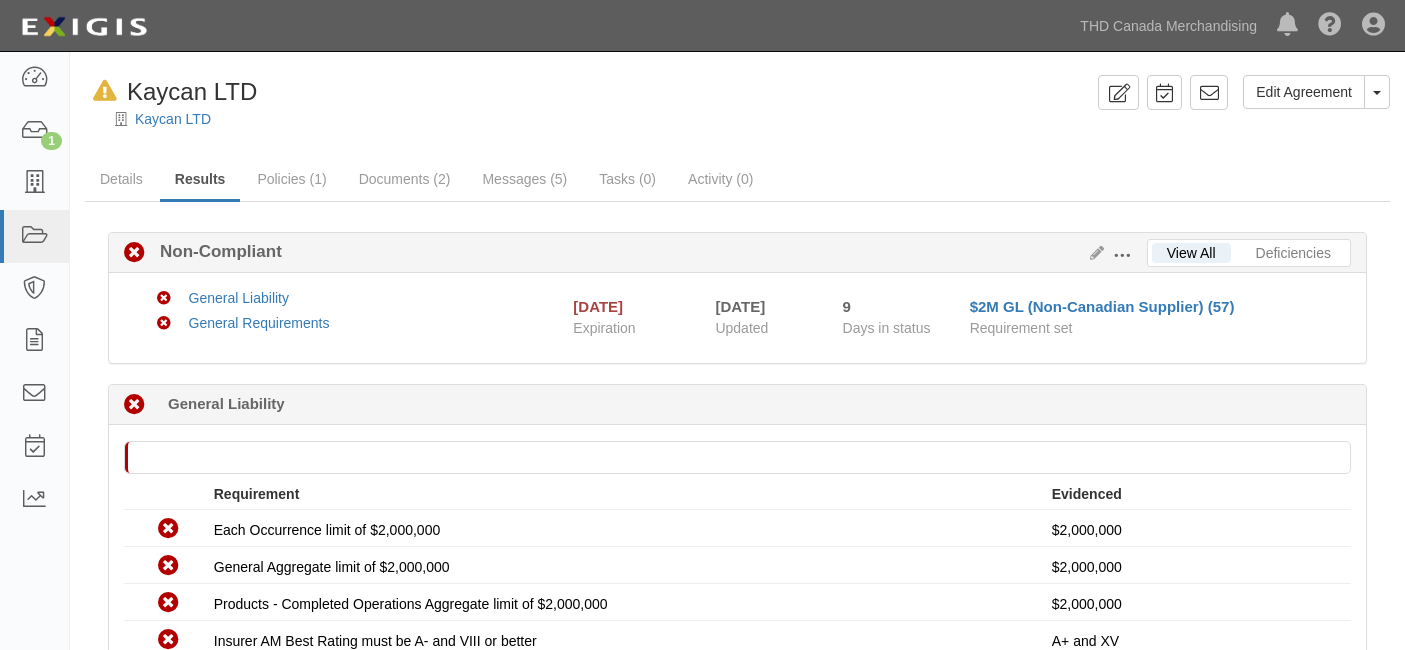 scroll, scrollTop: 0, scrollLeft: 0, axis: both 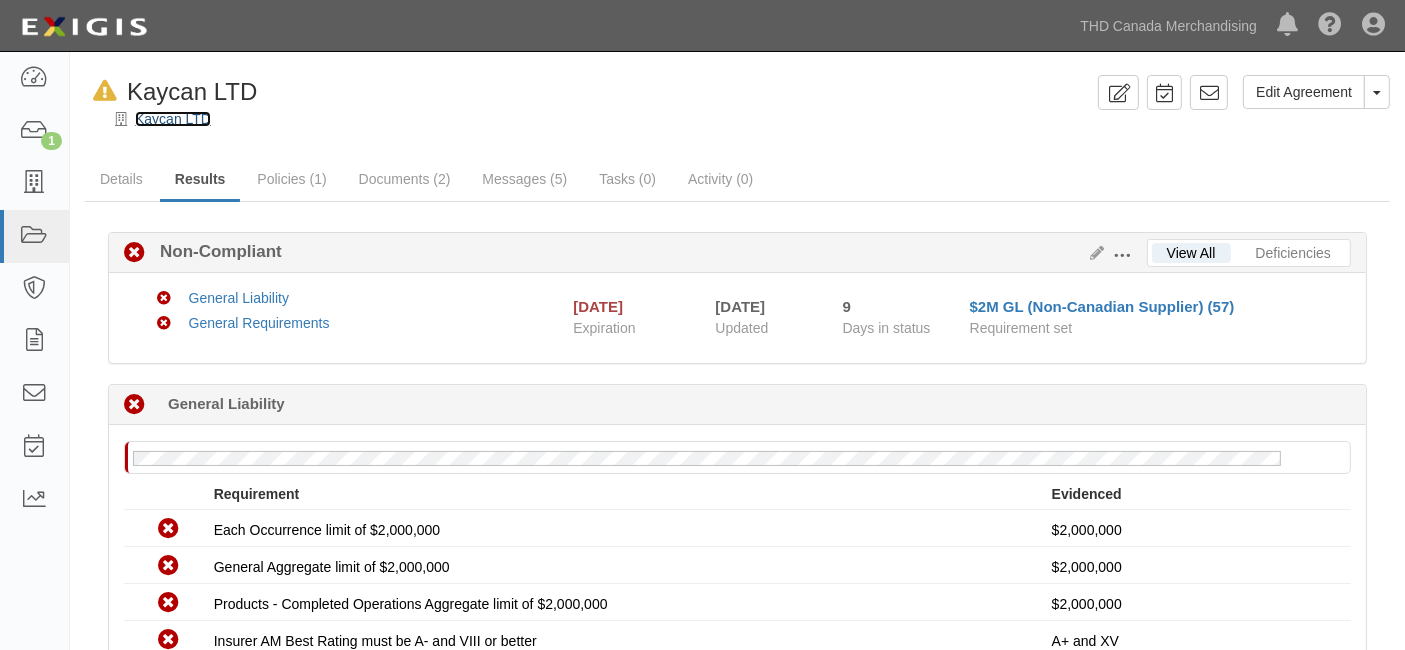 click on "Kaycan LTD" at bounding box center (173, 119) 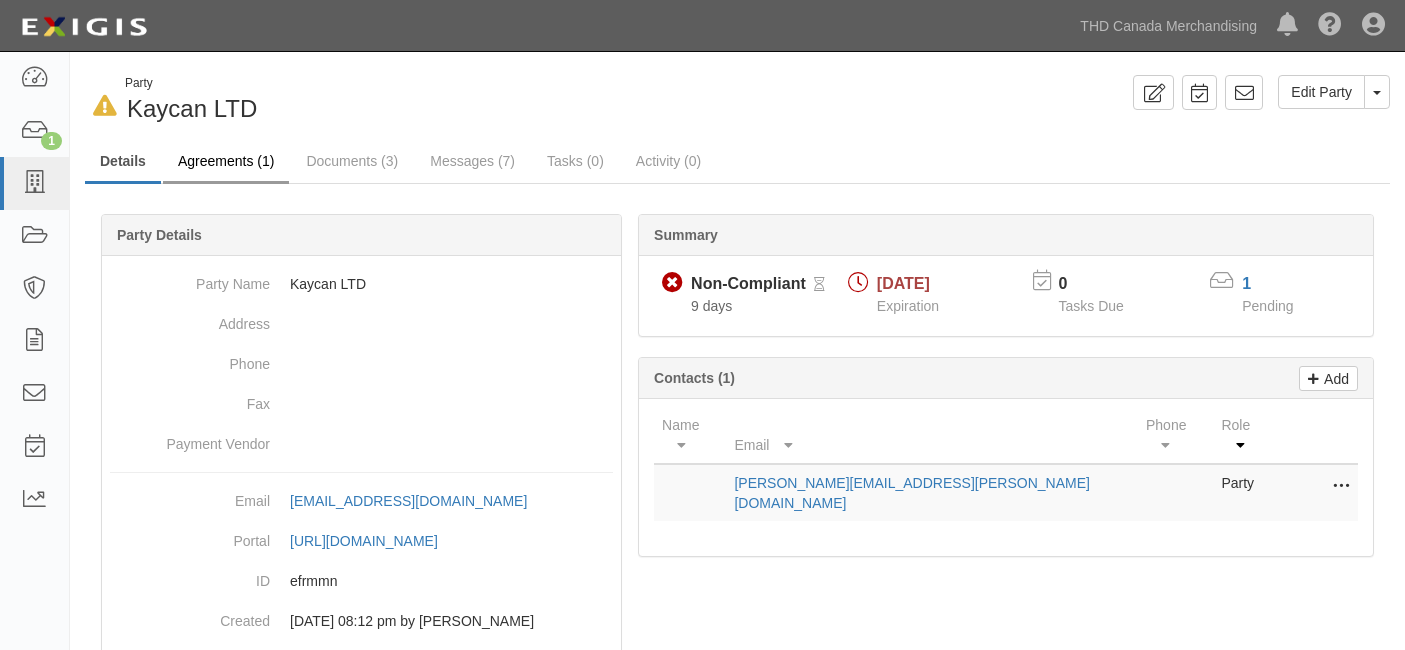 scroll, scrollTop: 0, scrollLeft: 0, axis: both 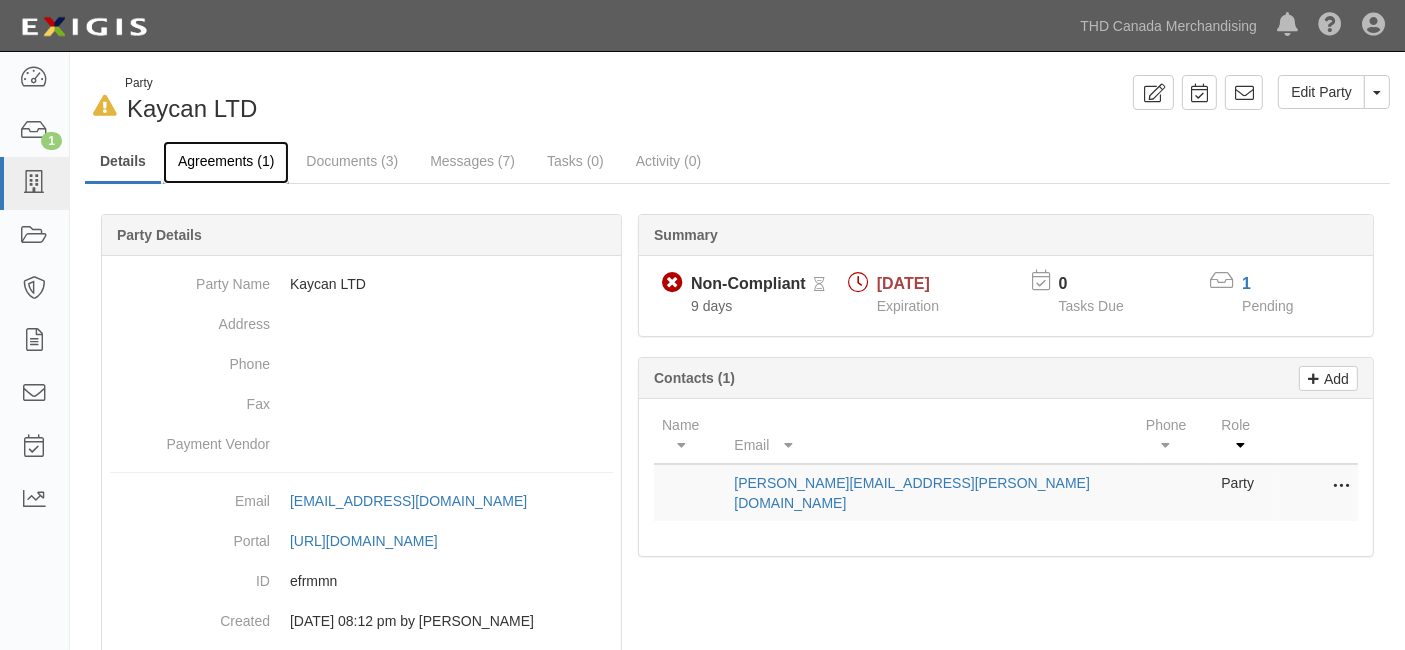 click on "Agreements (1)" at bounding box center [226, 162] 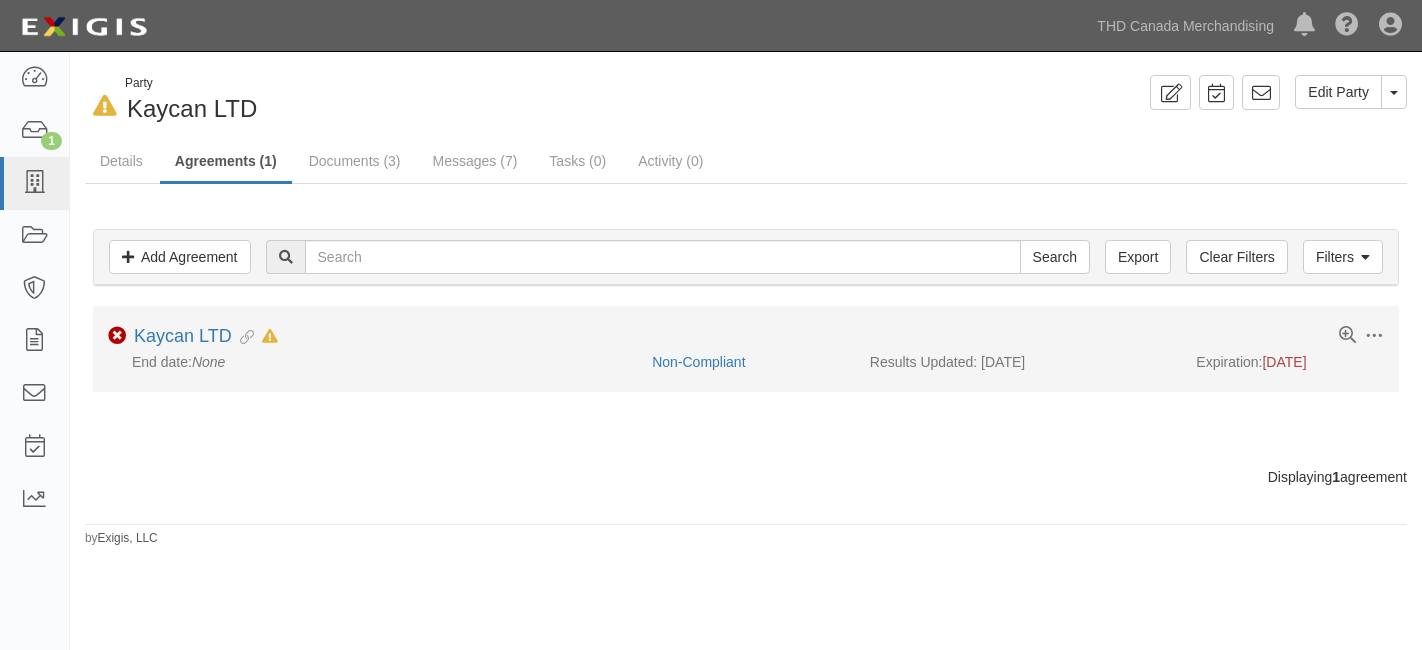scroll, scrollTop: 0, scrollLeft: 0, axis: both 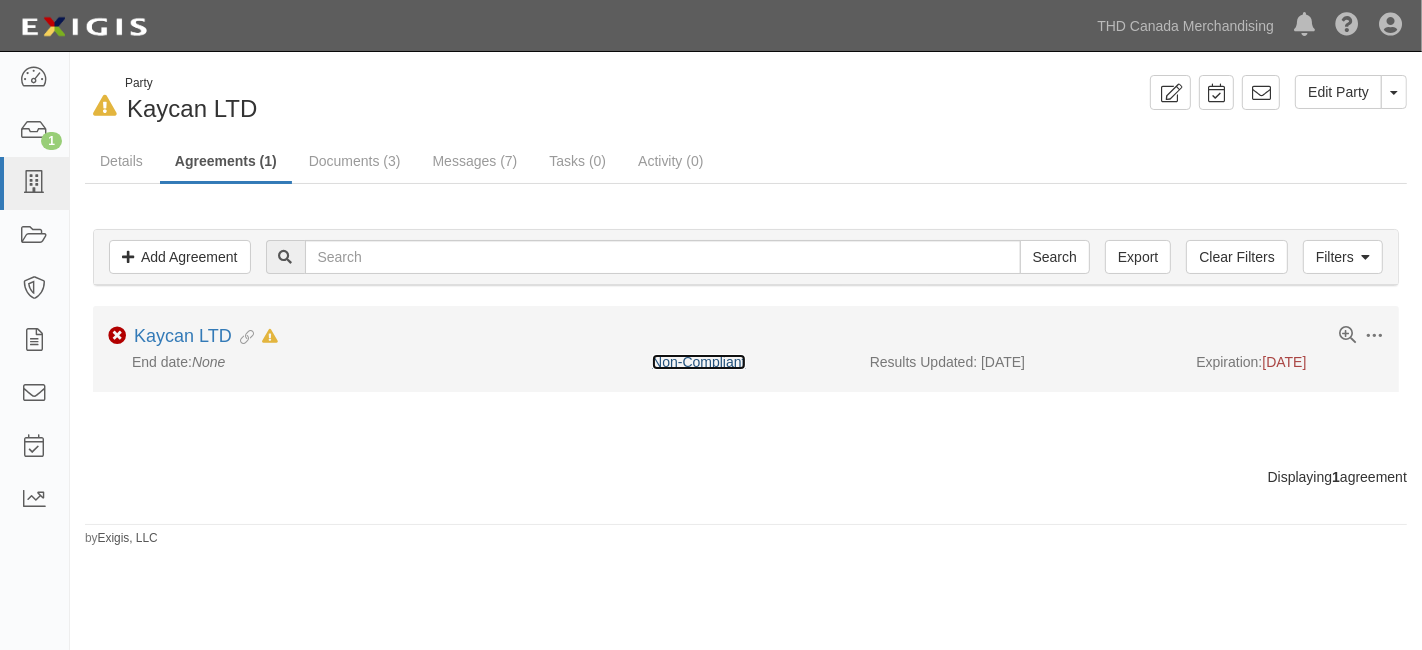 click on "Non-Compliant" at bounding box center [698, 362] 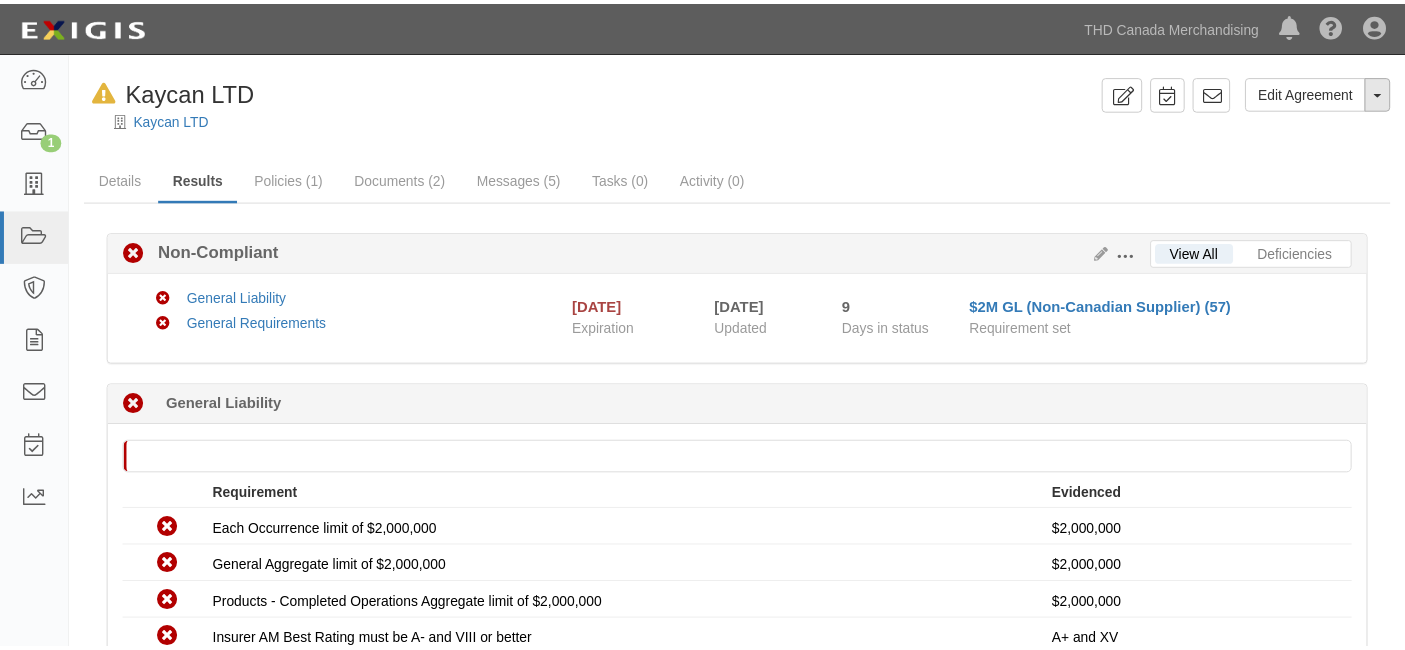 scroll, scrollTop: 0, scrollLeft: 0, axis: both 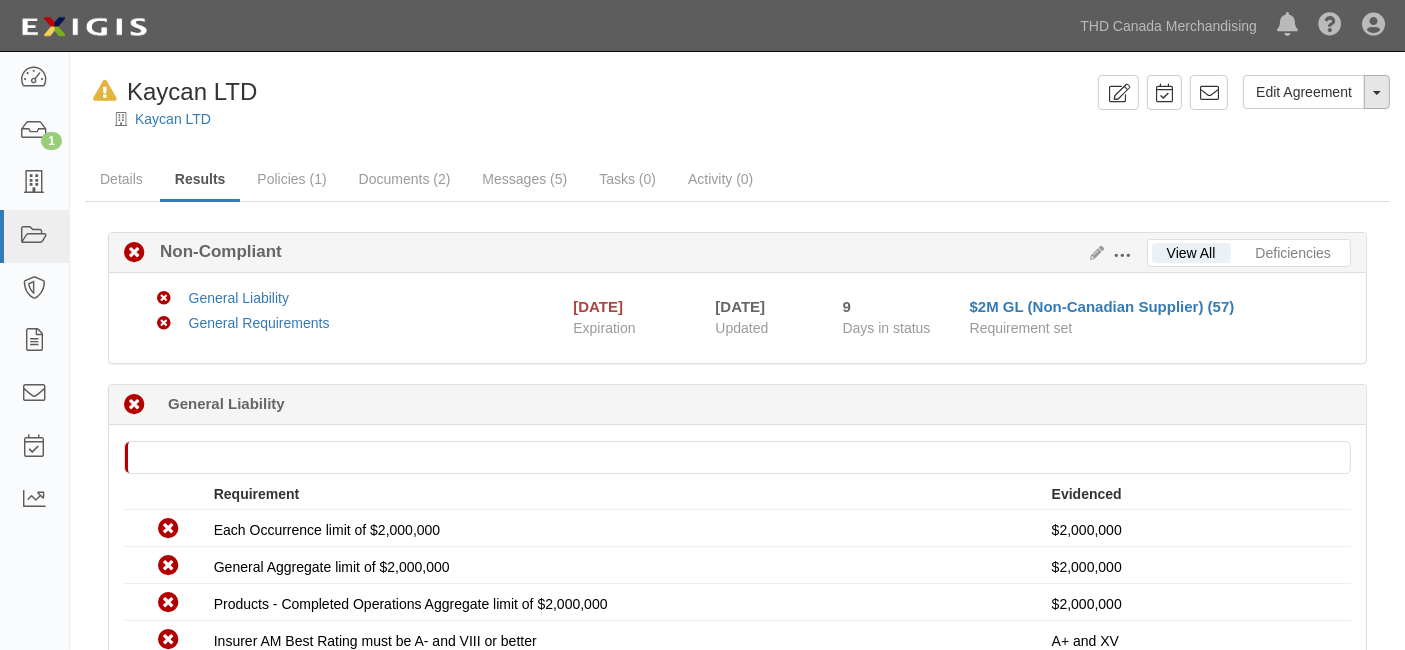 click on "Toggle Agreement Dropdown" at bounding box center (1377, 92) 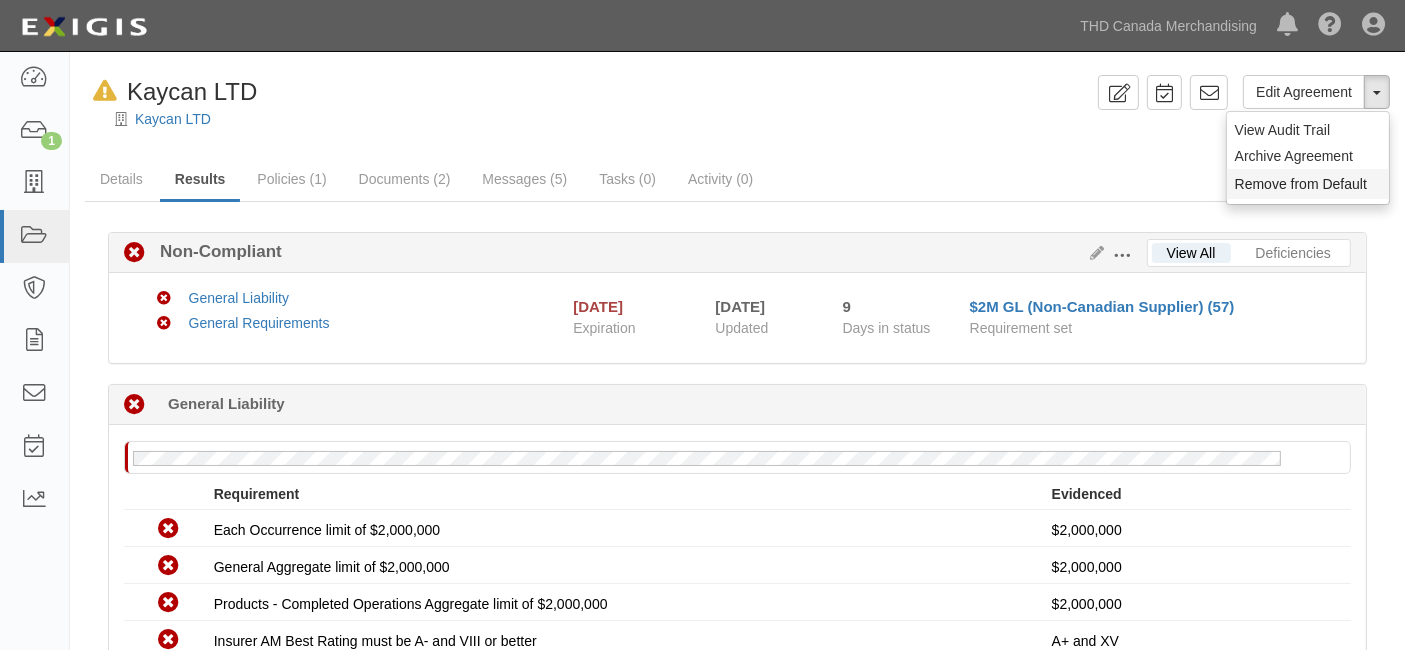 click on "Remove from Default" at bounding box center [1308, 184] 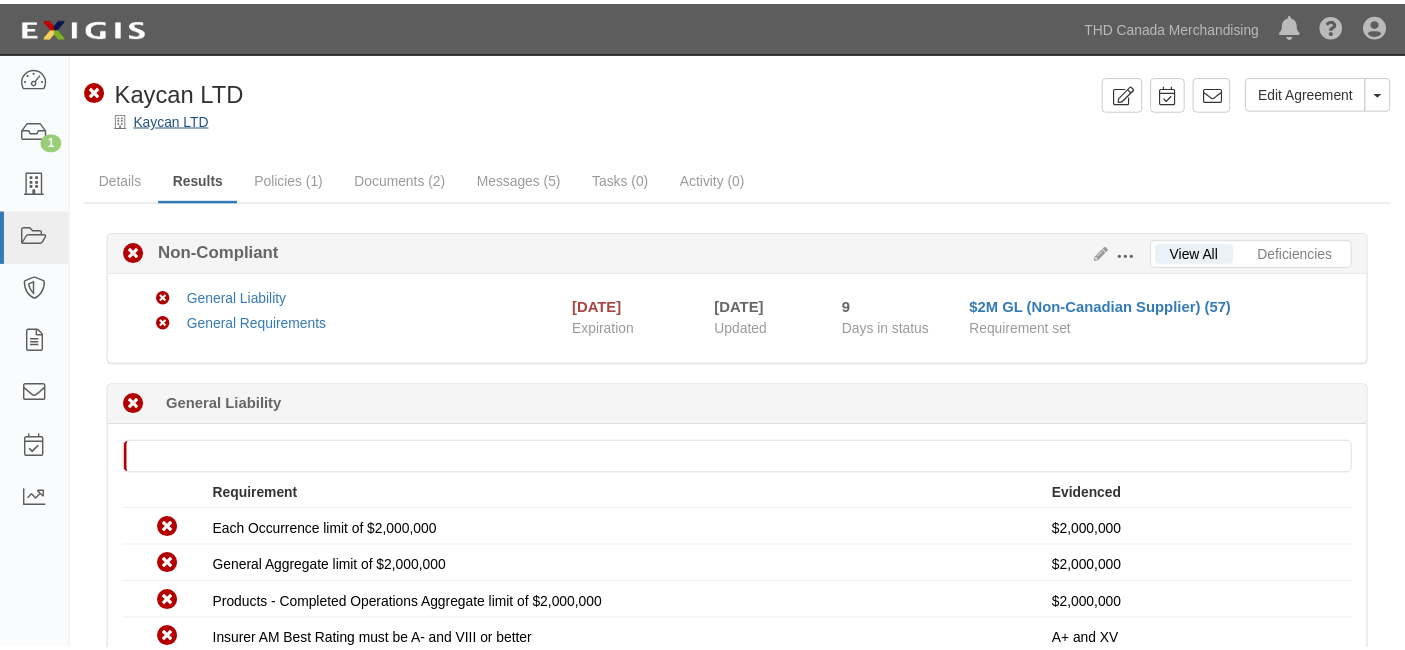 scroll, scrollTop: 0, scrollLeft: 0, axis: both 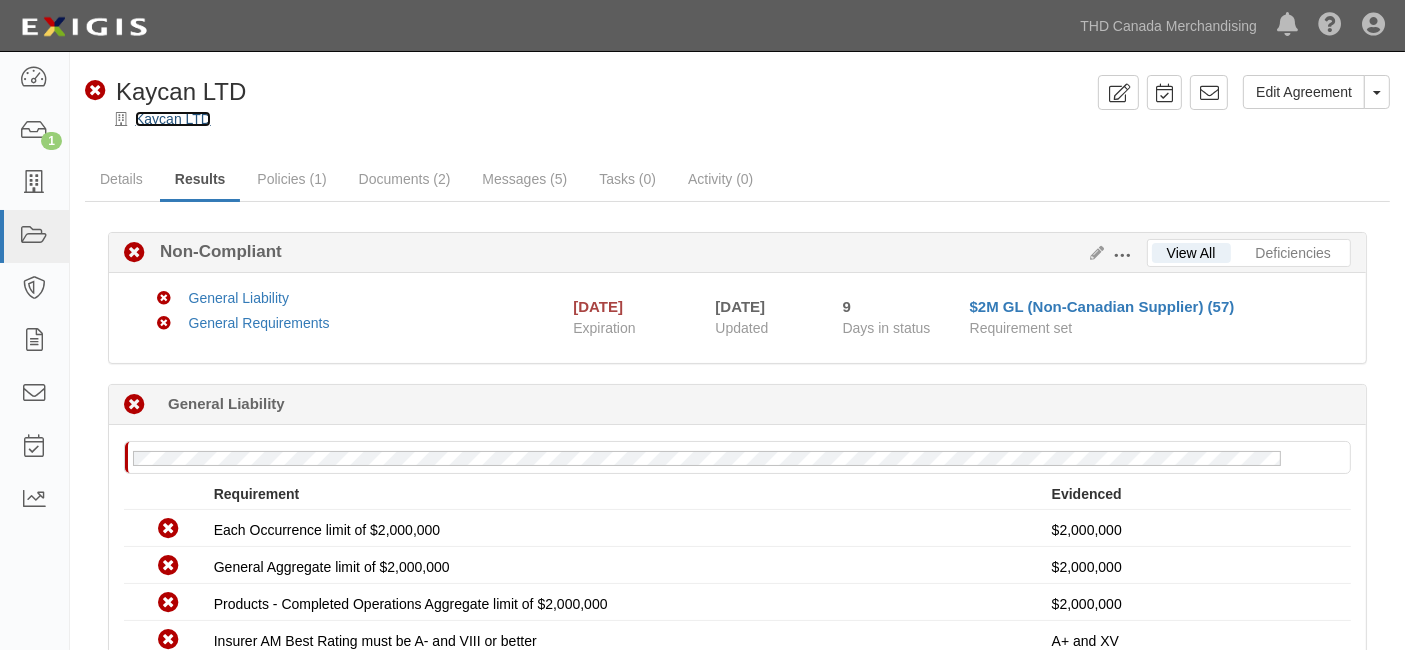 click on "Kaycan LTD" at bounding box center (173, 119) 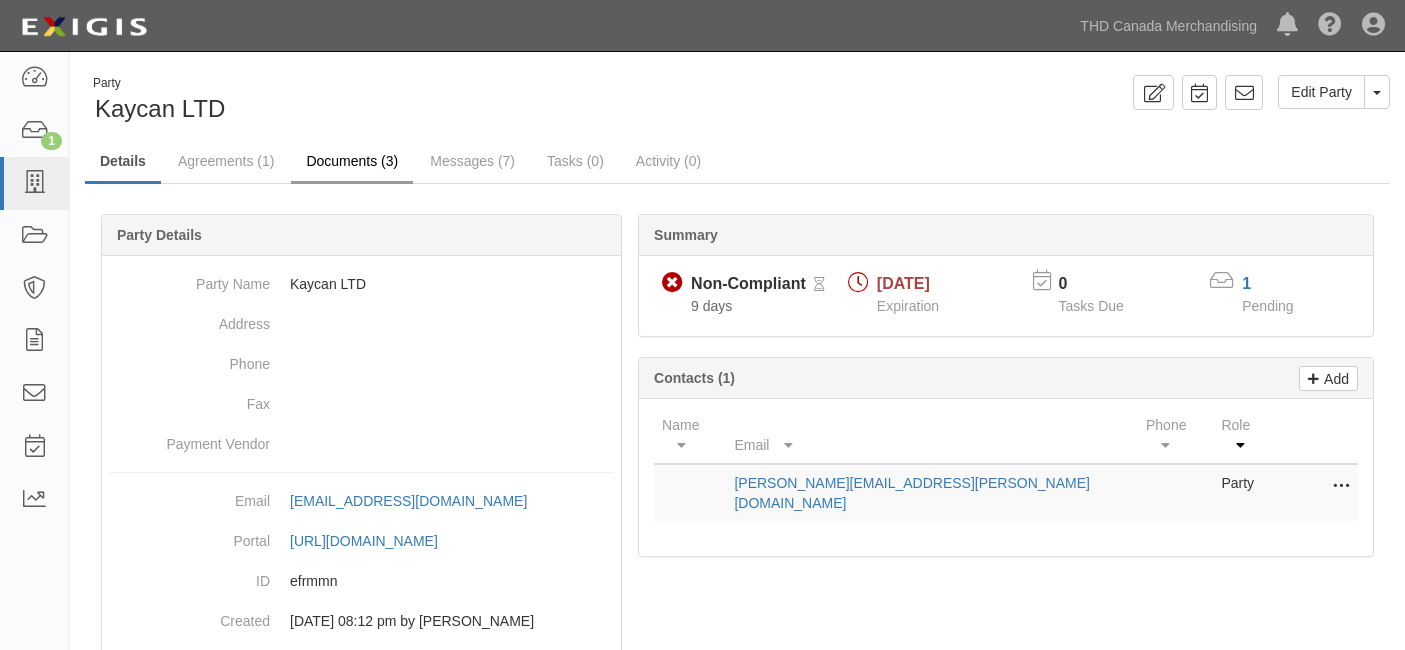 scroll, scrollTop: 0, scrollLeft: 0, axis: both 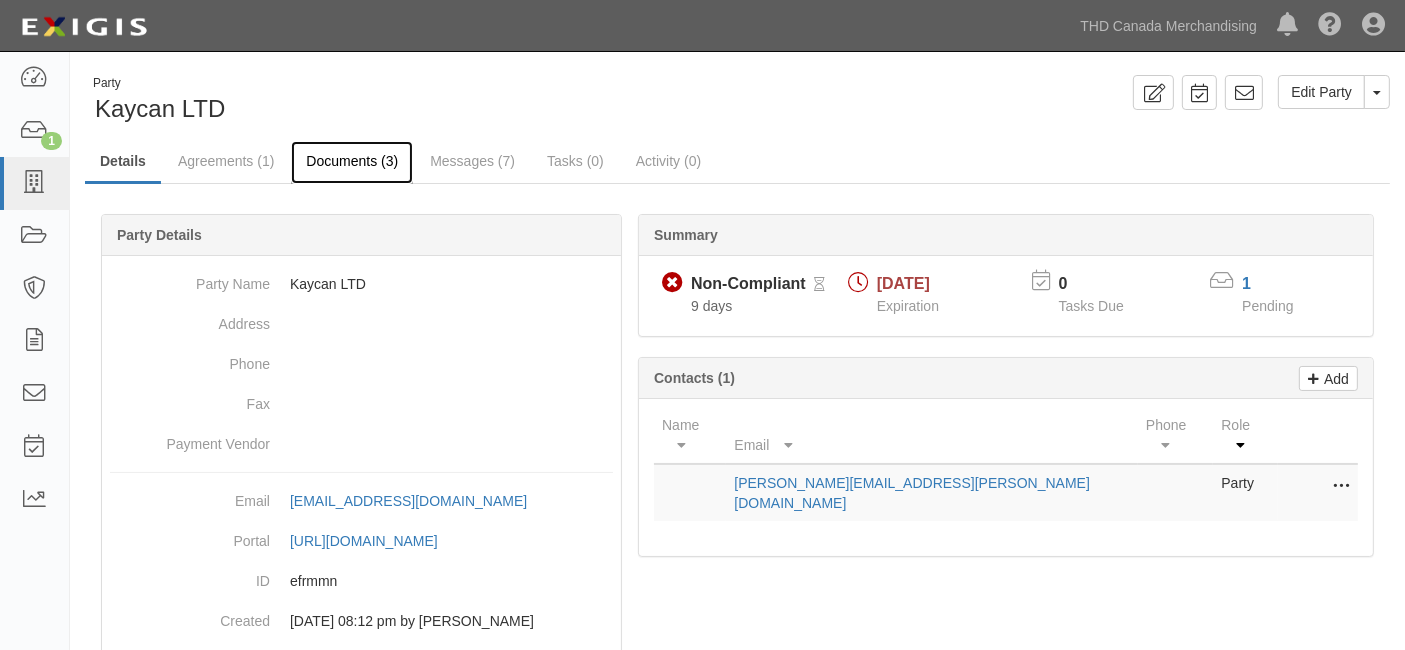 click on "Documents (3)" at bounding box center [352, 162] 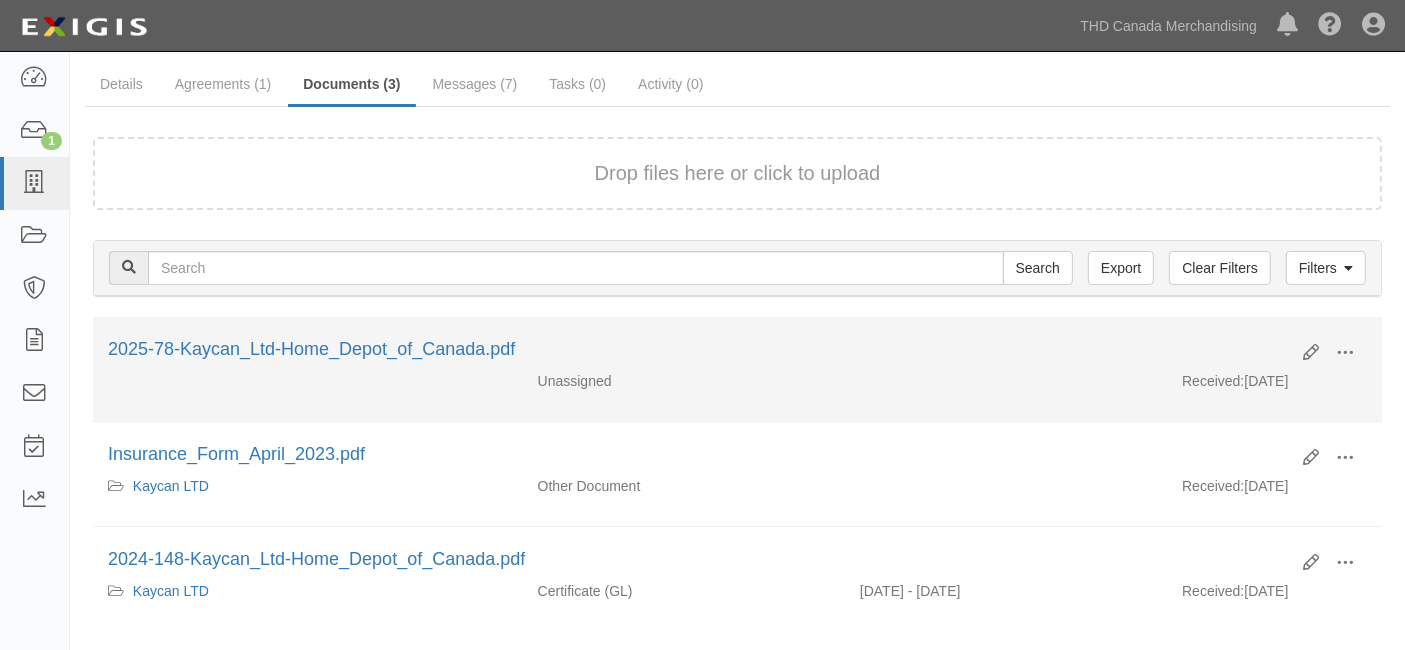 scroll, scrollTop: 111, scrollLeft: 0, axis: vertical 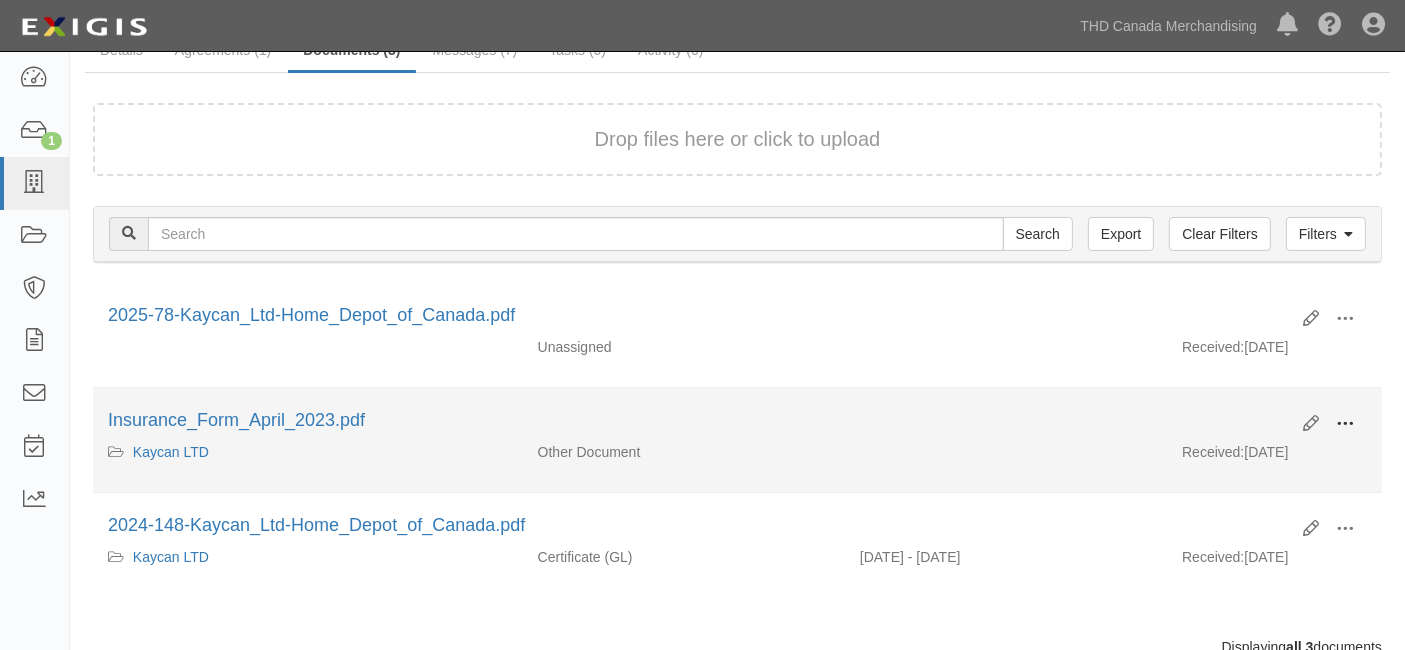 drag, startPoint x: 1339, startPoint y: 417, endPoint x: 1267, endPoint y: 442, distance: 76.2168 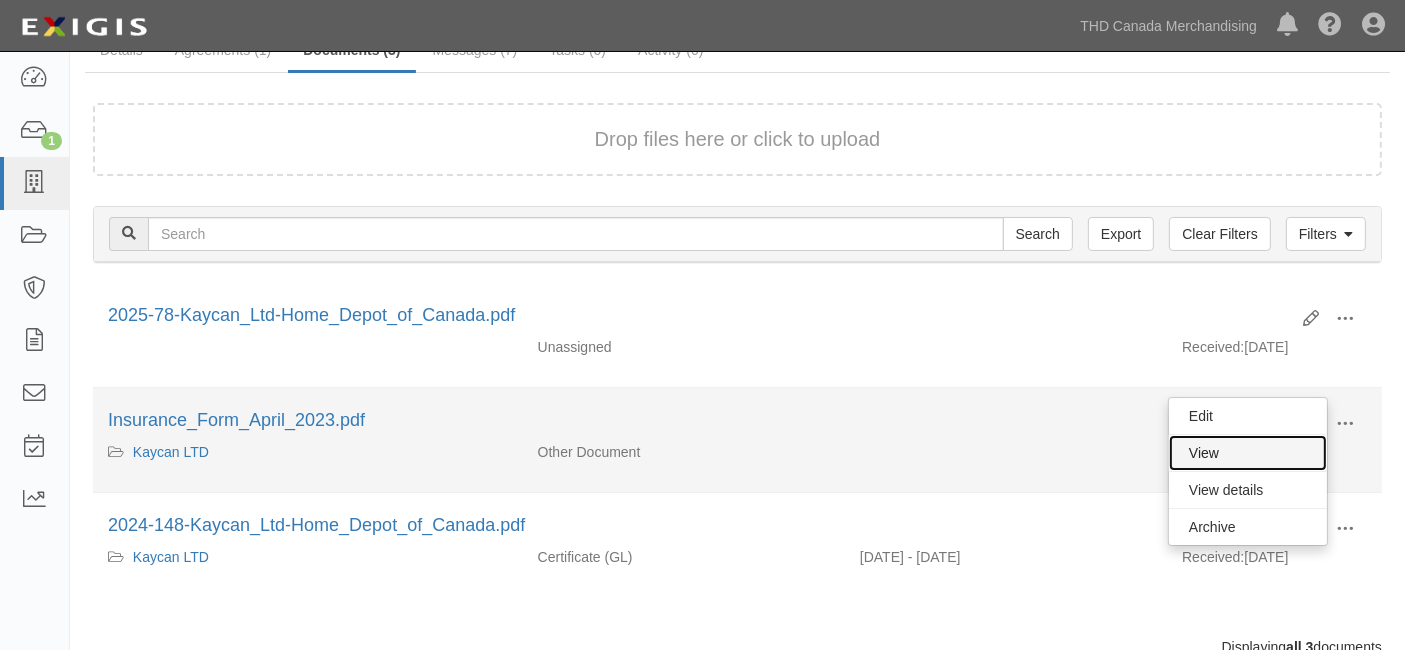 click on "View" at bounding box center (1248, 453) 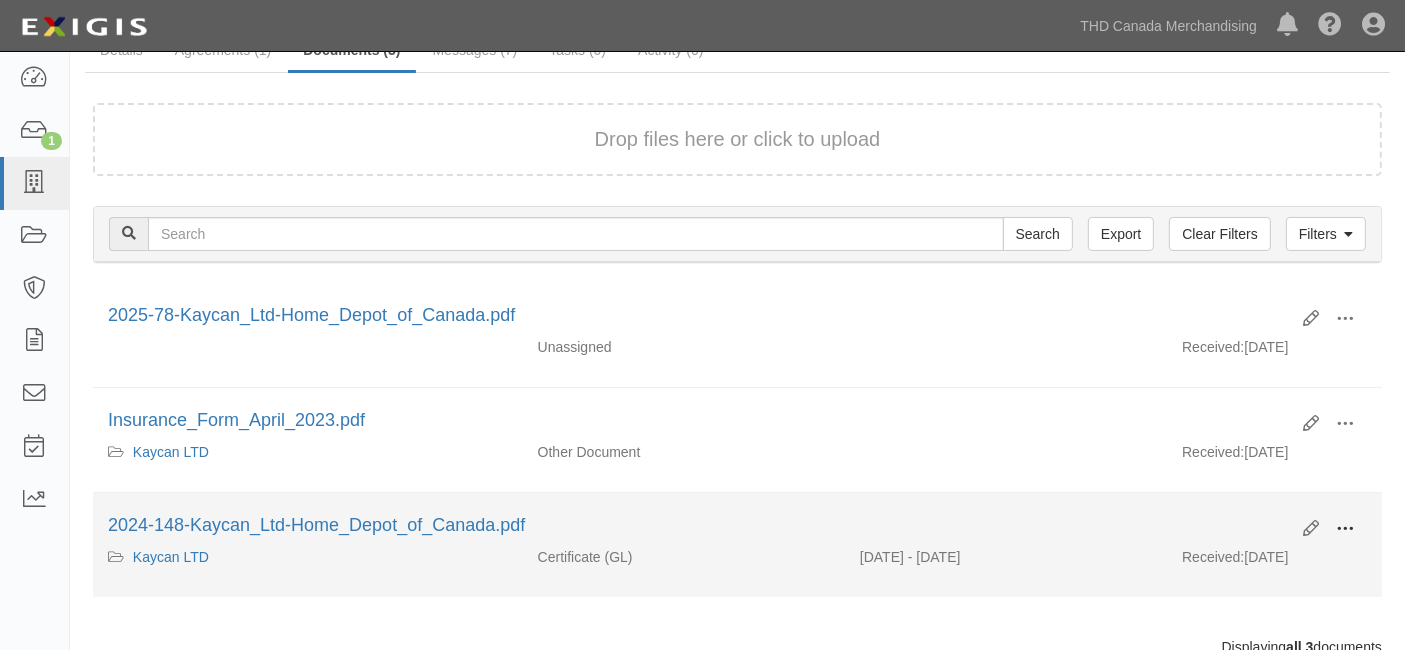 click at bounding box center (1345, 529) 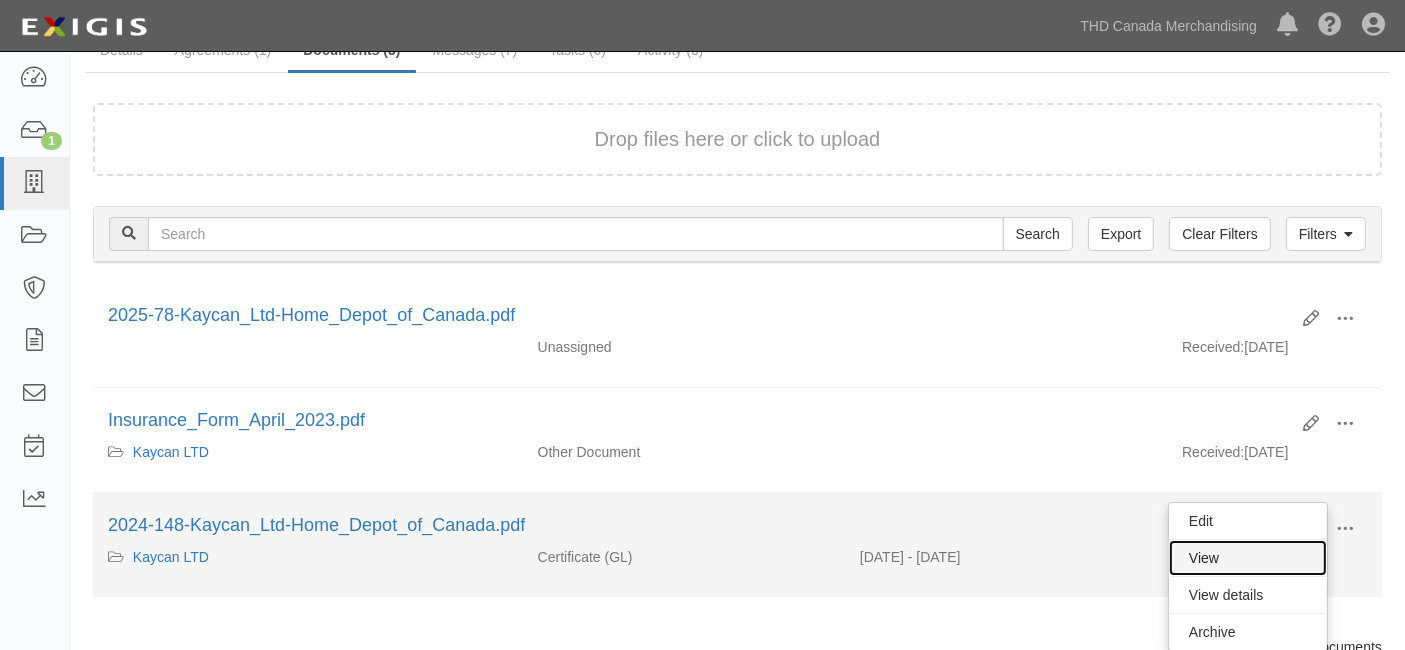 click on "View" at bounding box center (1248, 558) 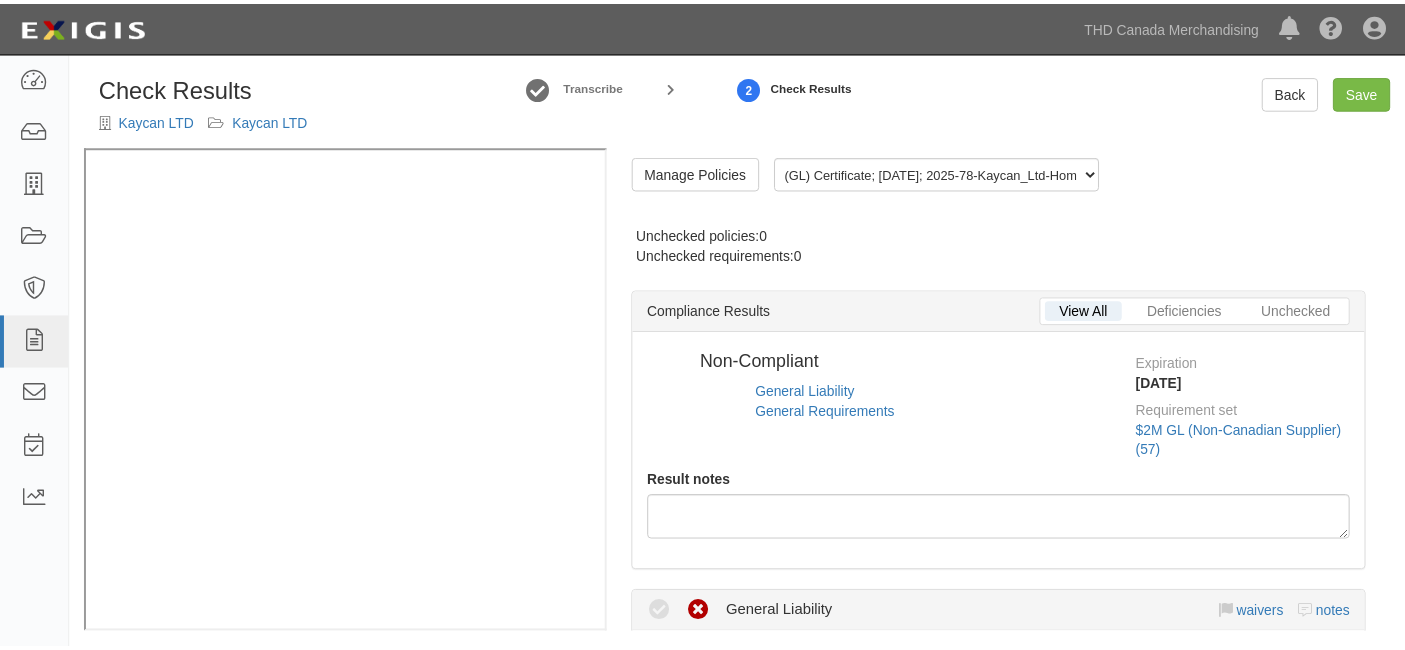 scroll, scrollTop: 0, scrollLeft: 0, axis: both 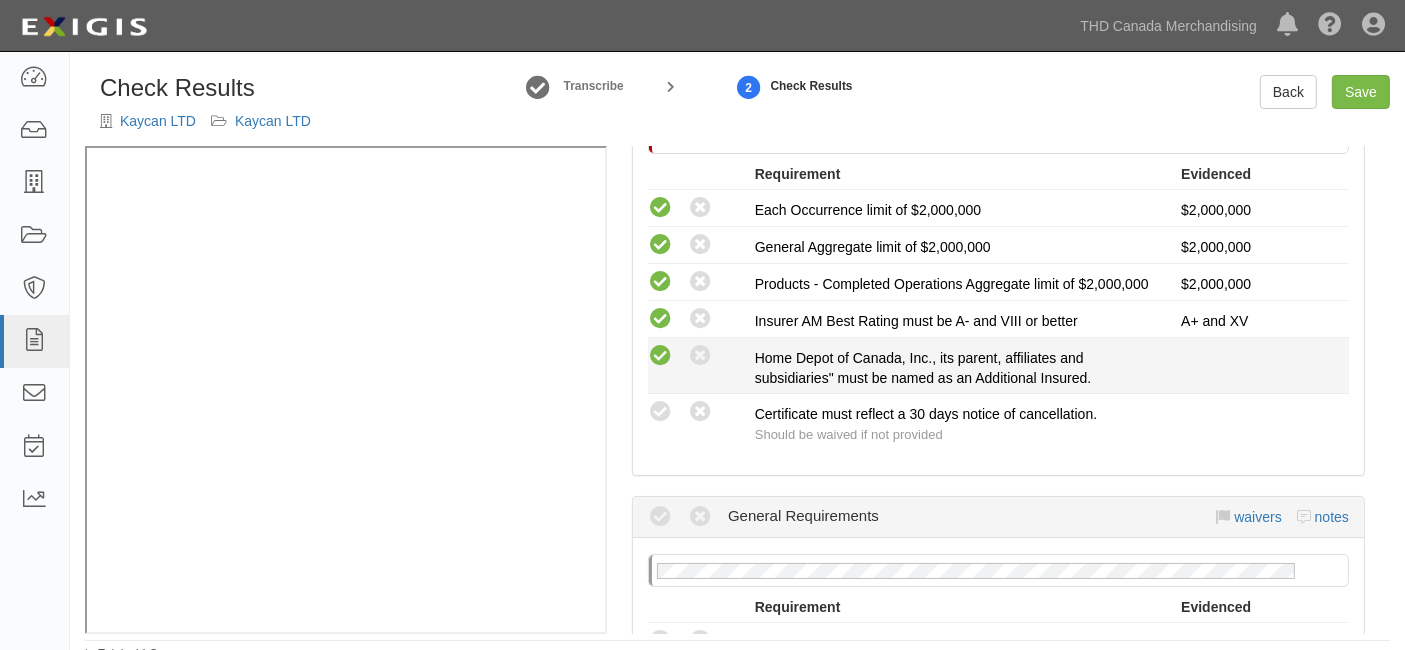 click at bounding box center [660, 356] 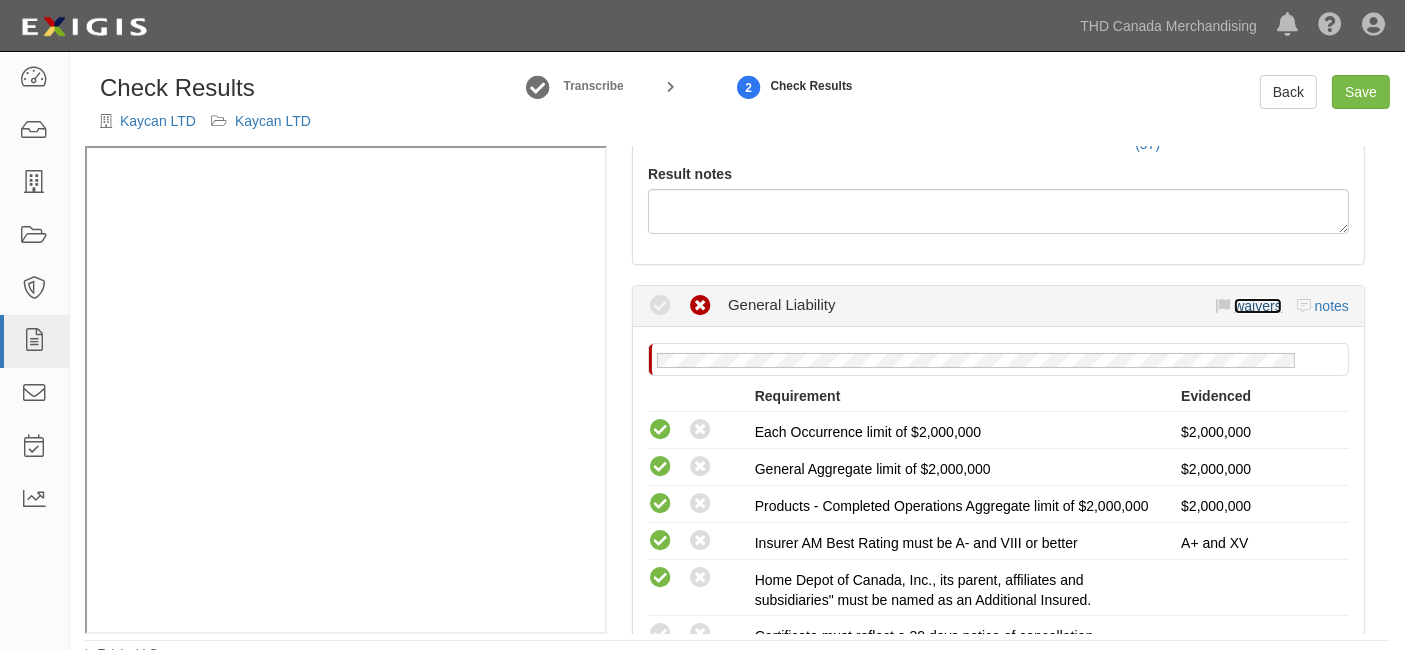 click on "waivers" at bounding box center (1257, 306) 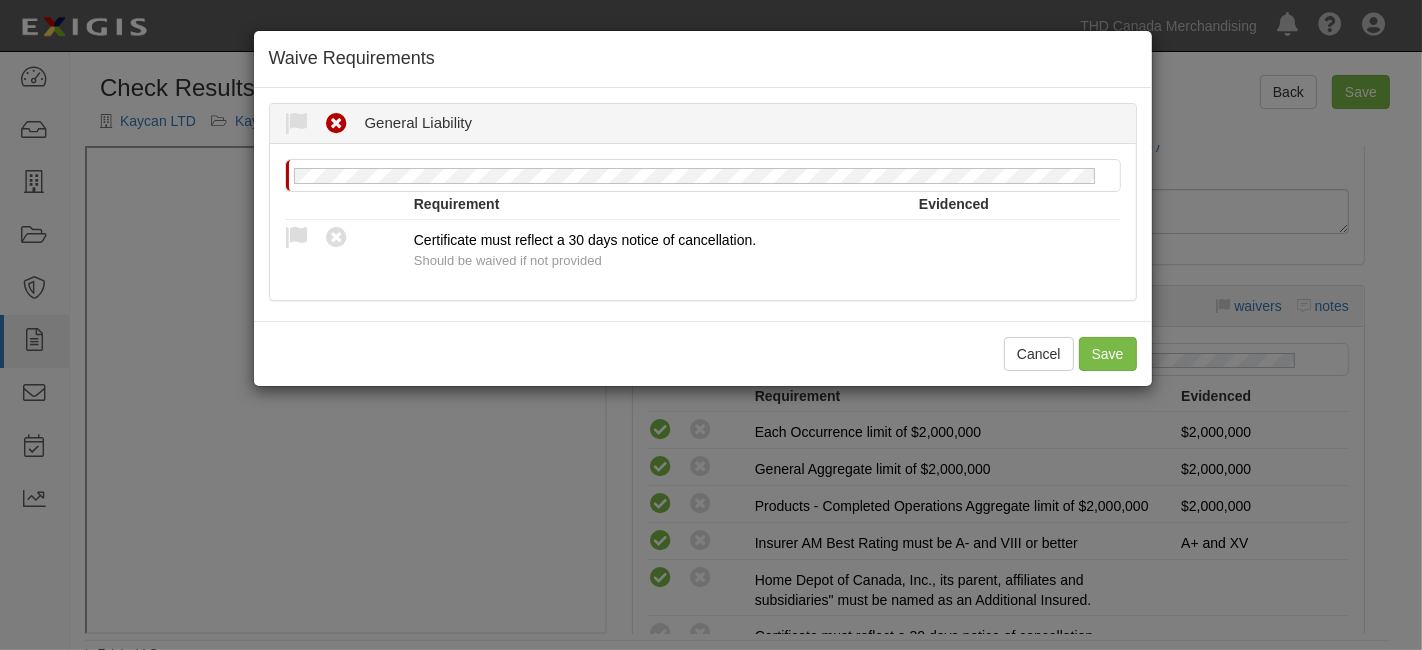 drag, startPoint x: 291, startPoint y: 232, endPoint x: 311, endPoint y: 283, distance: 54.781384 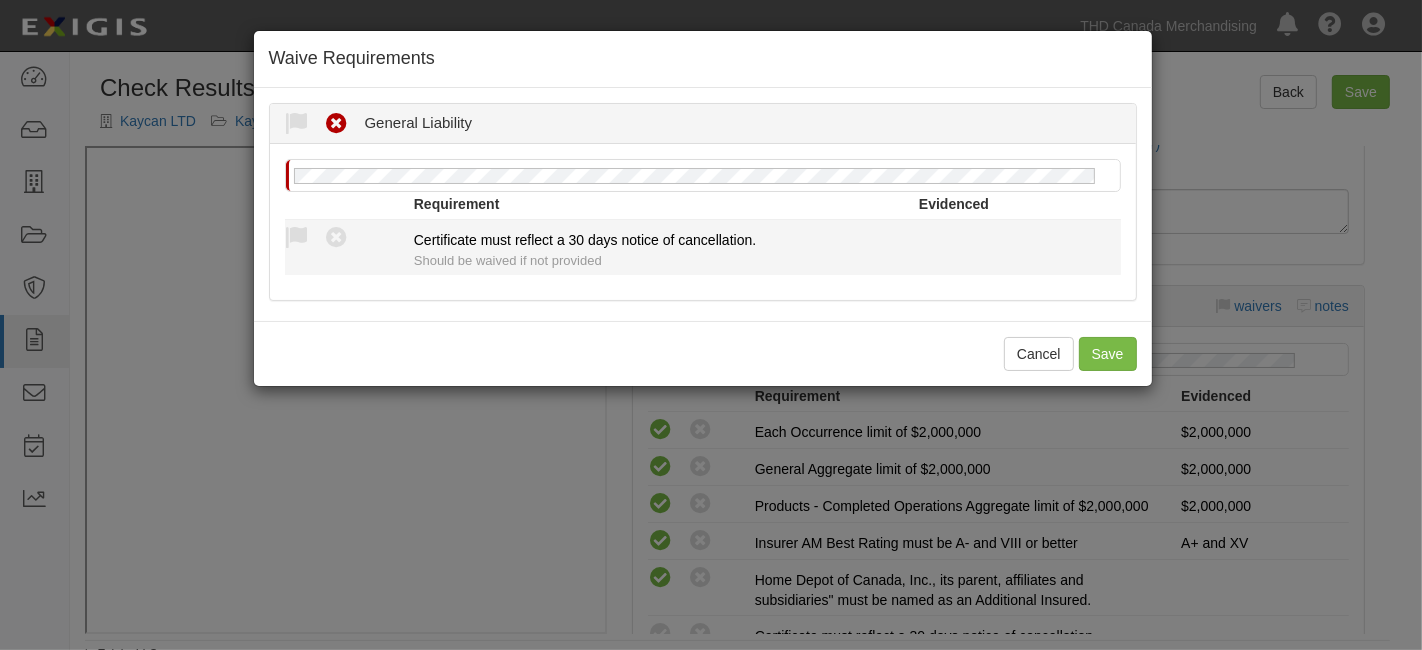drag, startPoint x: 288, startPoint y: 230, endPoint x: 314, endPoint y: 292, distance: 67.23094 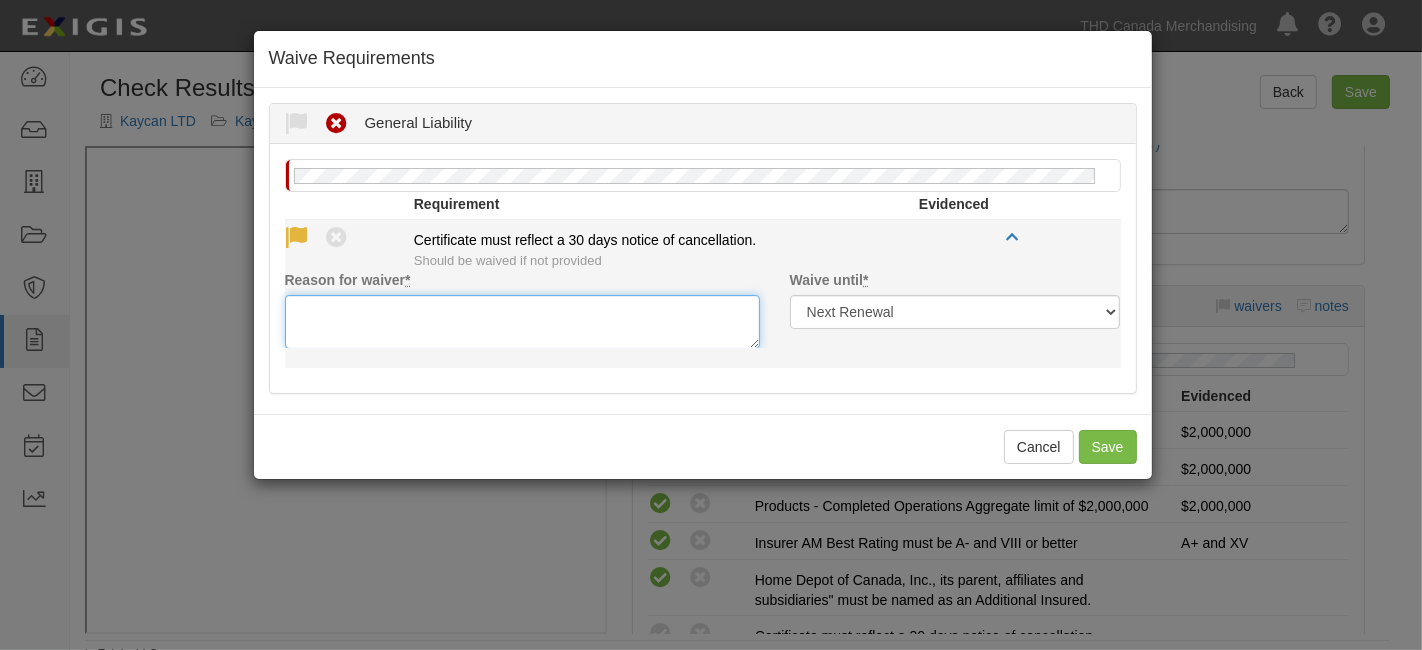 click on "Reason for waiver  *" at bounding box center [522, 322] 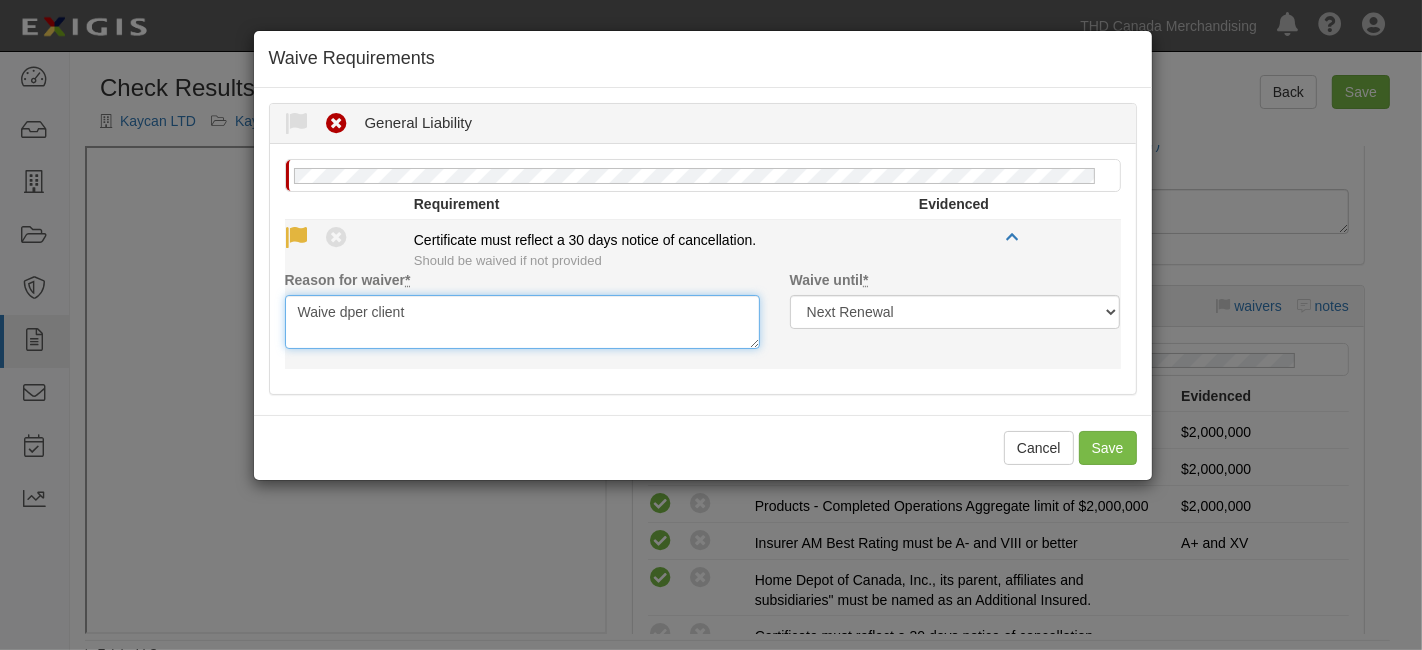 click on "Waive dper client" at bounding box center [522, 322] 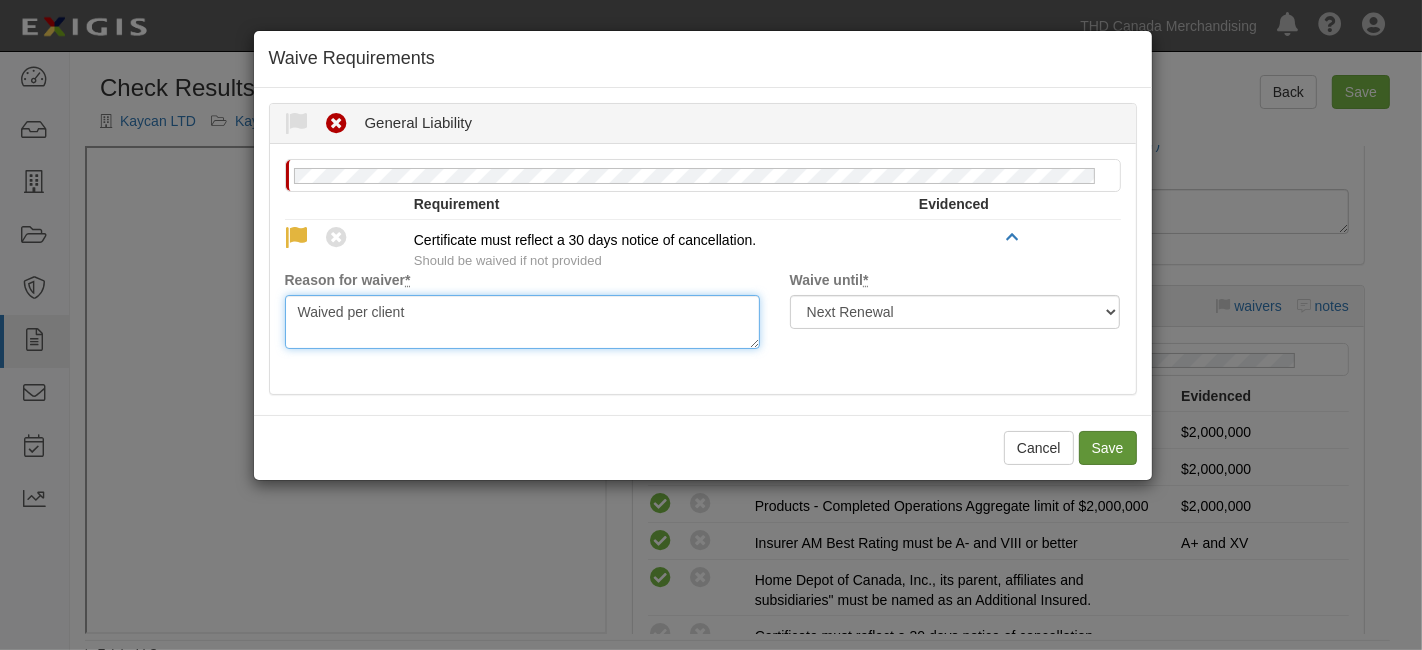 type on "Waived per client" 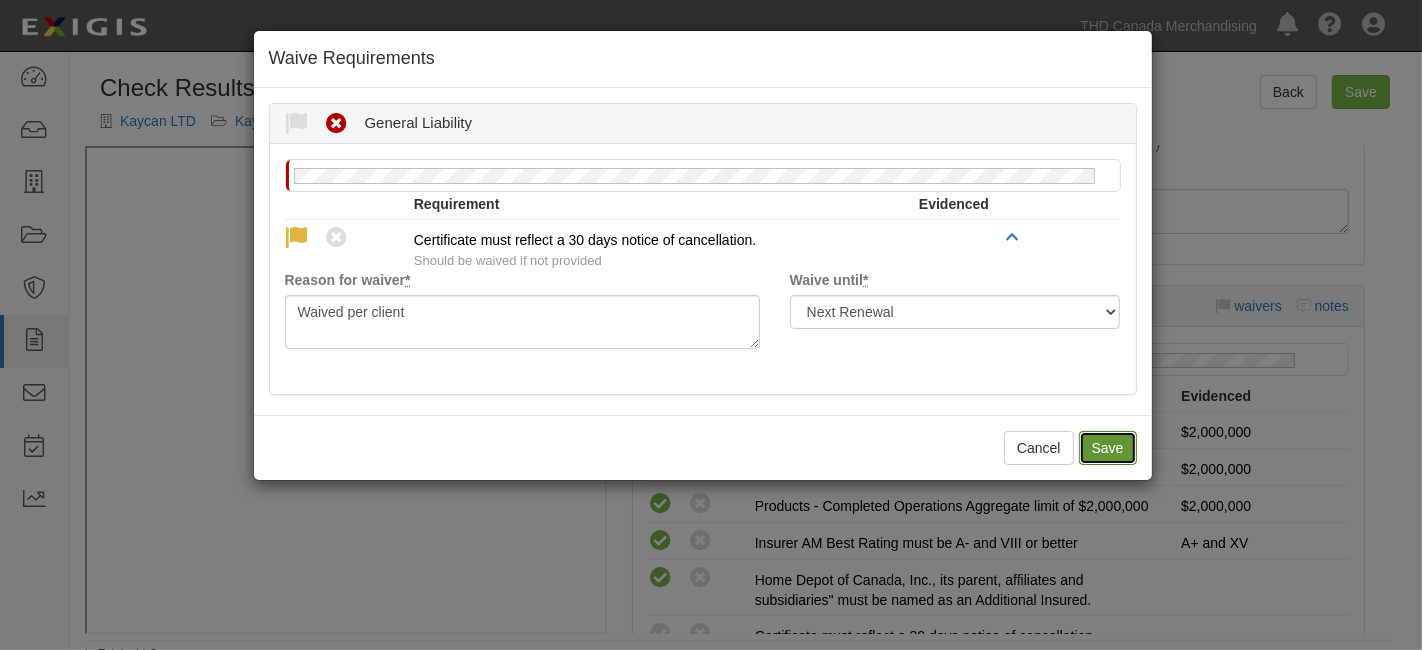 click on "Save" at bounding box center [1108, 448] 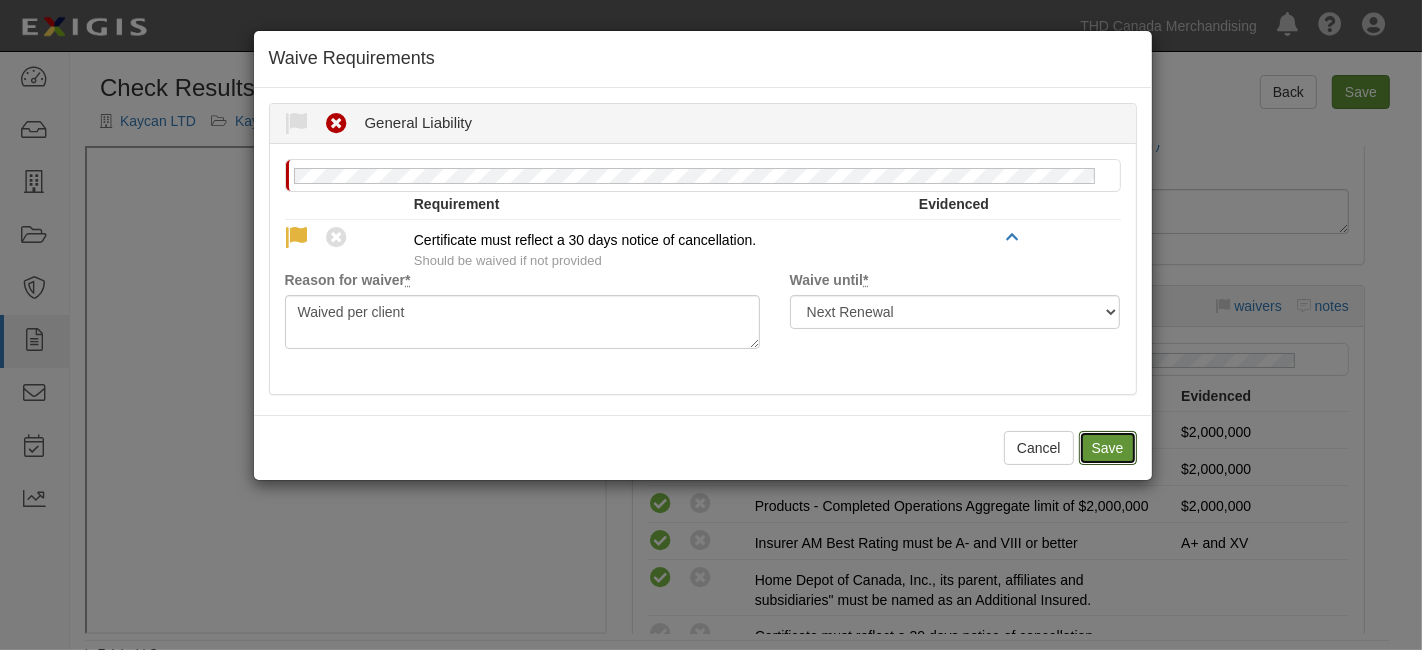 radio on "true" 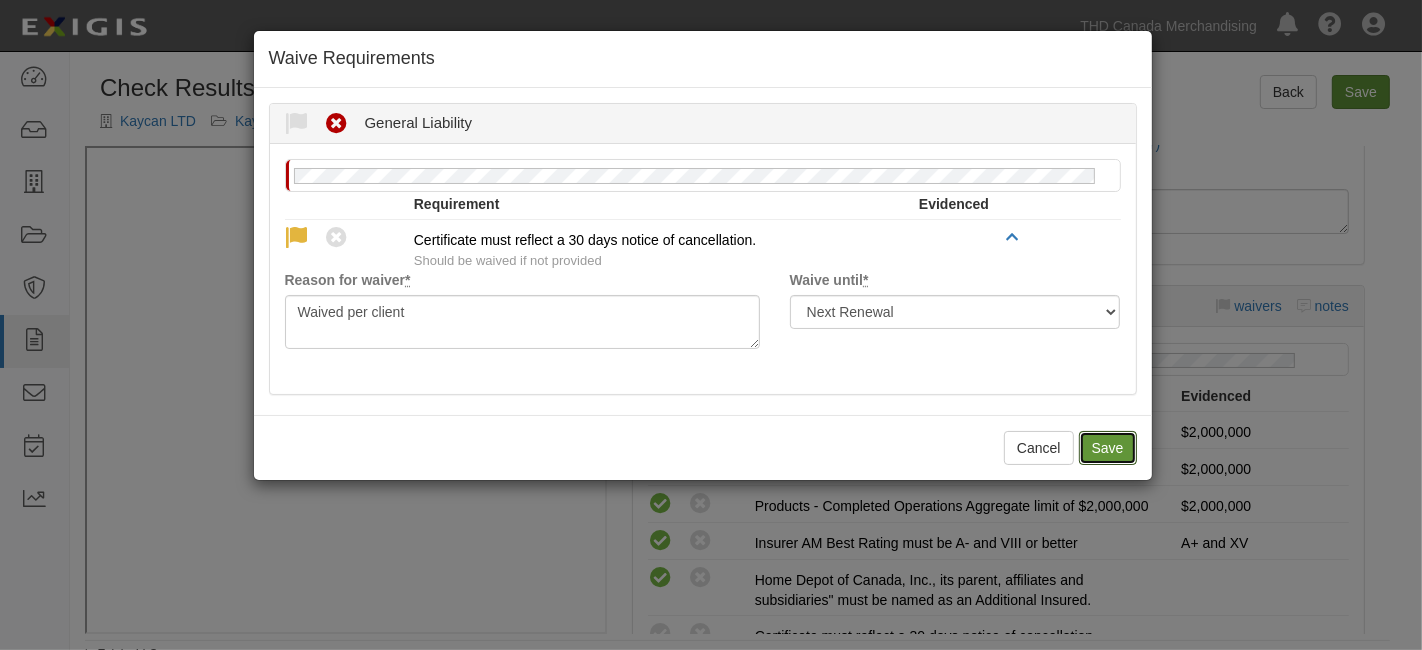 radio on "true" 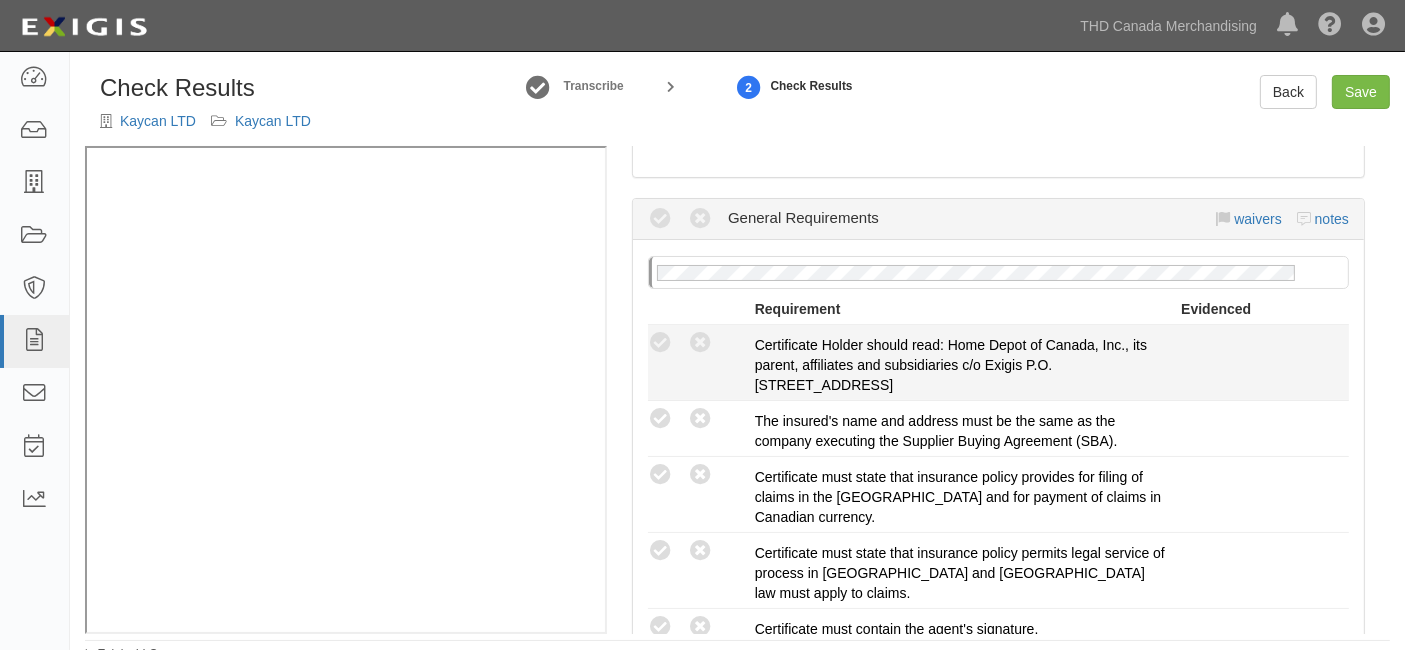 scroll, scrollTop: 777, scrollLeft: 0, axis: vertical 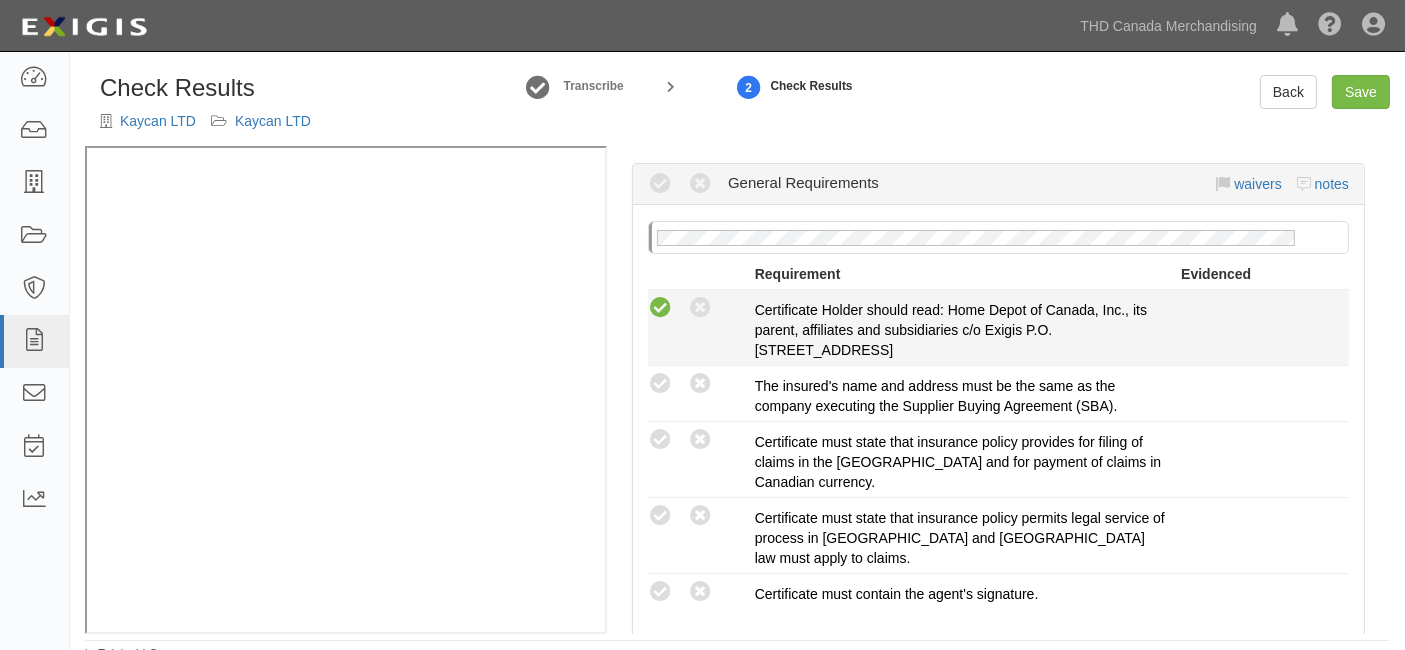 click at bounding box center (660, 308) 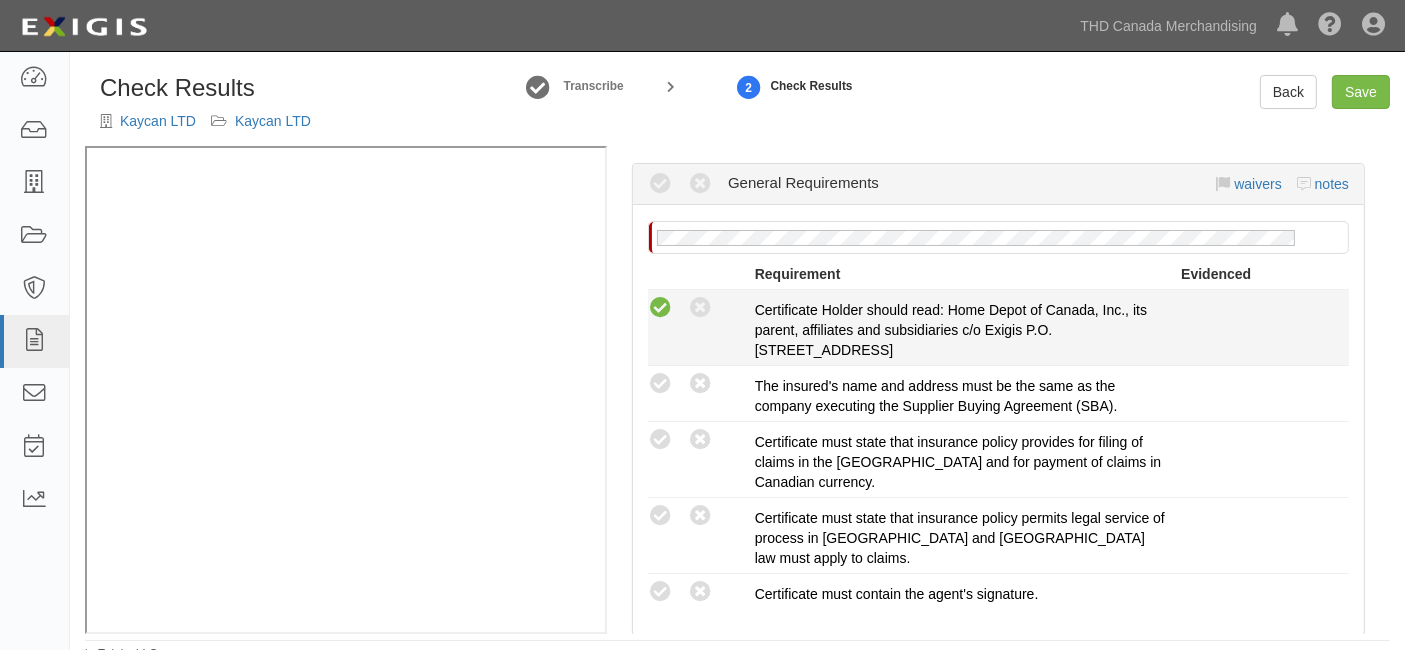 radio on "true" 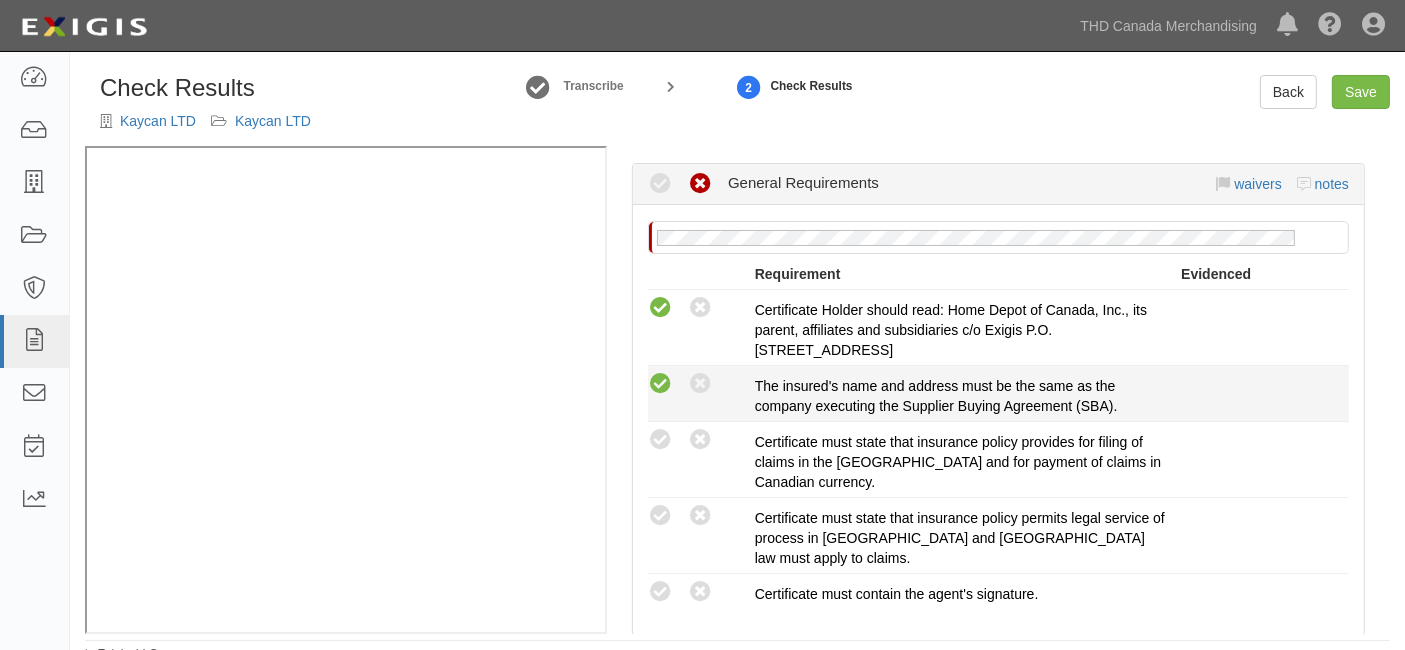 click at bounding box center (660, 384) 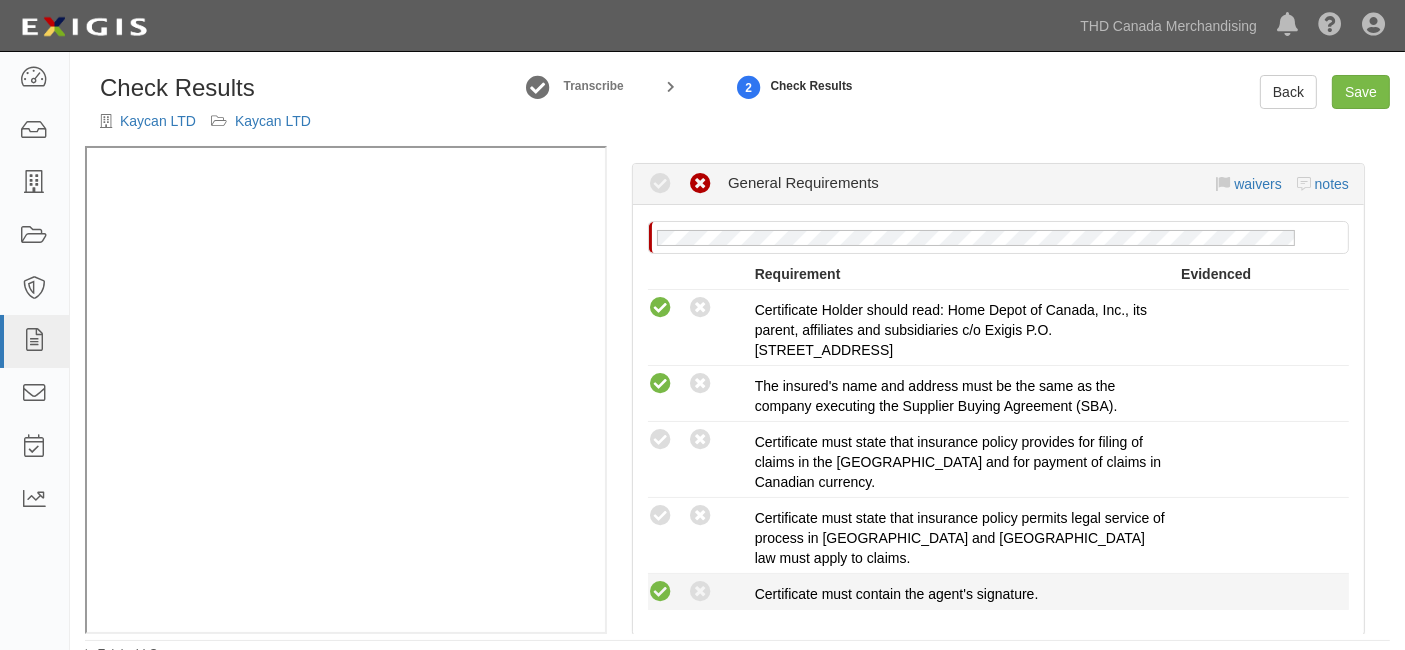 click at bounding box center [660, 592] 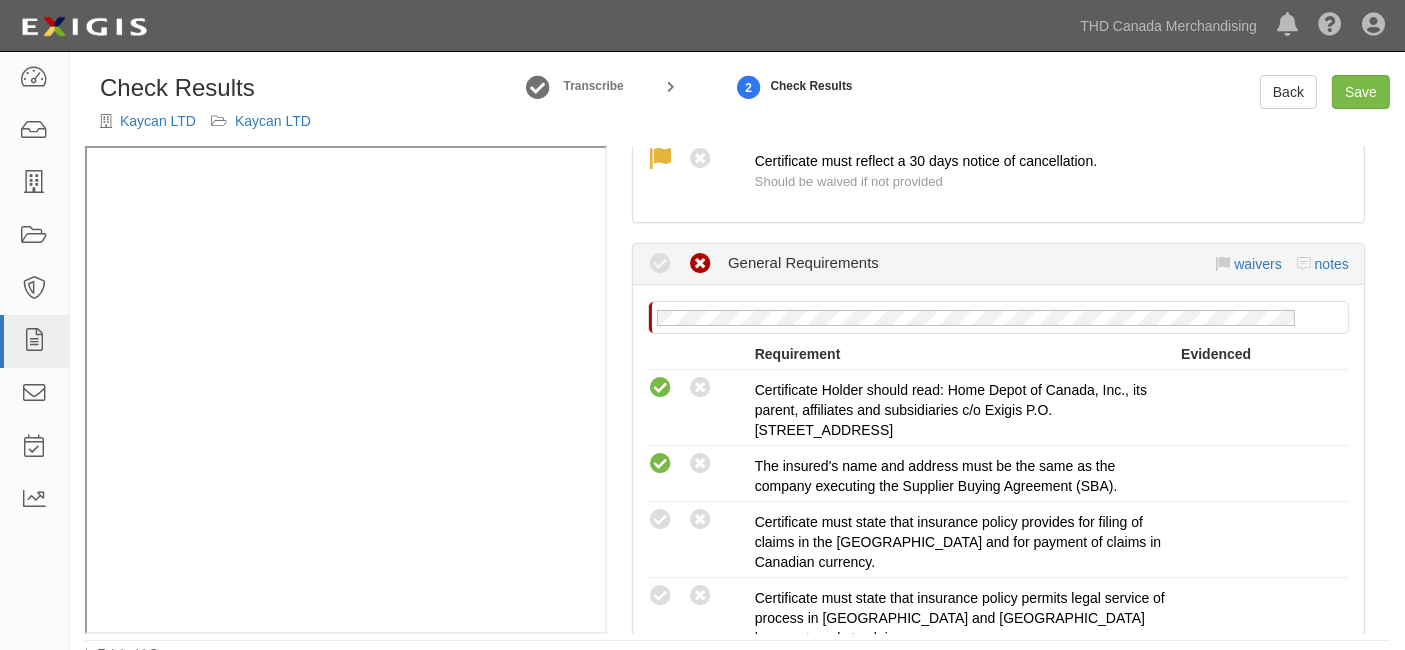 scroll, scrollTop: 555, scrollLeft: 0, axis: vertical 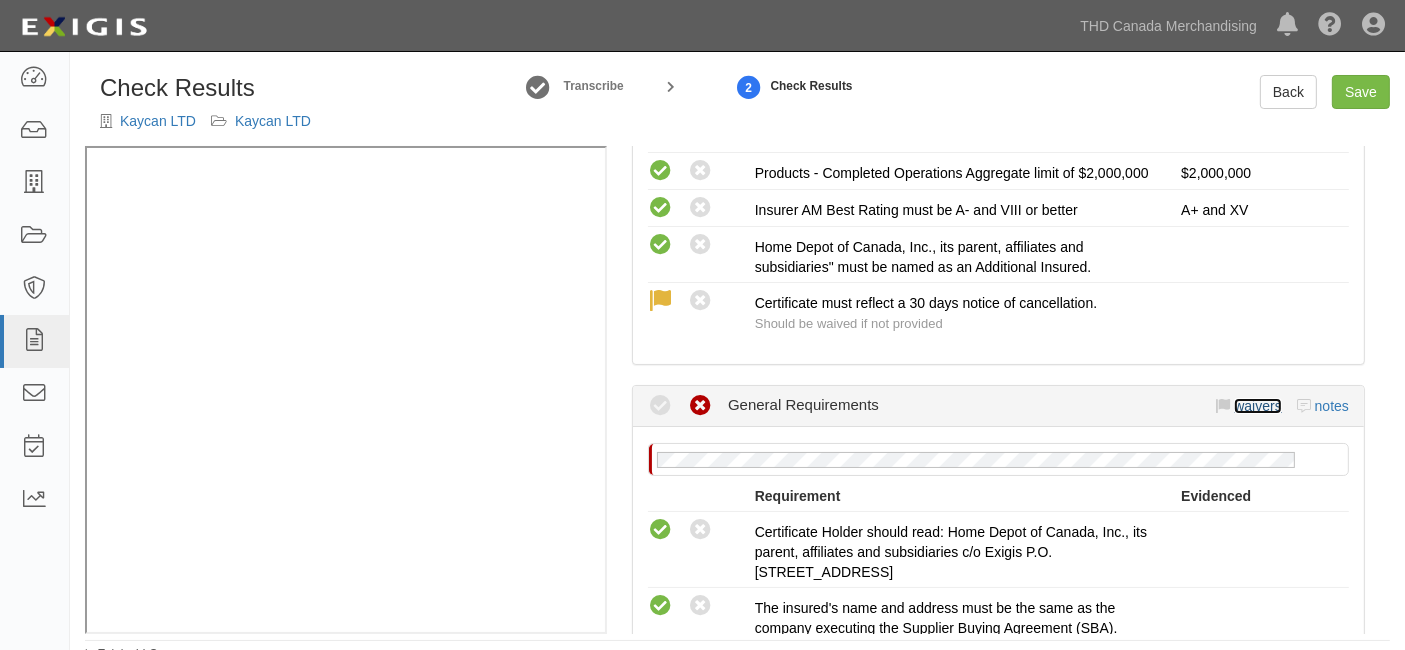 click on "waivers" at bounding box center [1257, 406] 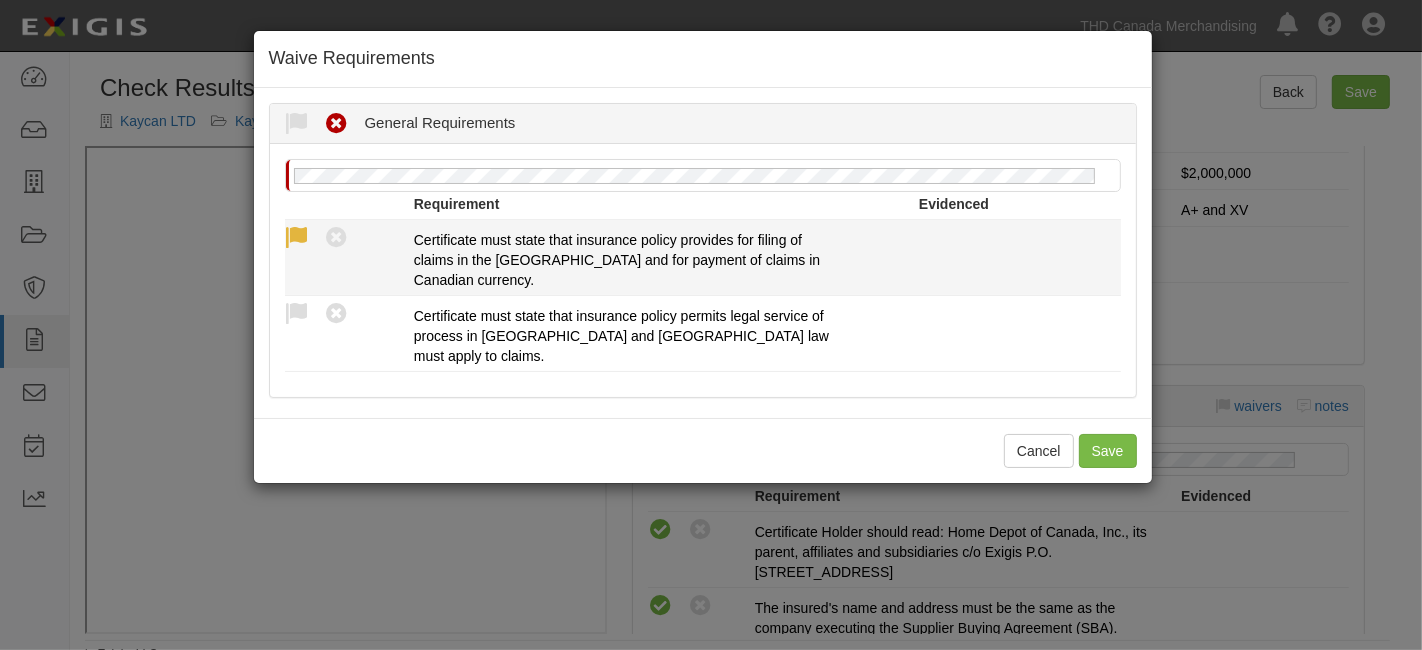 click at bounding box center [297, 238] 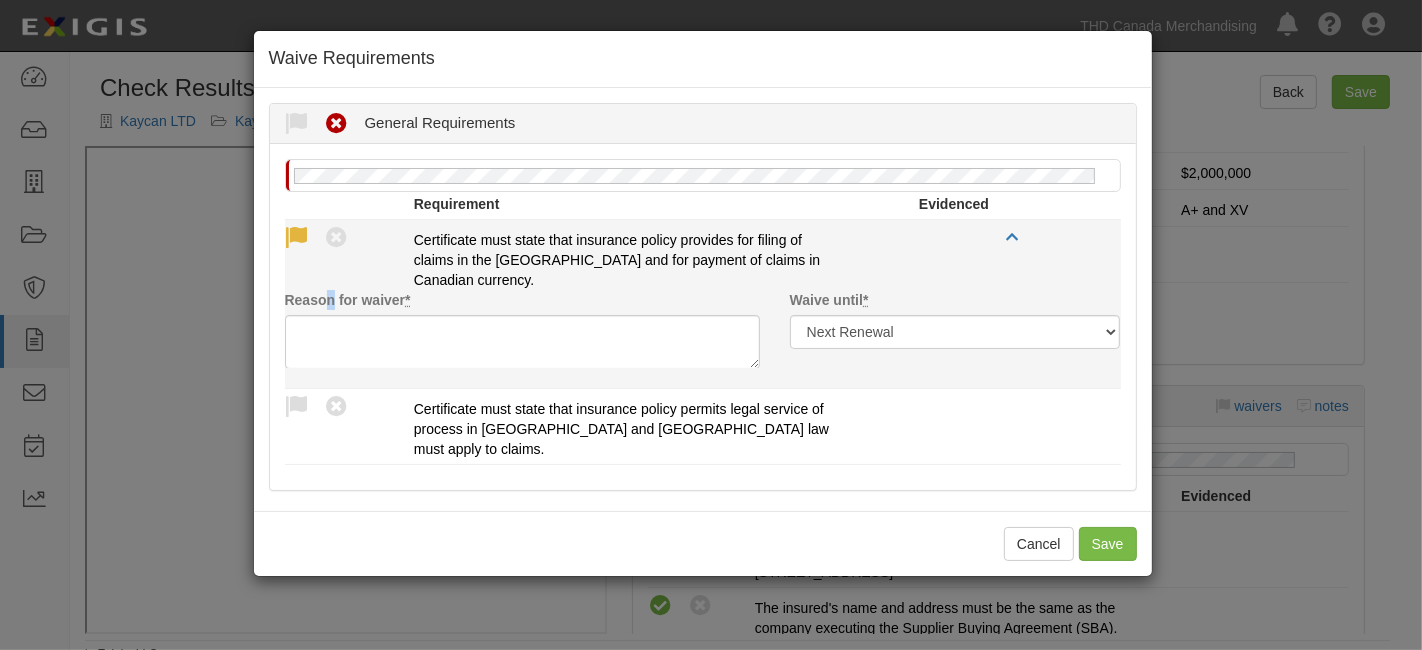 click on "Reason for waiver  *" at bounding box center (348, 300) 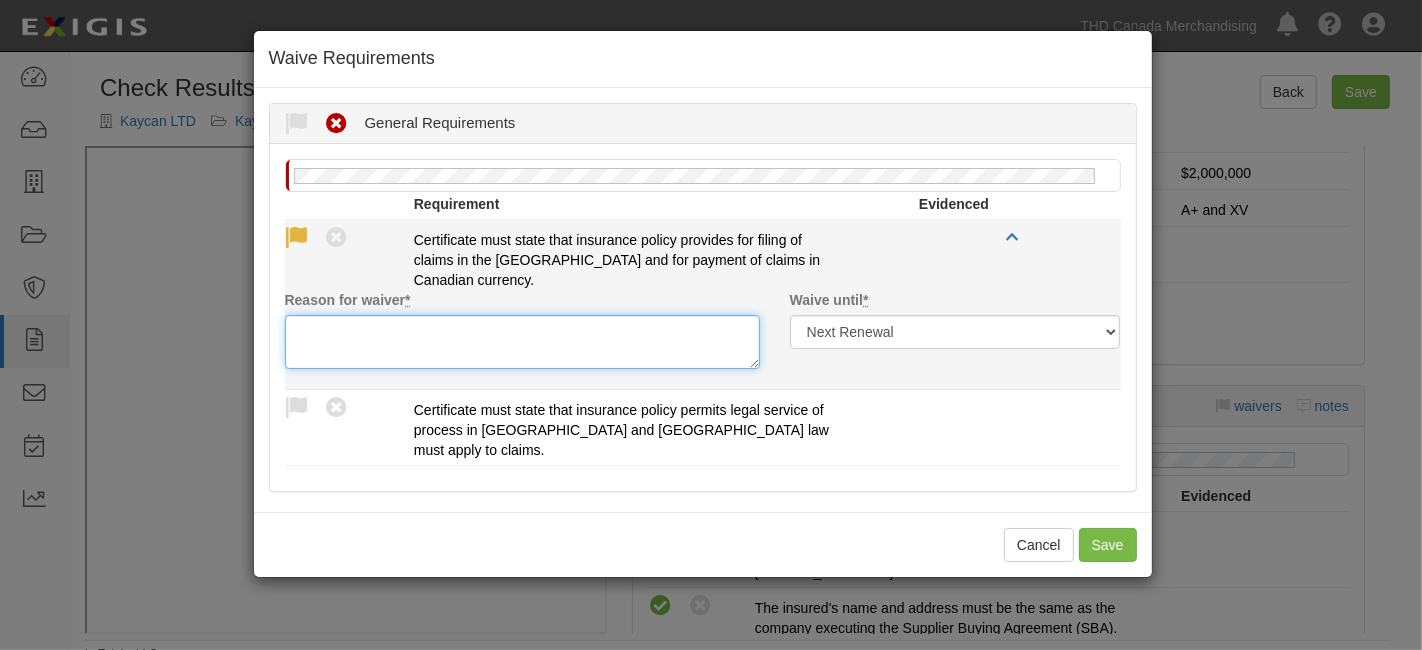 click on "Reason for waiver  *" at bounding box center (522, 342) 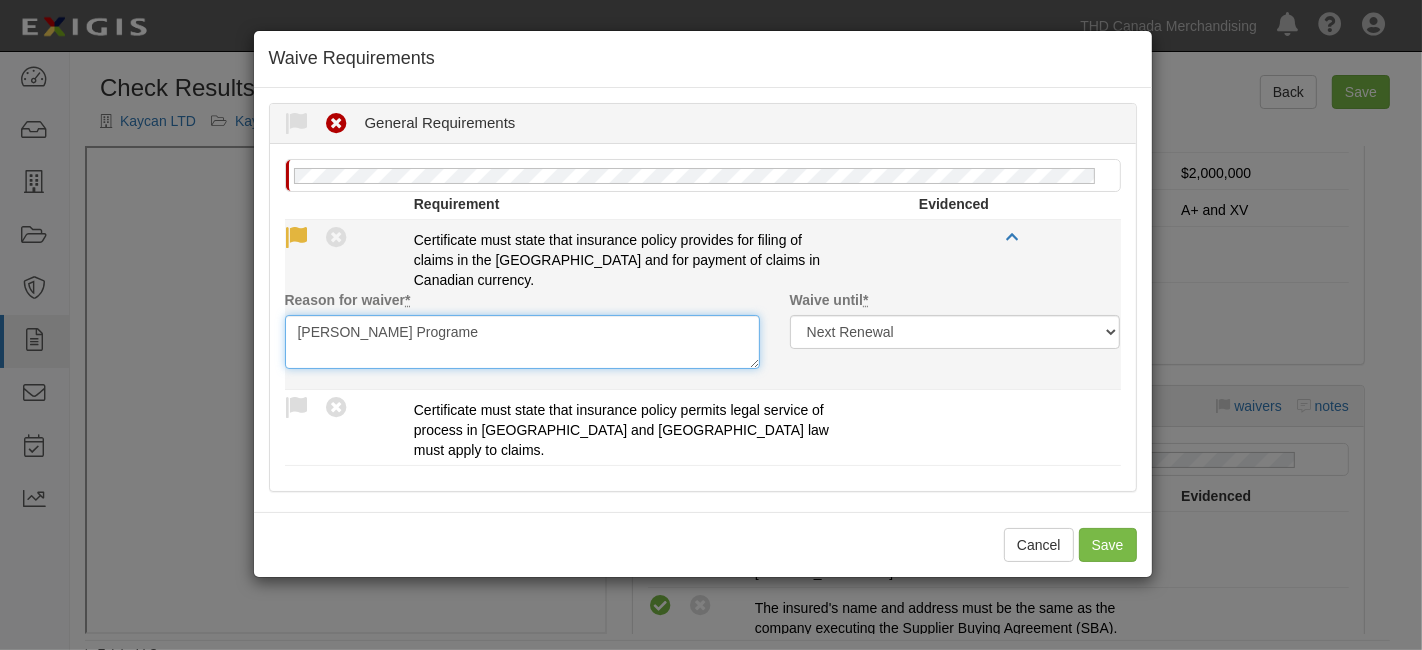 click on "Marsh Programe" at bounding box center (522, 342) 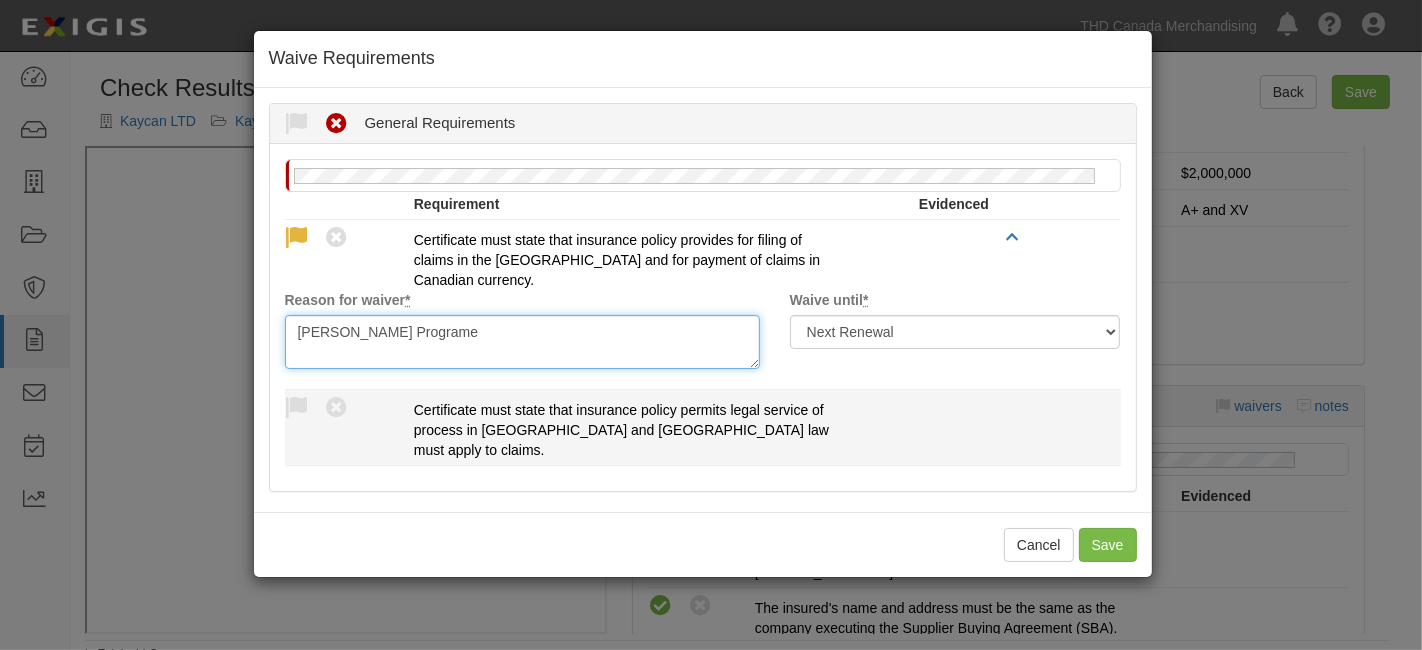 type on "Marsh Programe" 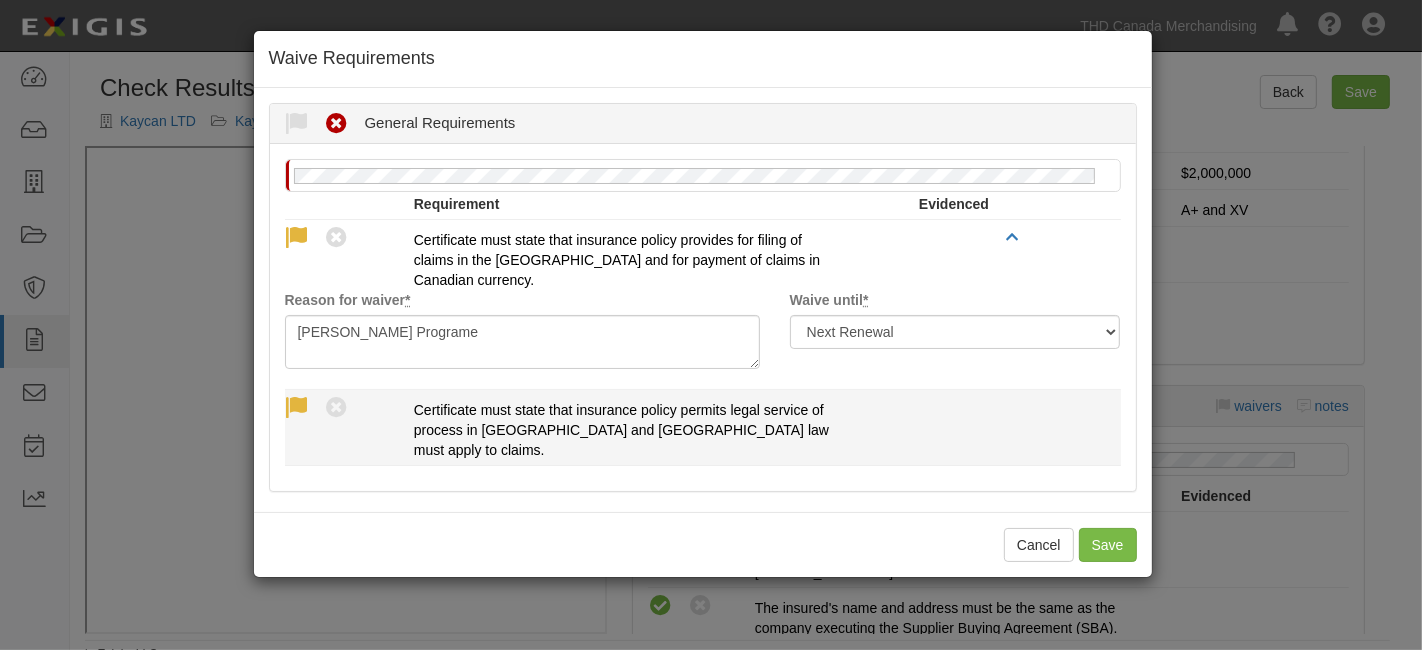 drag, startPoint x: 276, startPoint y: 395, endPoint x: 291, endPoint y: 406, distance: 18.601076 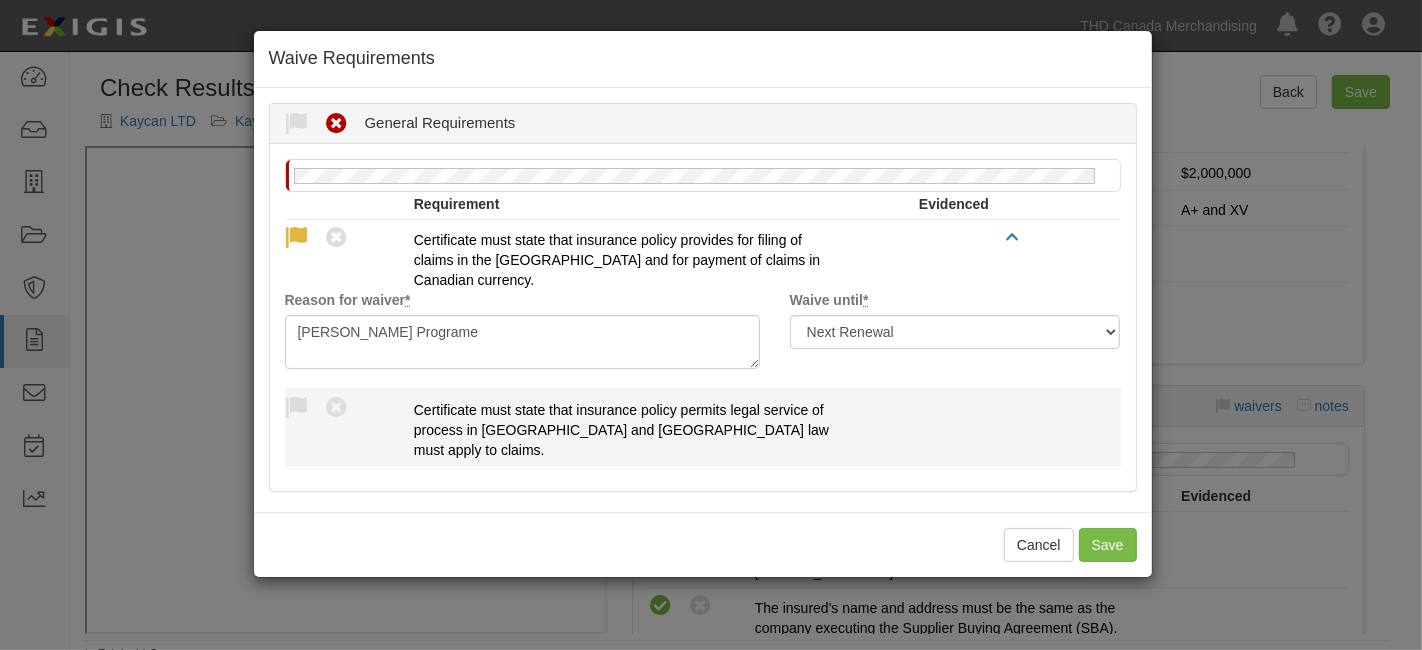 click at bounding box center (297, 408) 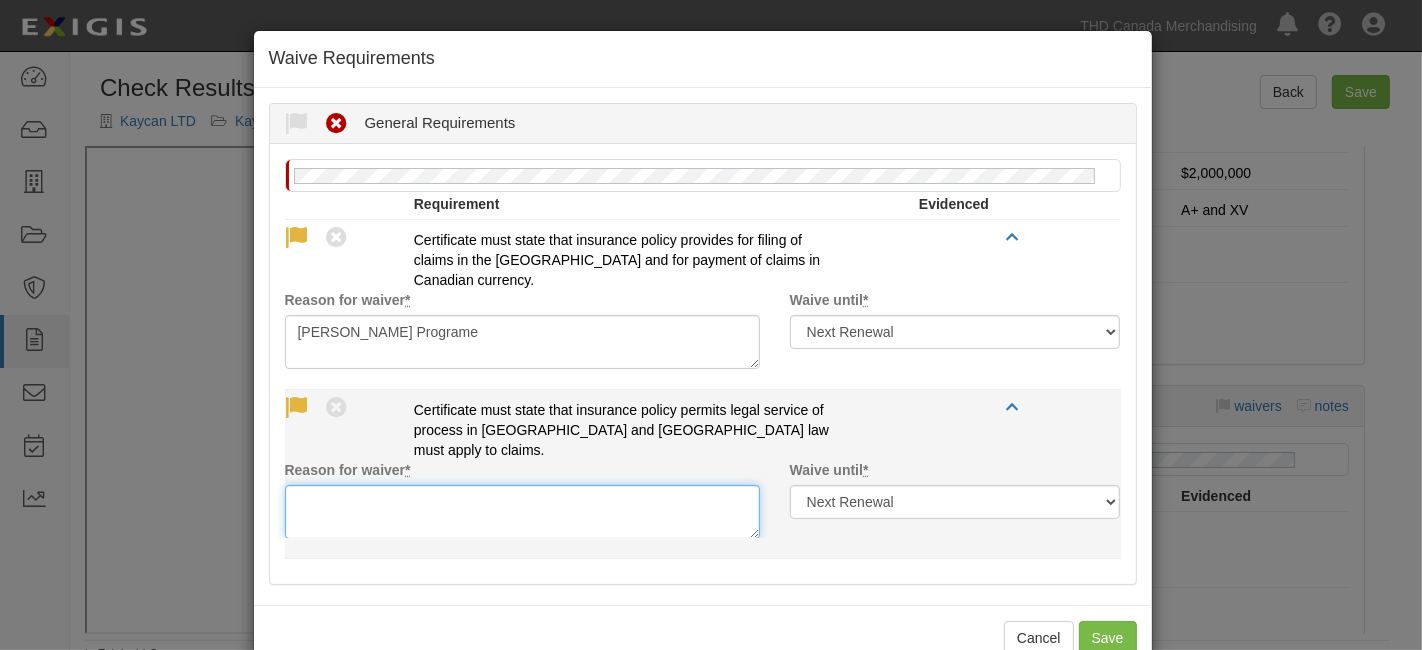 click on "Reason for waiver  *" at bounding box center (522, 512) 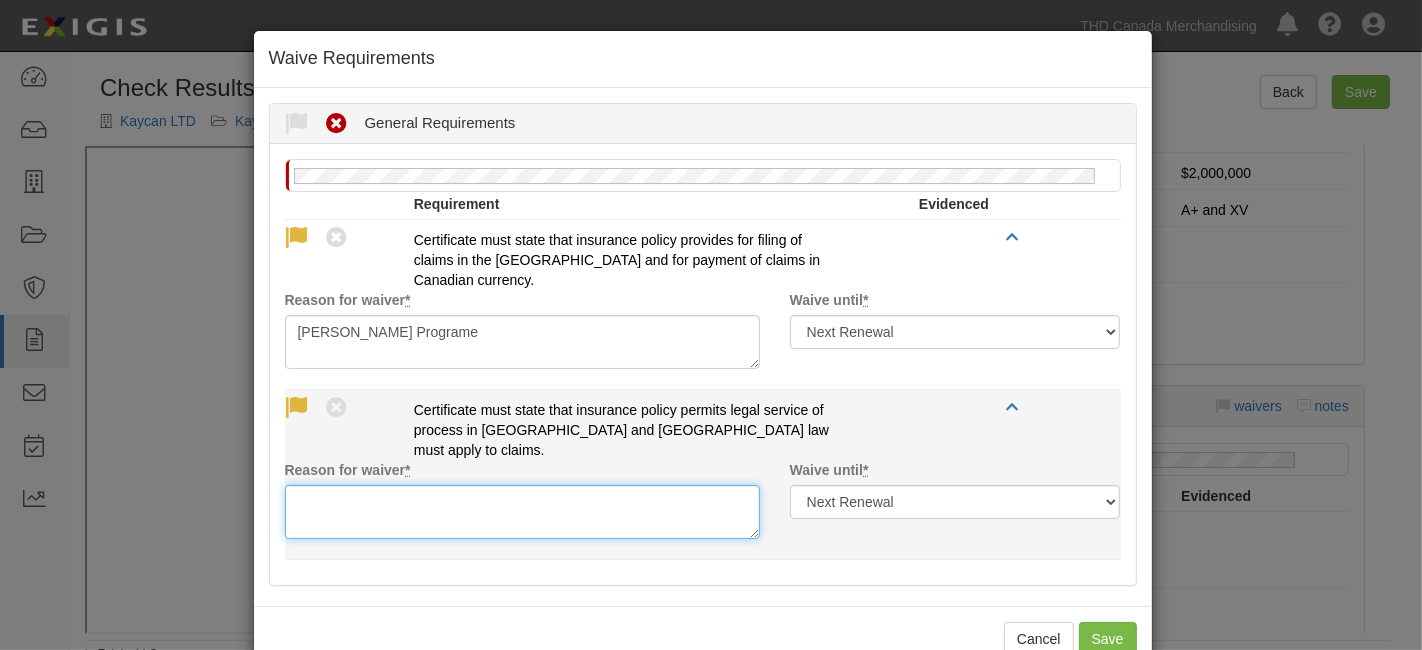 paste on "Marsh Programe" 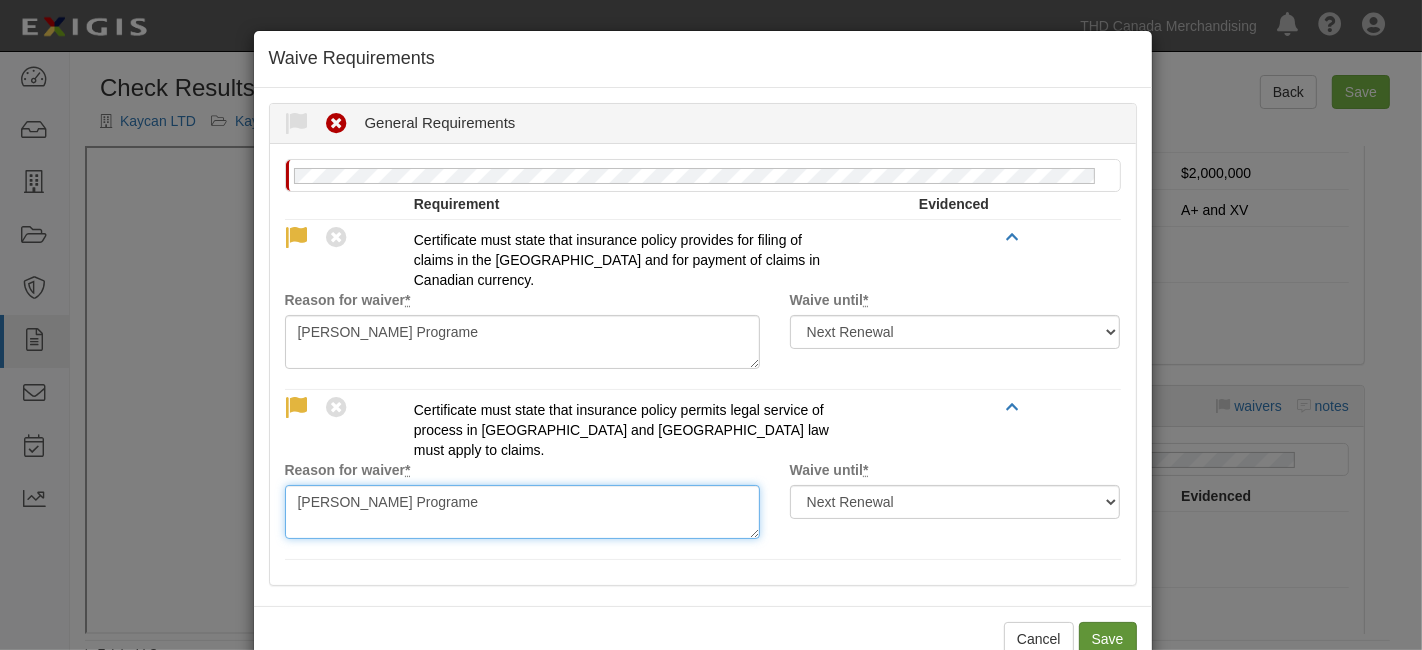 type on "Marsh Programe" 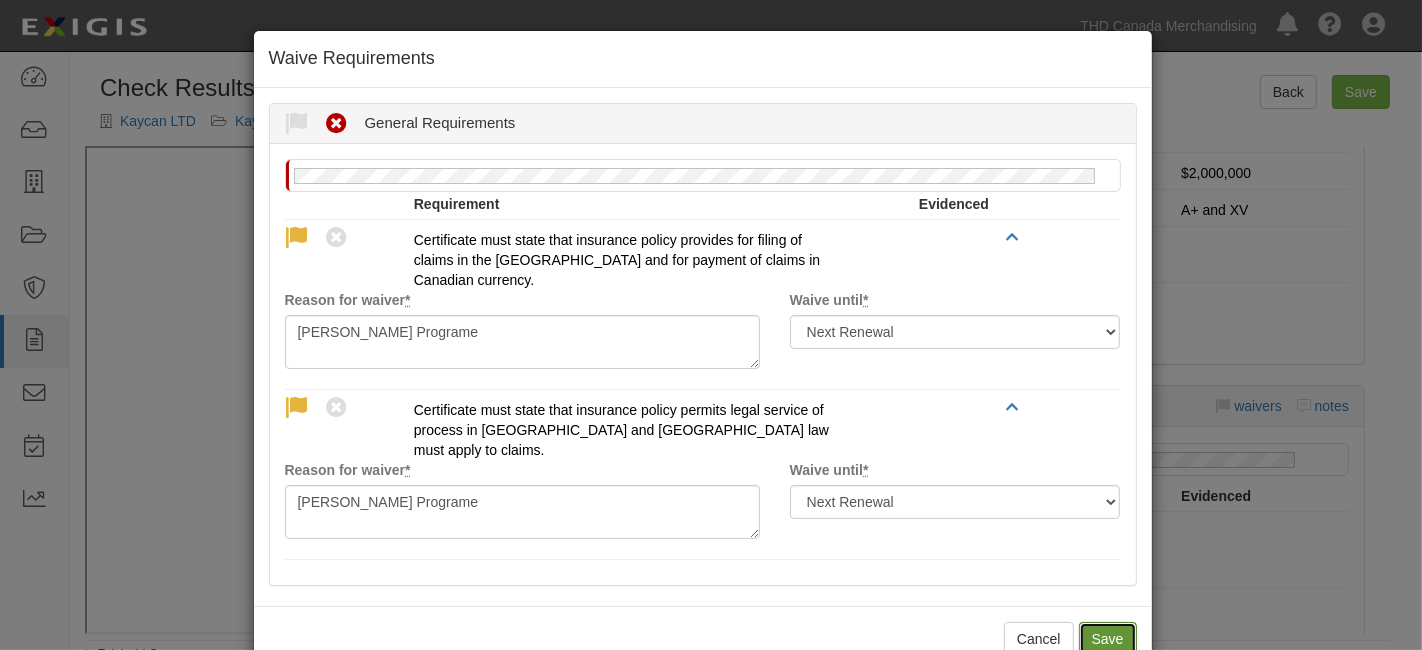 click on "Save" at bounding box center [1108, 639] 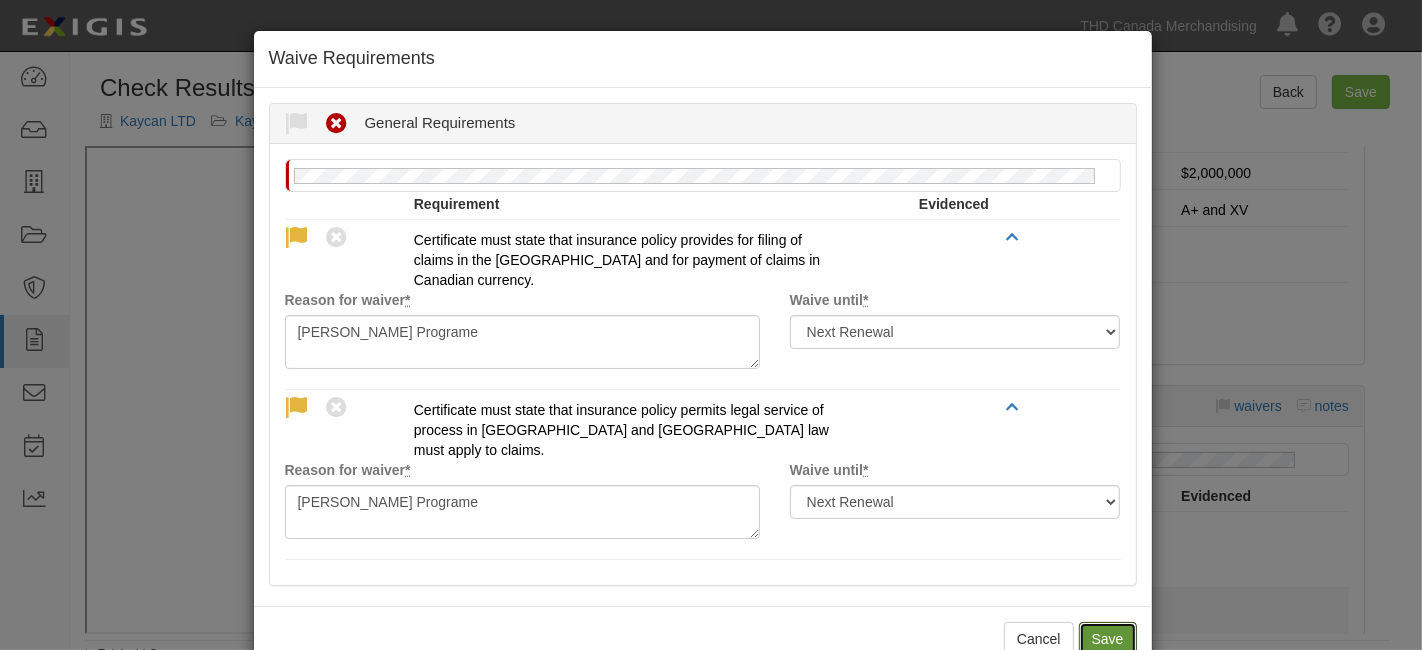radio on "true" 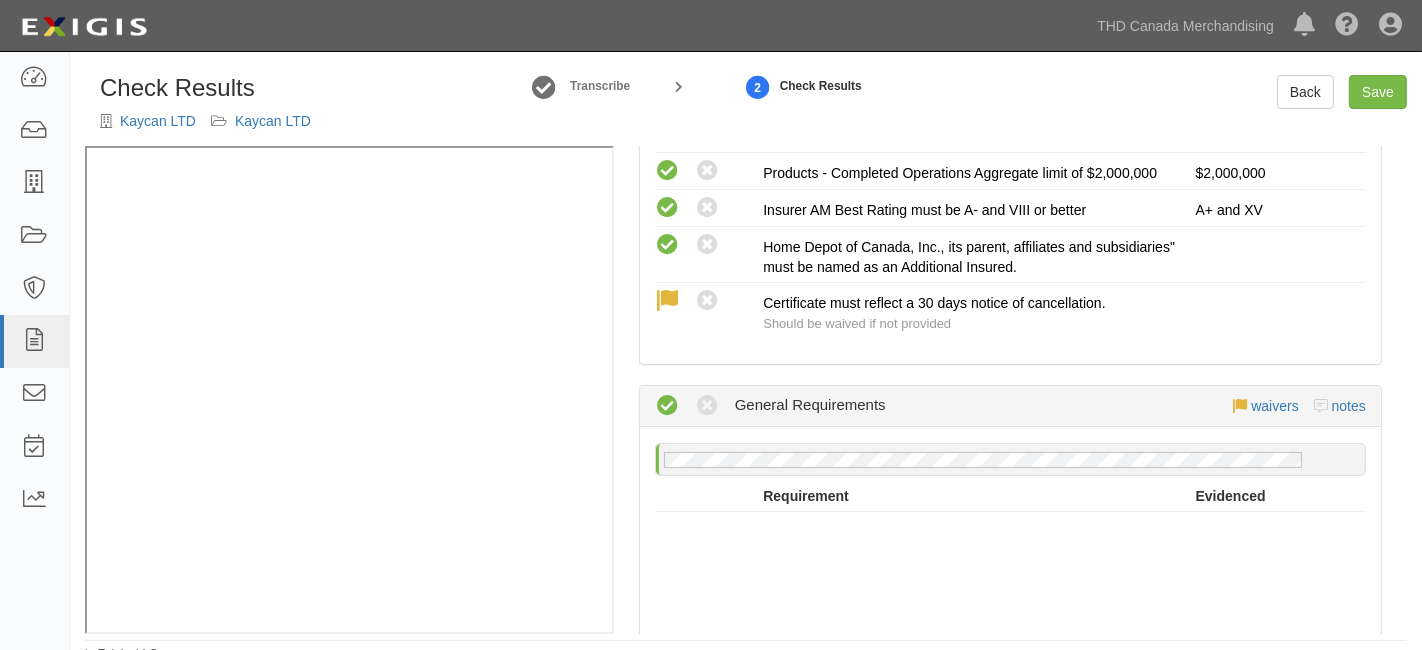scroll, scrollTop: 554, scrollLeft: 0, axis: vertical 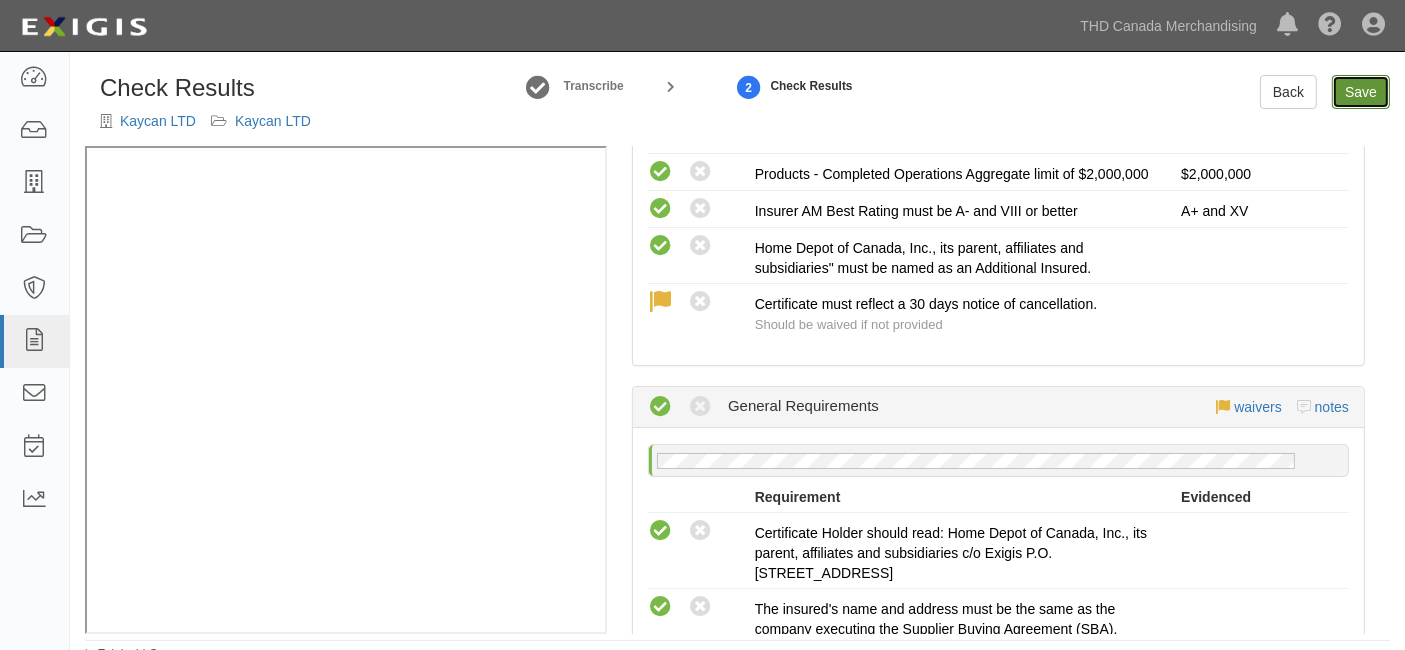 click on "Save" at bounding box center (1361, 92) 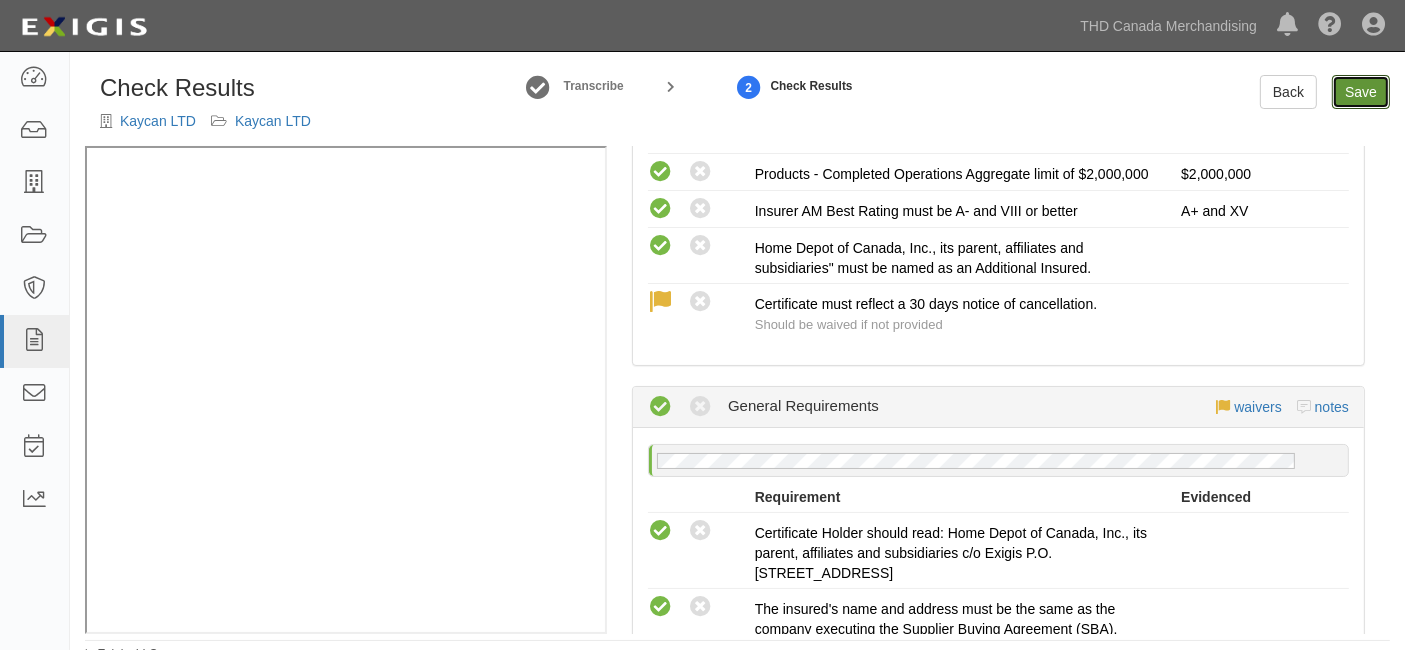 radio on "true" 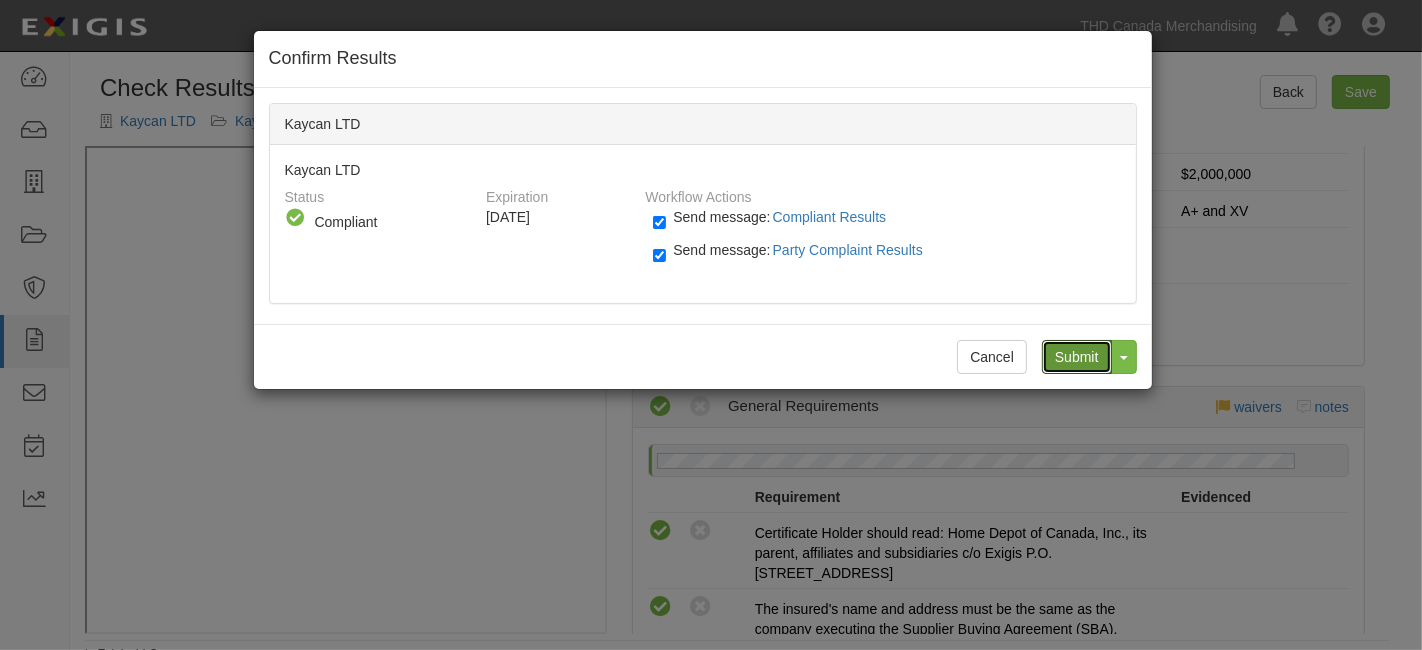 drag, startPoint x: 1083, startPoint y: 360, endPoint x: 1068, endPoint y: 345, distance: 21.213203 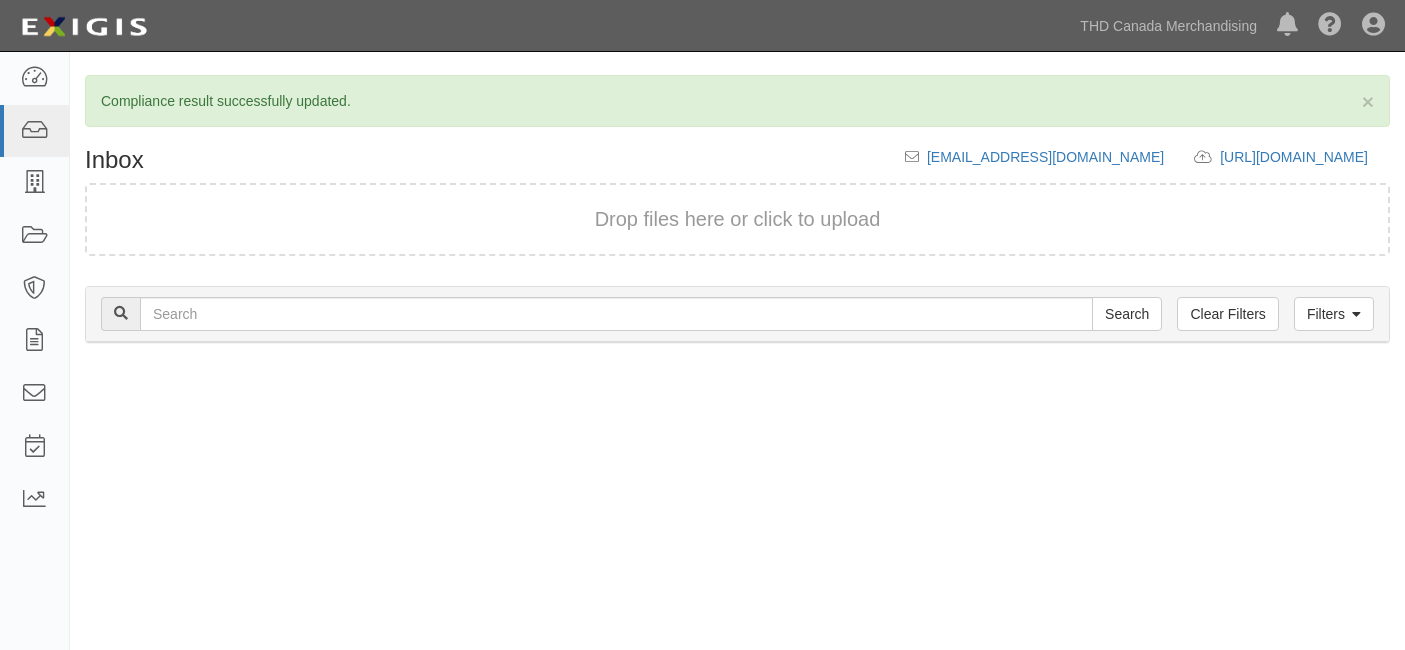 scroll, scrollTop: 0, scrollLeft: 0, axis: both 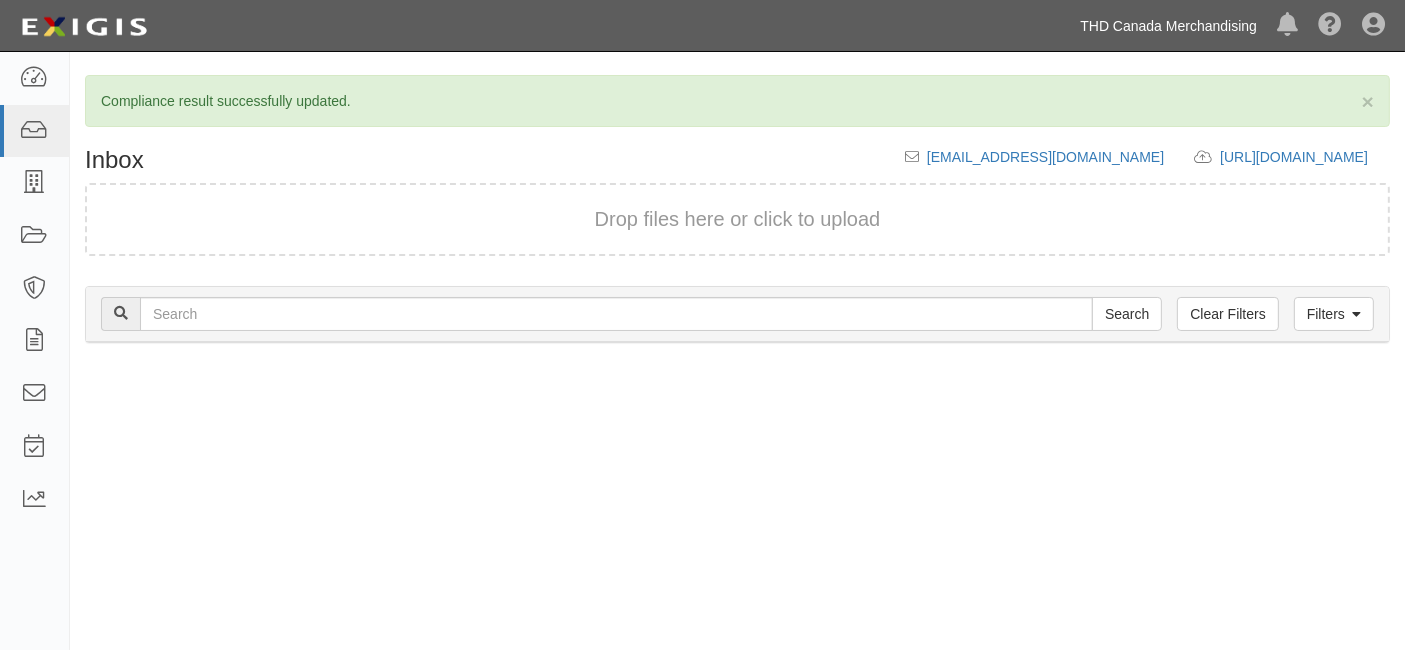 click on "THD Canada Merchandising" at bounding box center (1168, 26) 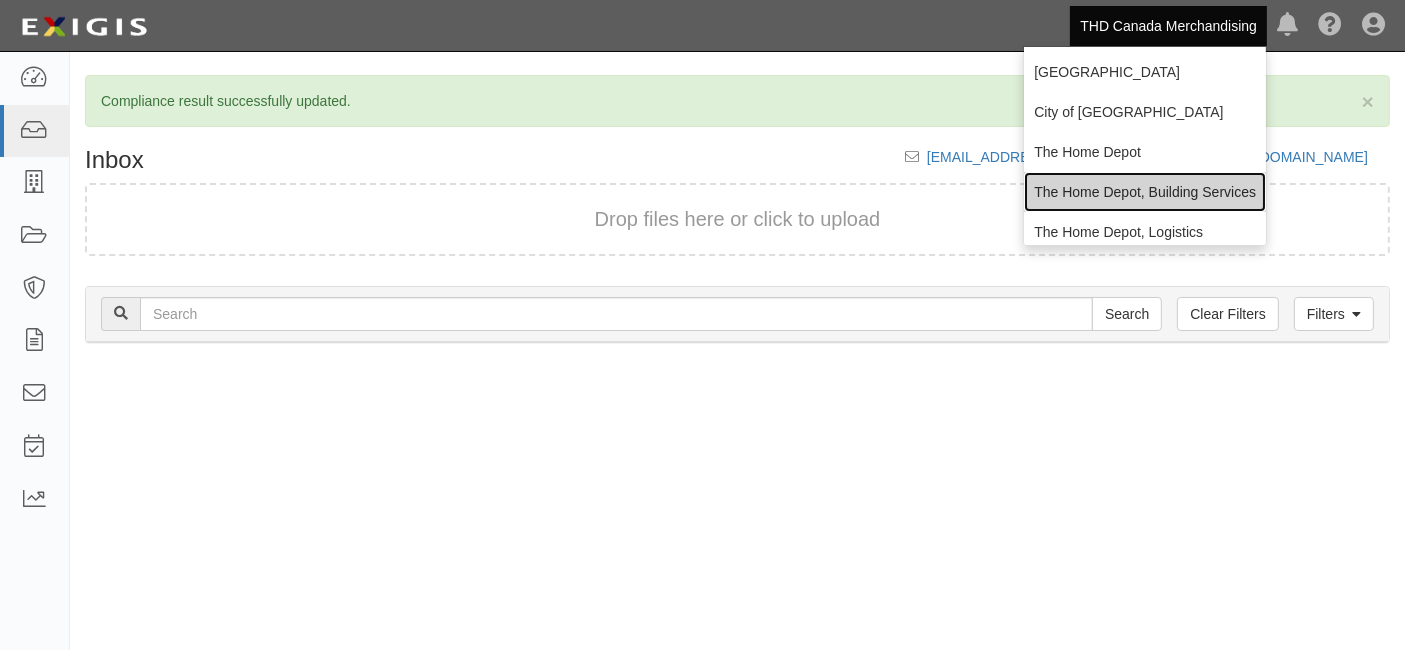 click on "The Home Depot, Building Services" at bounding box center (1145, 192) 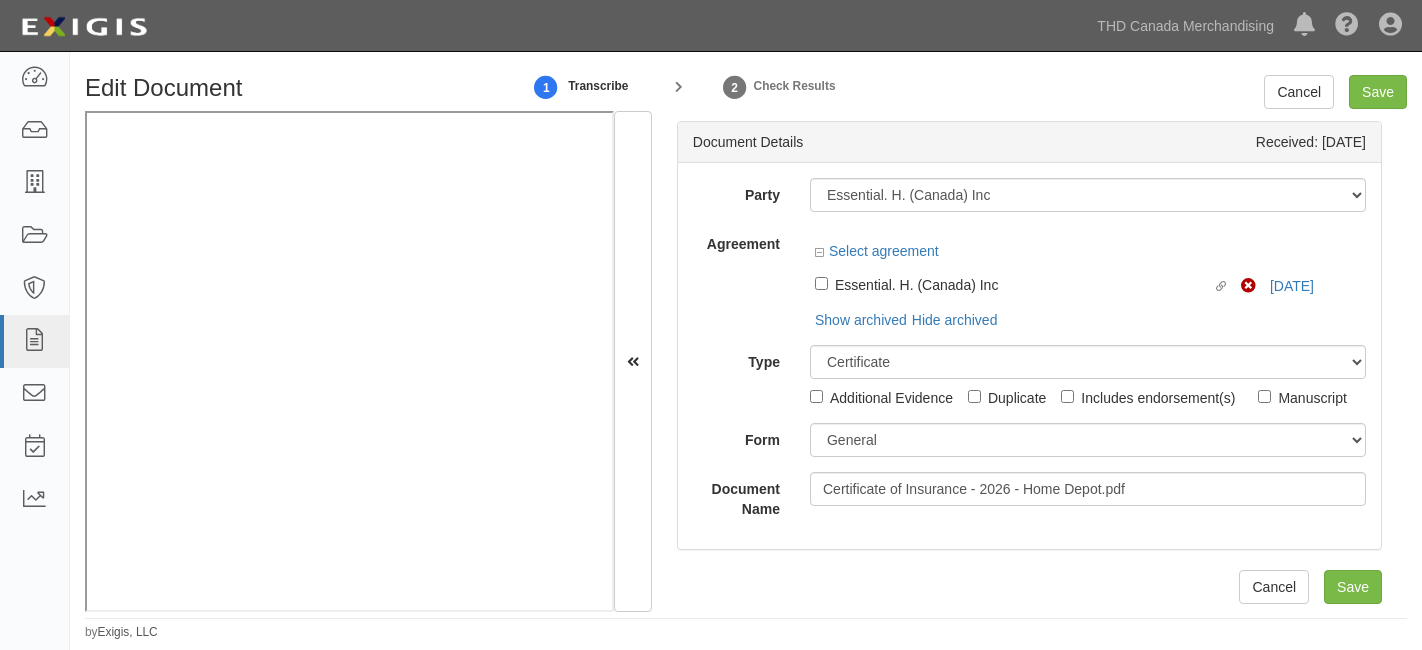 scroll, scrollTop: 0, scrollLeft: 0, axis: both 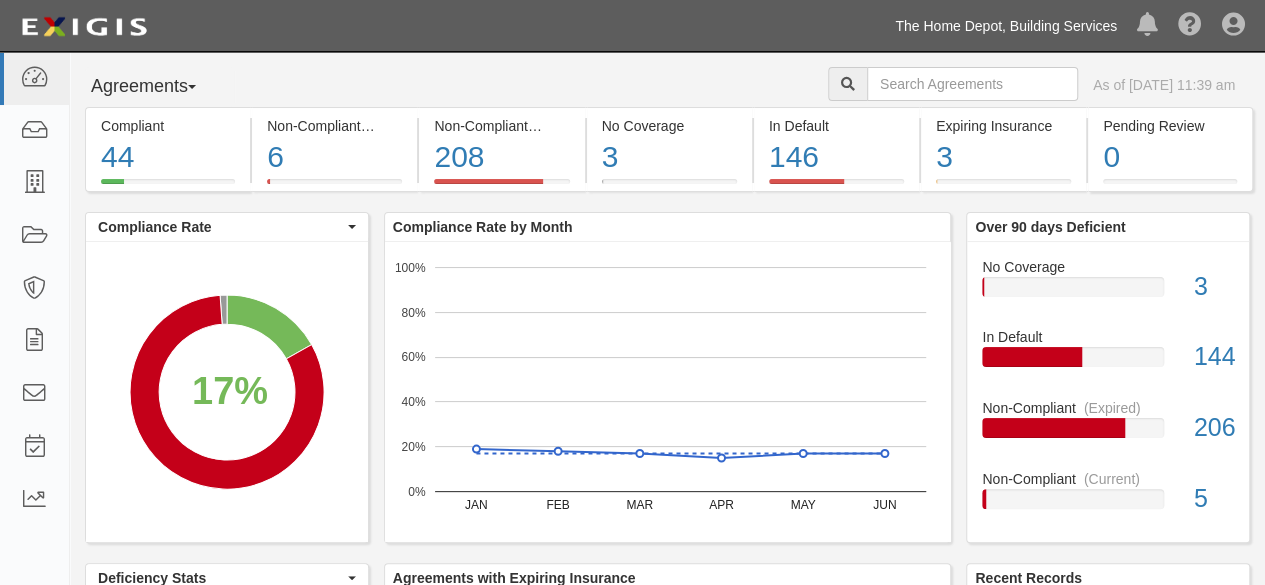 click on "The Home Depot, Building Services" at bounding box center (1006, 26) 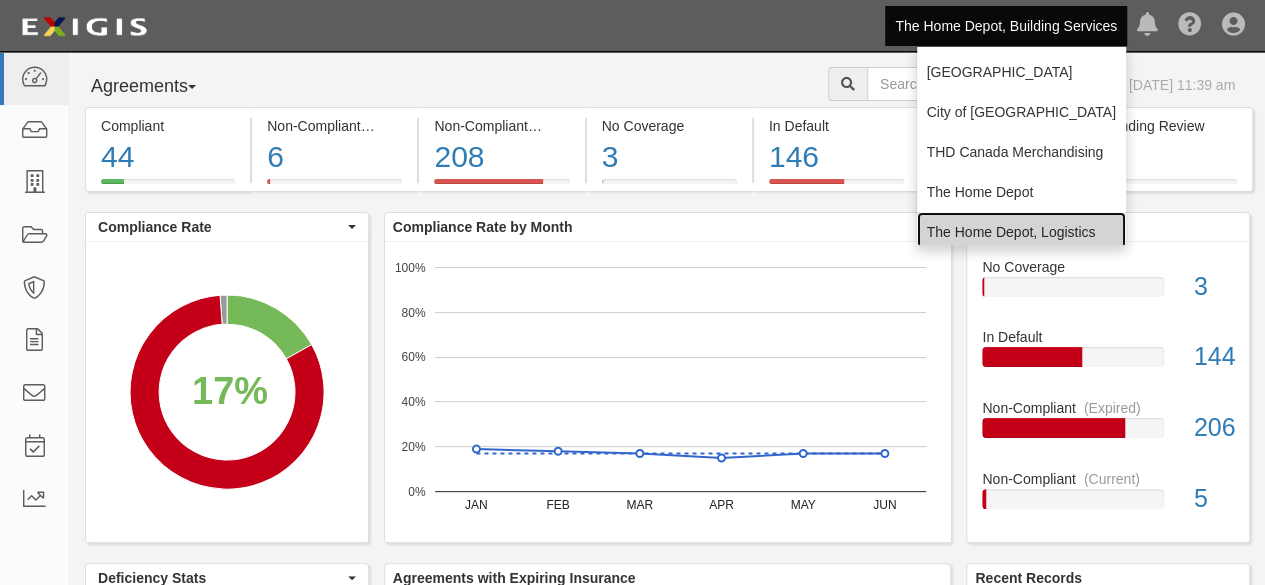 click on "The Home Depot, Logistics" at bounding box center (1021, 232) 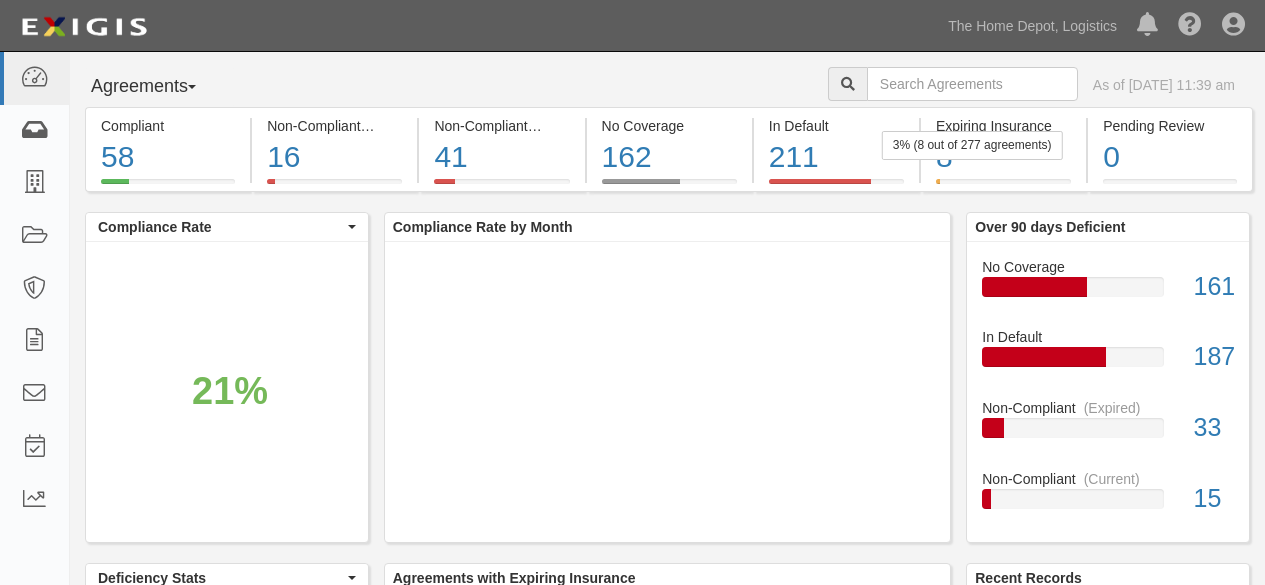 scroll, scrollTop: 0, scrollLeft: 0, axis: both 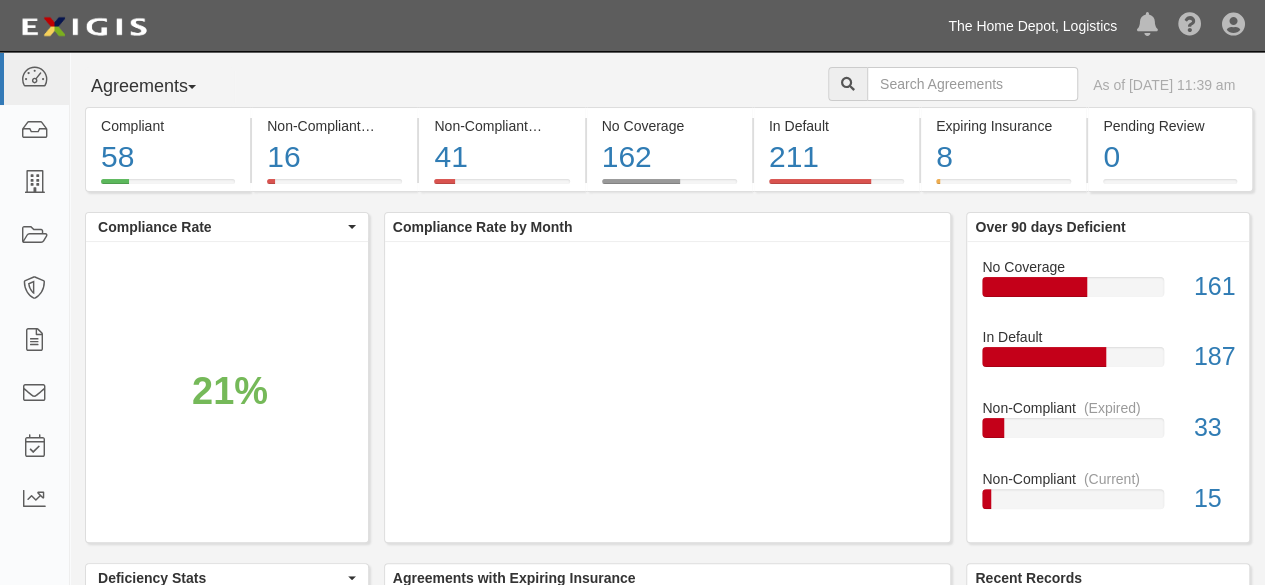 click on "The Home Depot, Logistics" at bounding box center [1032, 26] 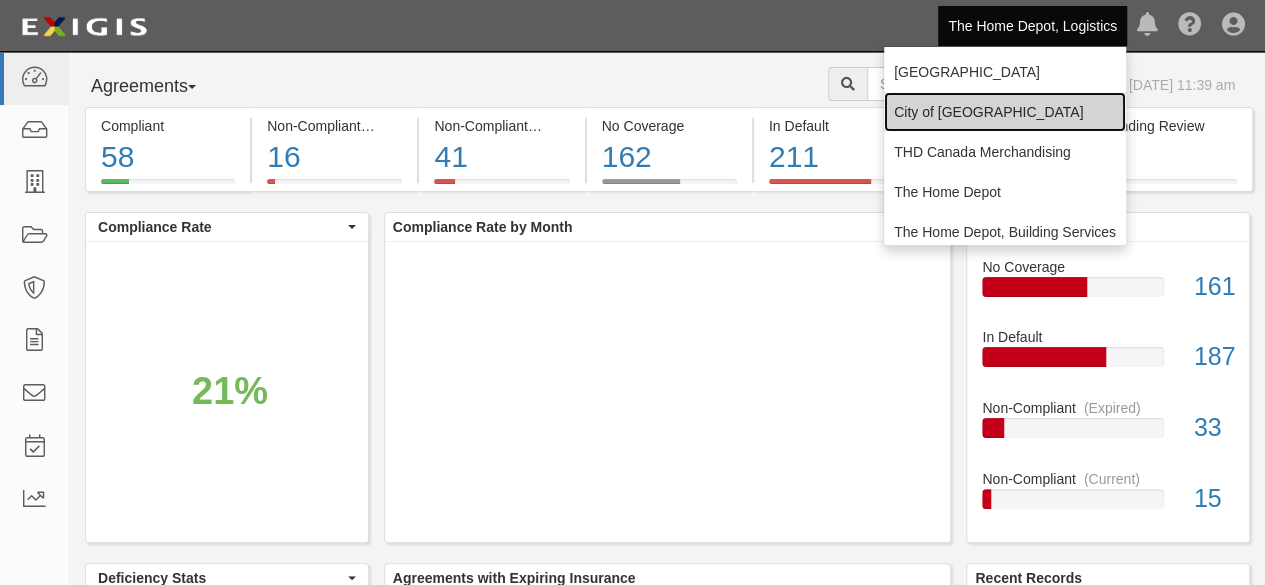 click on "City of [GEOGRAPHIC_DATA]" at bounding box center (1005, 112) 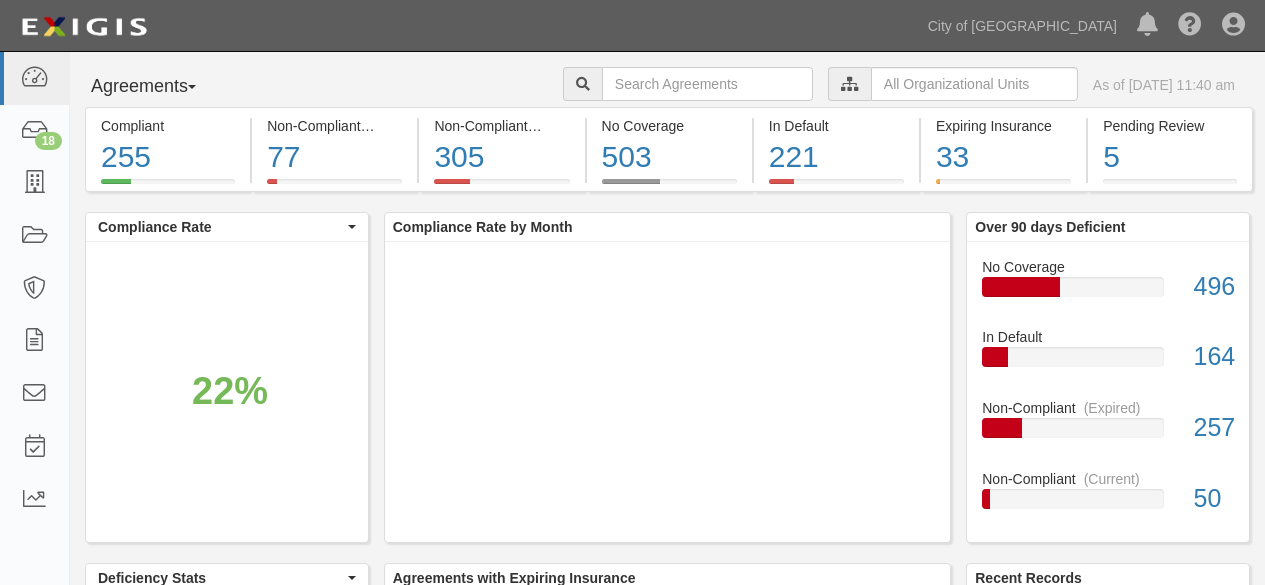 scroll, scrollTop: 0, scrollLeft: 0, axis: both 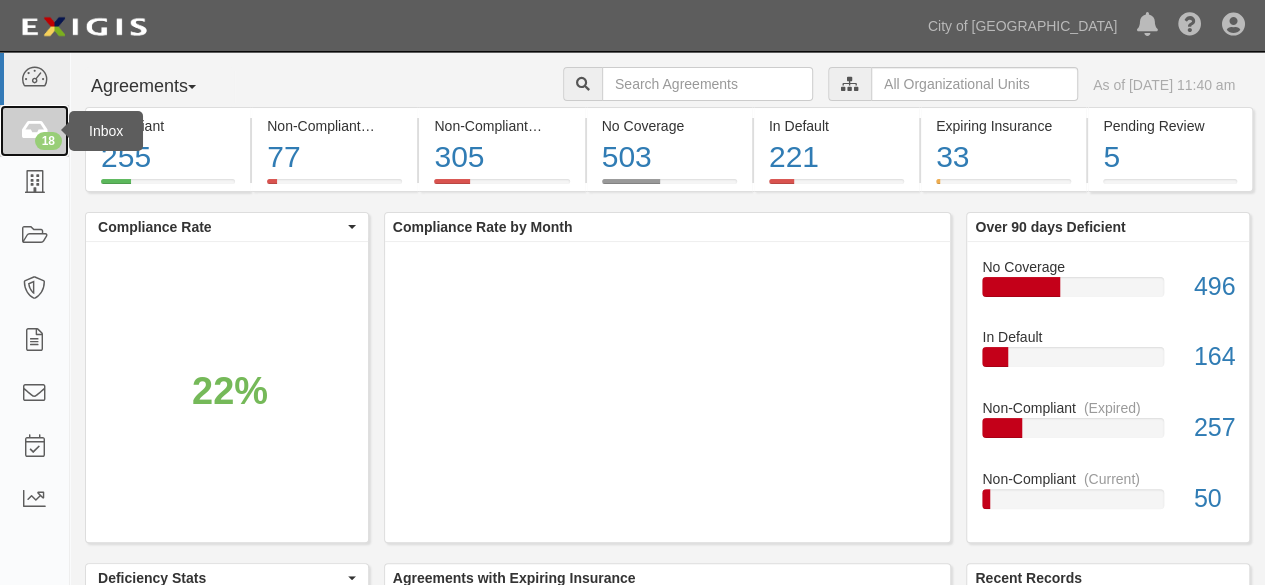 click at bounding box center [34, 131] 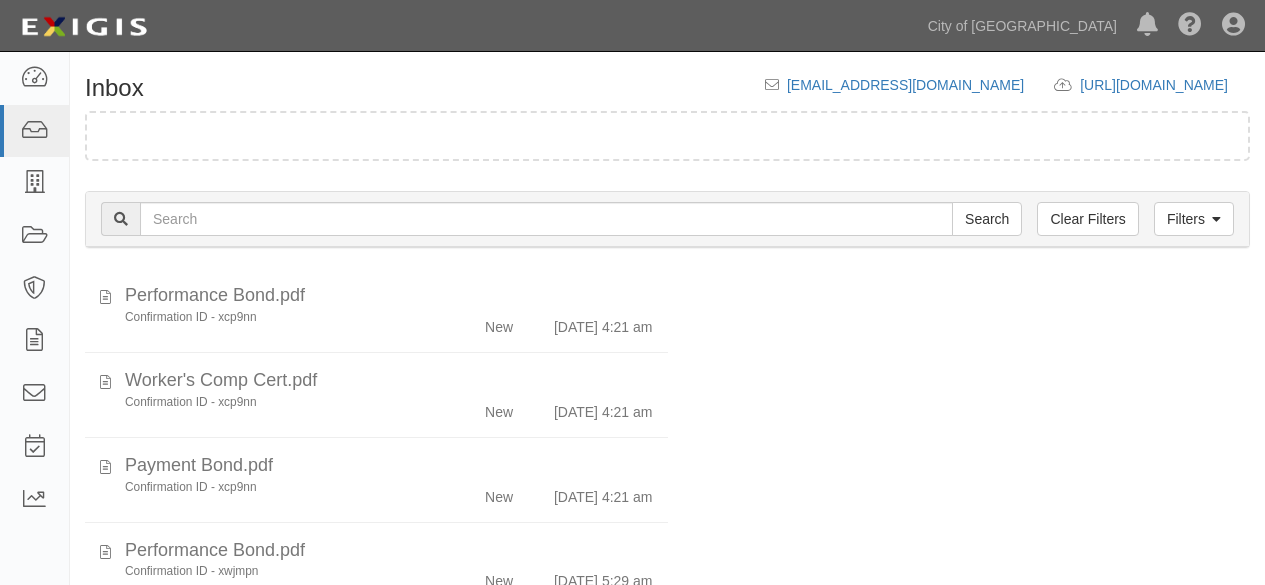 scroll, scrollTop: 0, scrollLeft: 0, axis: both 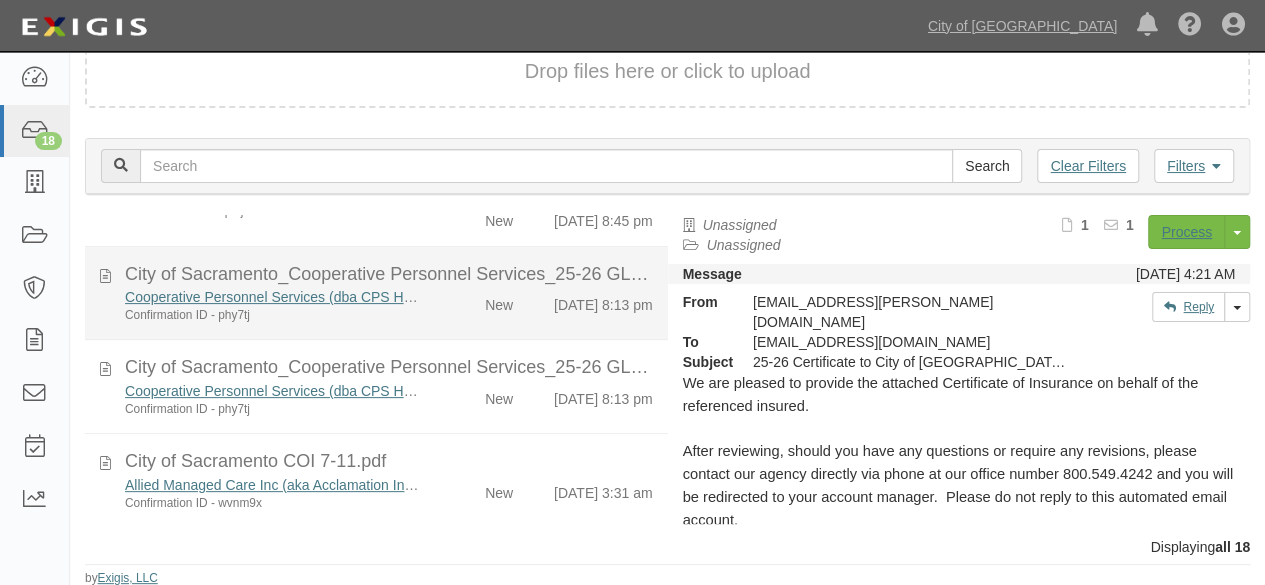 click on "Cooperative Personnel Services (dba CPS HR Consulting)
Confirmation ID - phy7tj
New
[DATE] 8:13 pm" 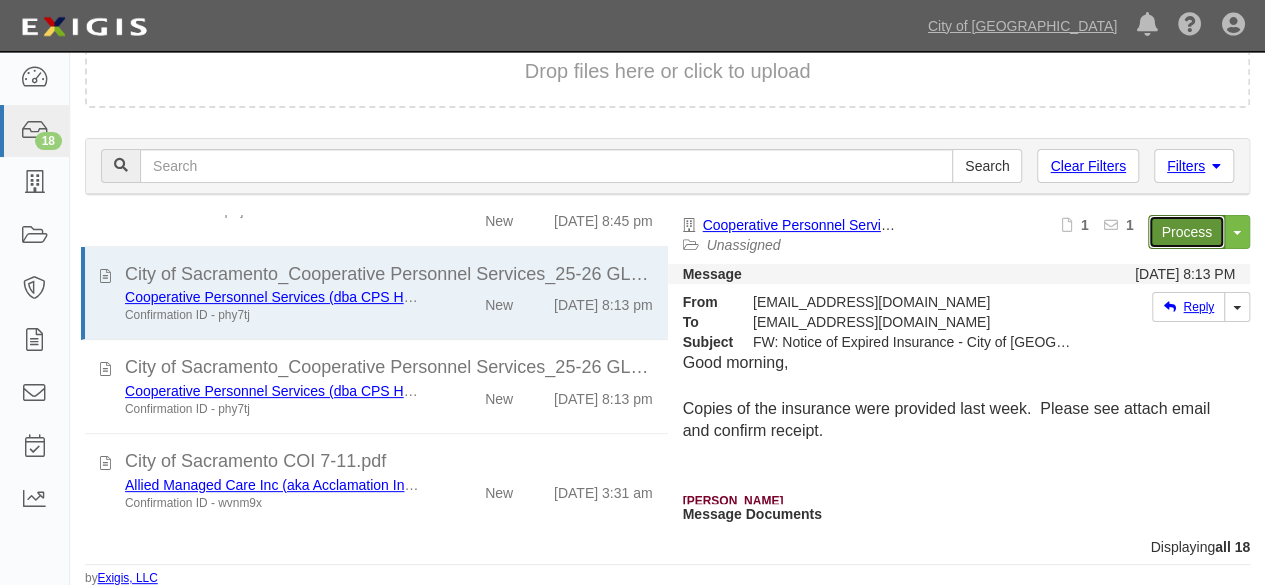 click on "Process" at bounding box center [1186, 232] 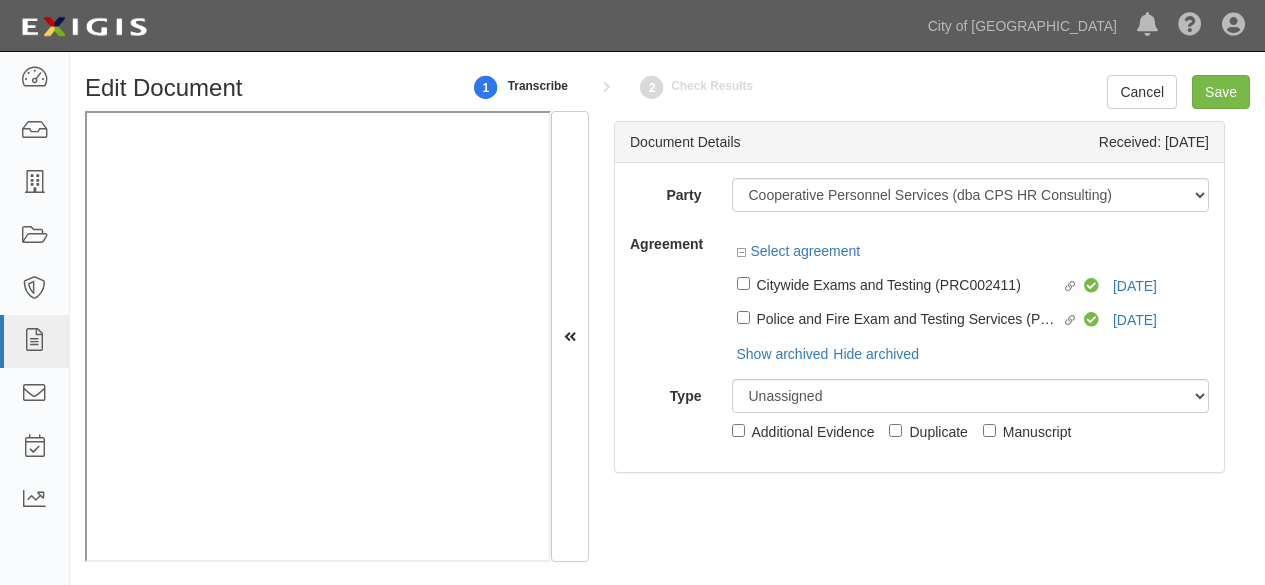 scroll, scrollTop: 0, scrollLeft: 0, axis: both 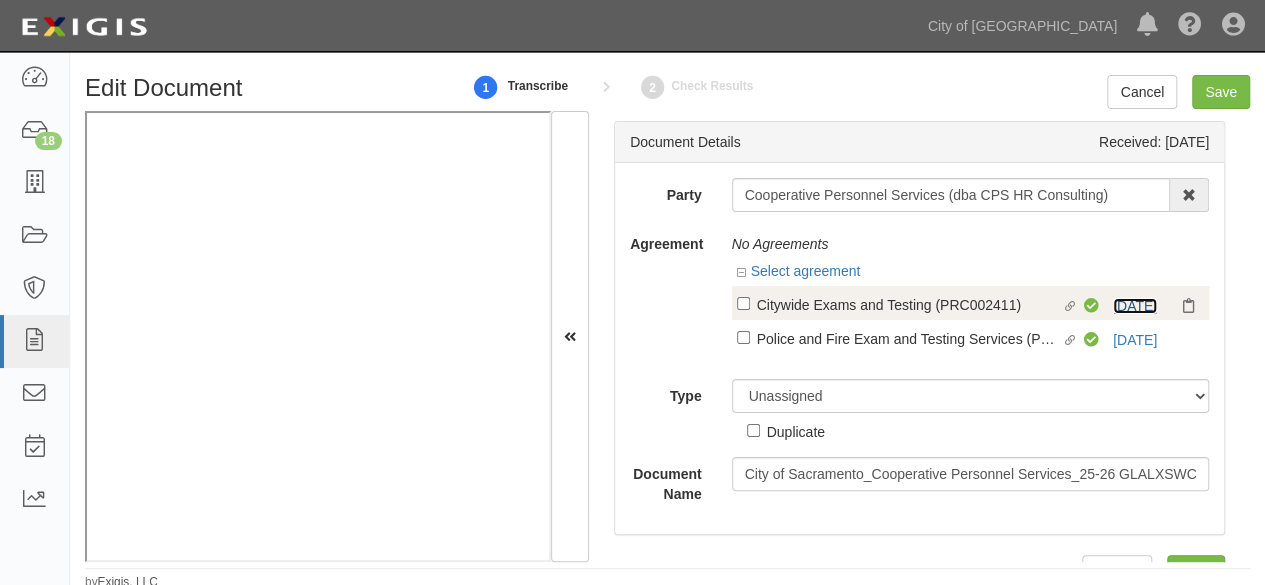 click on "[DATE]" at bounding box center (1135, 306) 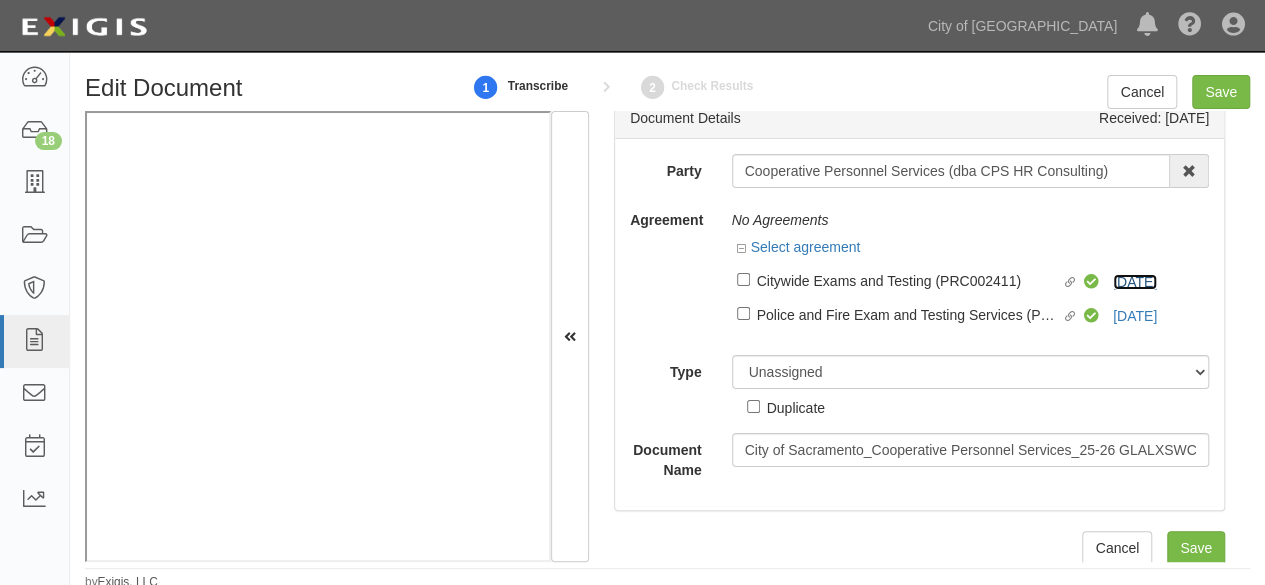 scroll, scrollTop: 36, scrollLeft: 0, axis: vertical 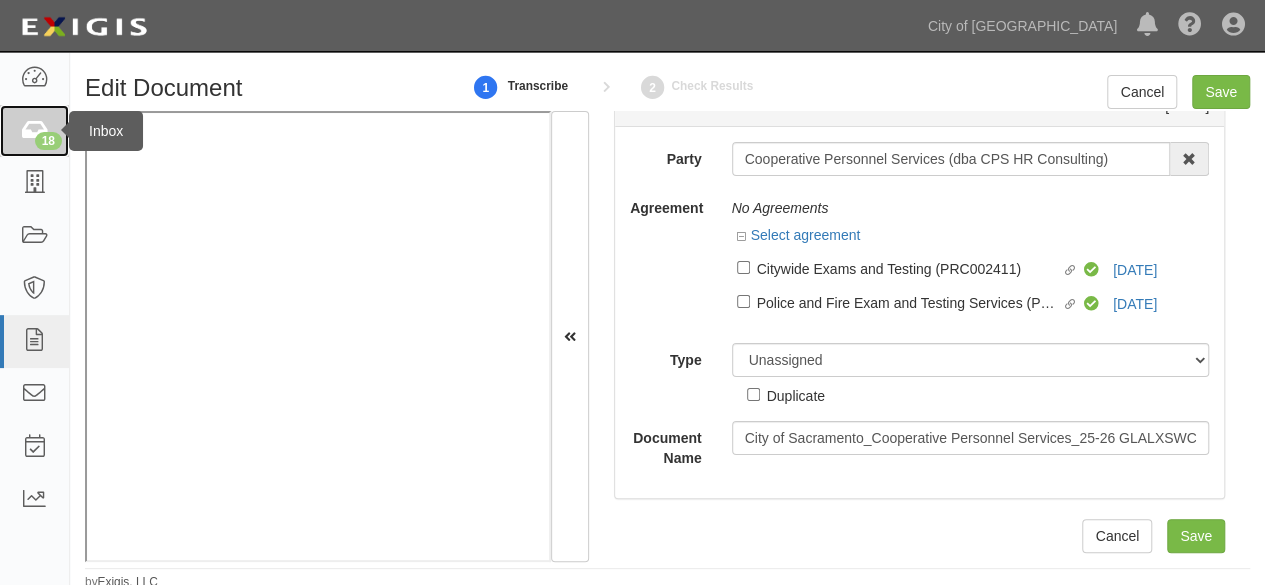 click at bounding box center (34, 131) 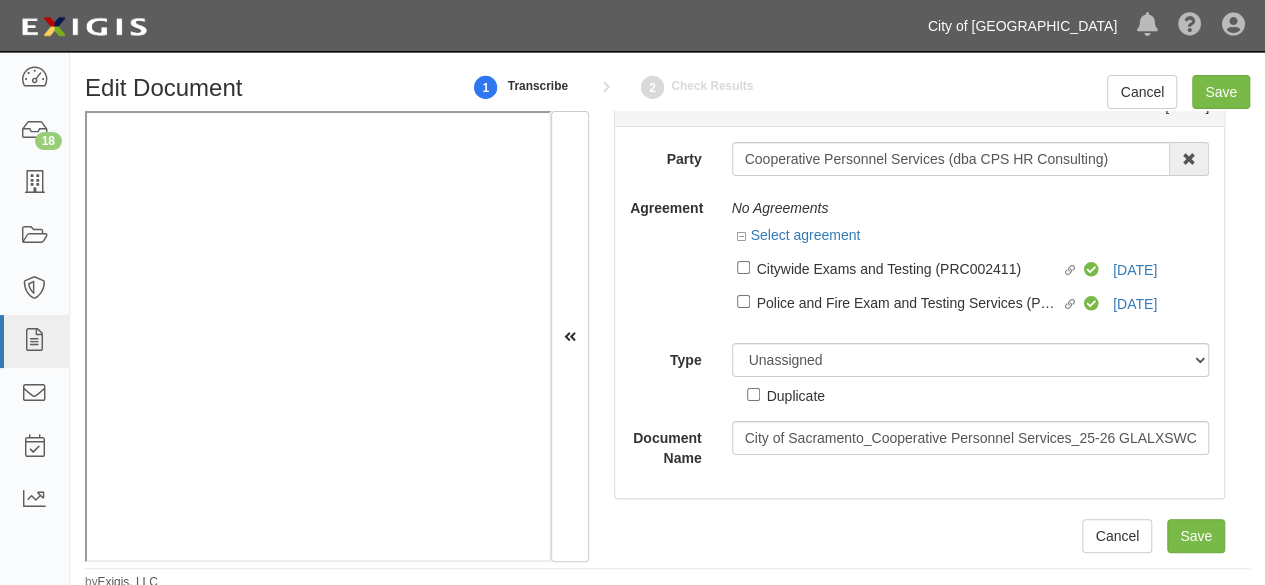 click on "City of [GEOGRAPHIC_DATA]" at bounding box center [1022, 26] 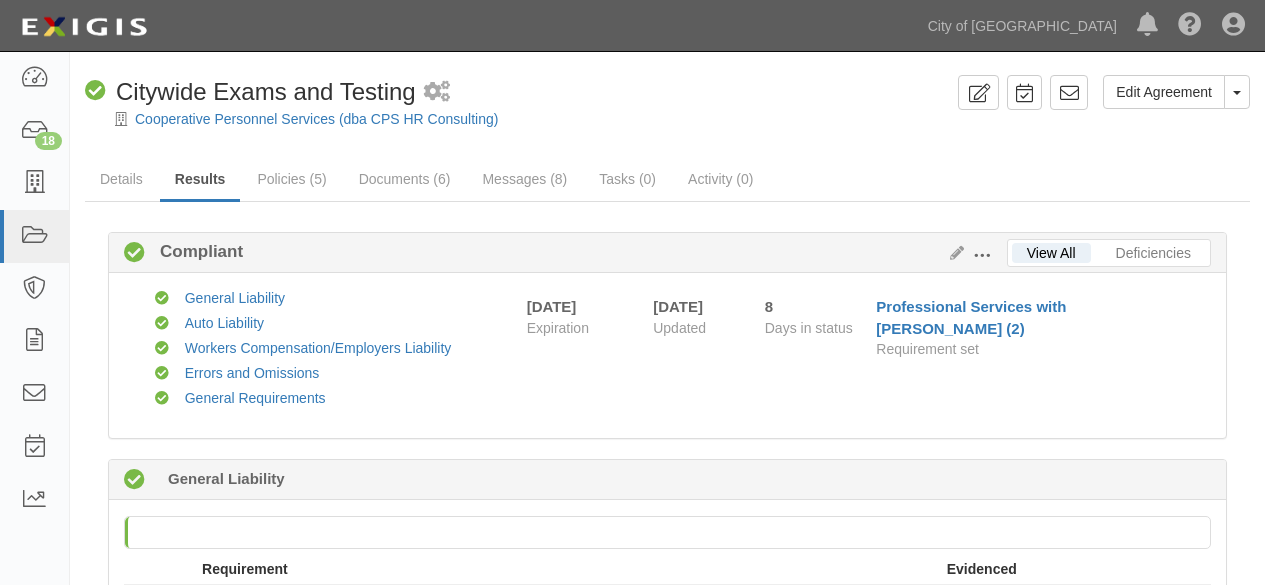 scroll, scrollTop: 0, scrollLeft: 0, axis: both 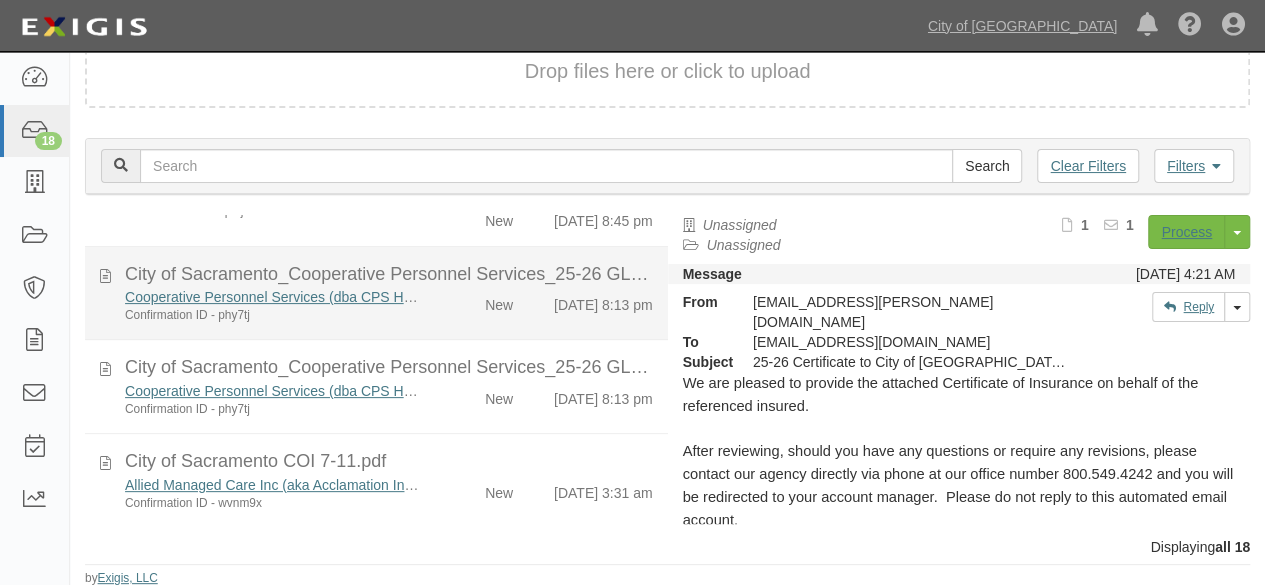 click on "New" 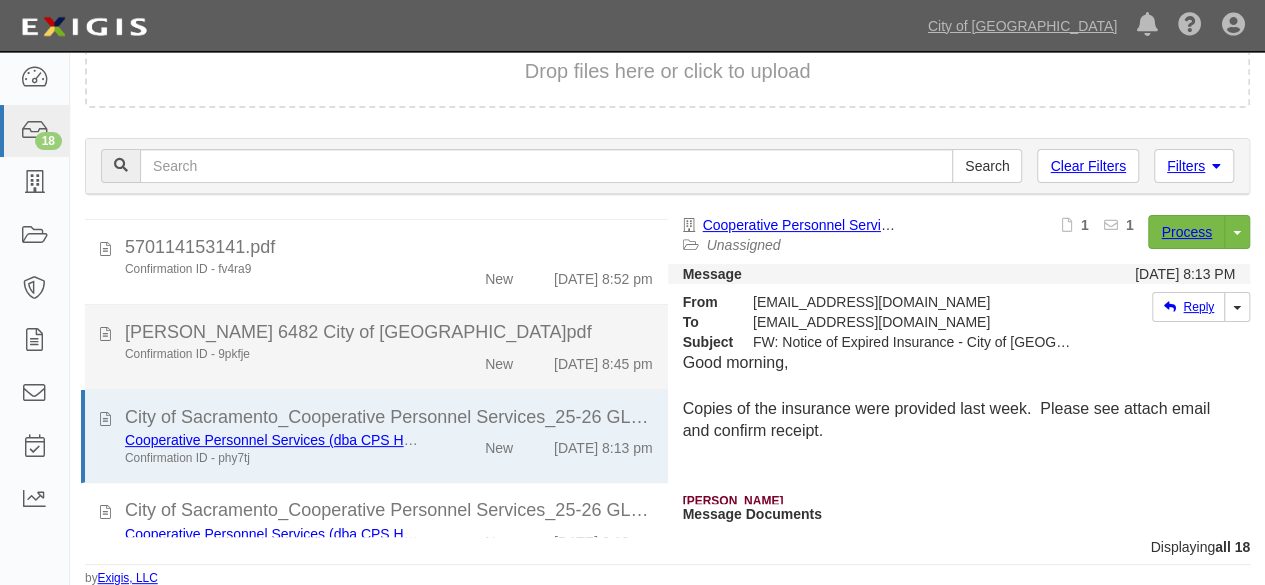 scroll, scrollTop: 1073, scrollLeft: 0, axis: vertical 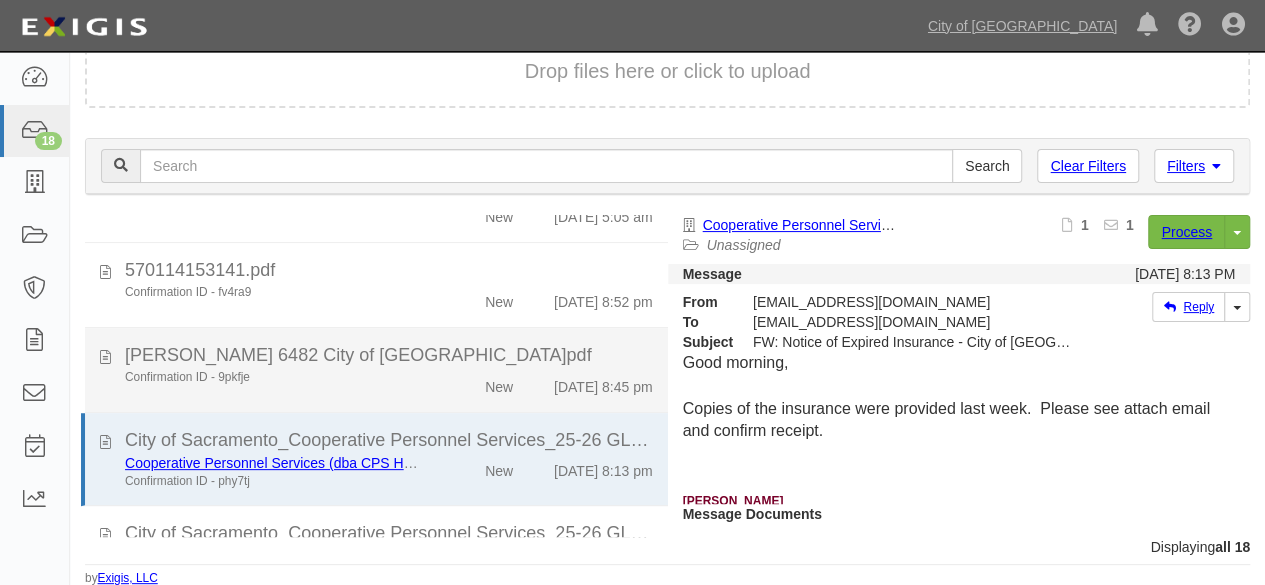 drag, startPoint x: 434, startPoint y: 427, endPoint x: 468, endPoint y: 404, distance: 41.04875 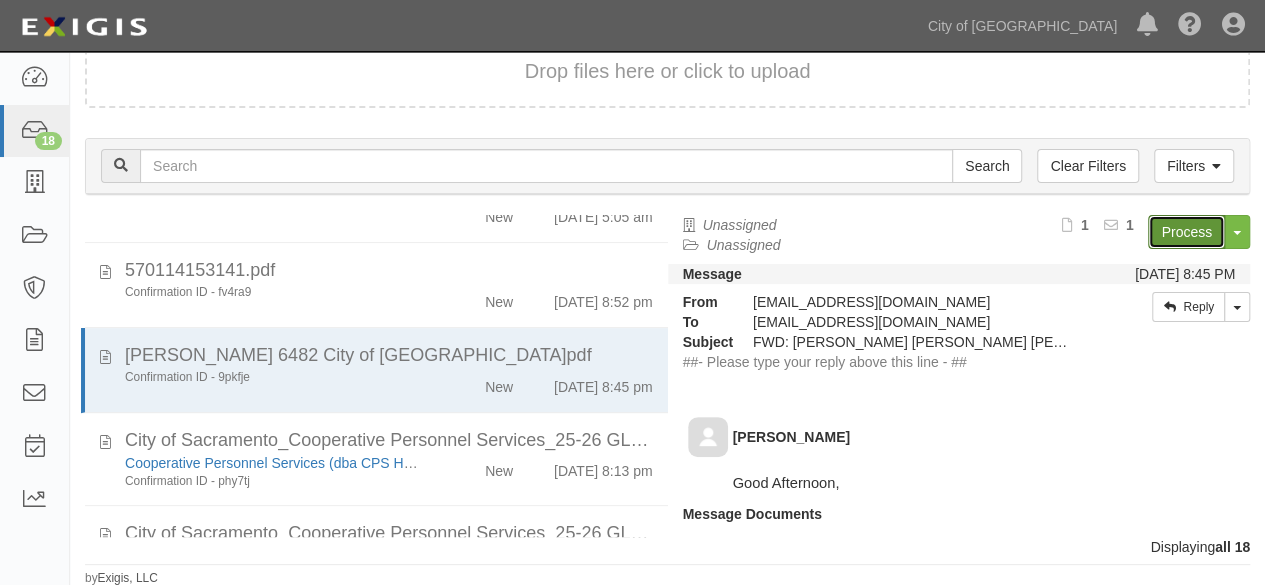 click on "Process" at bounding box center (1186, 232) 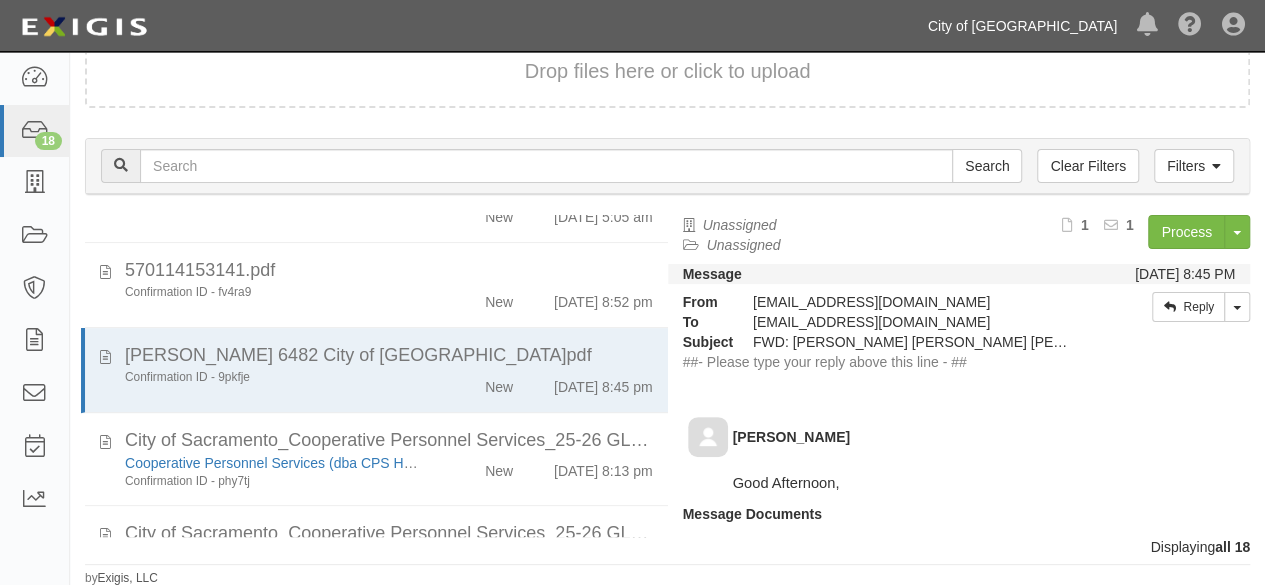 click on "City of [GEOGRAPHIC_DATA]" at bounding box center [1022, 26] 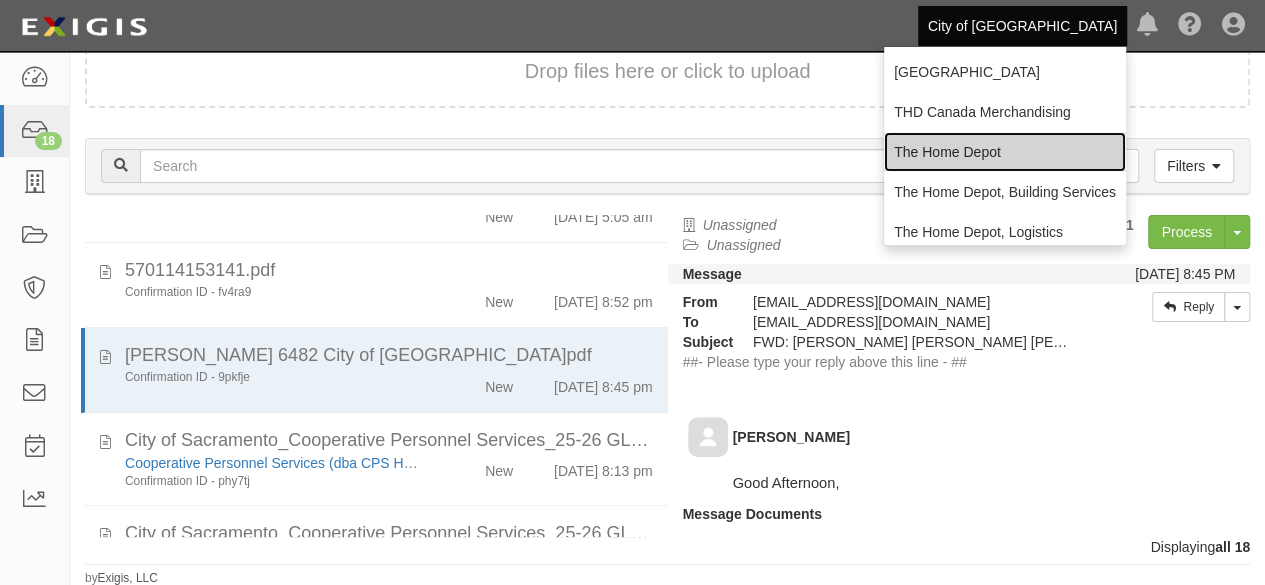 click on "The Home Depot" at bounding box center (1005, 152) 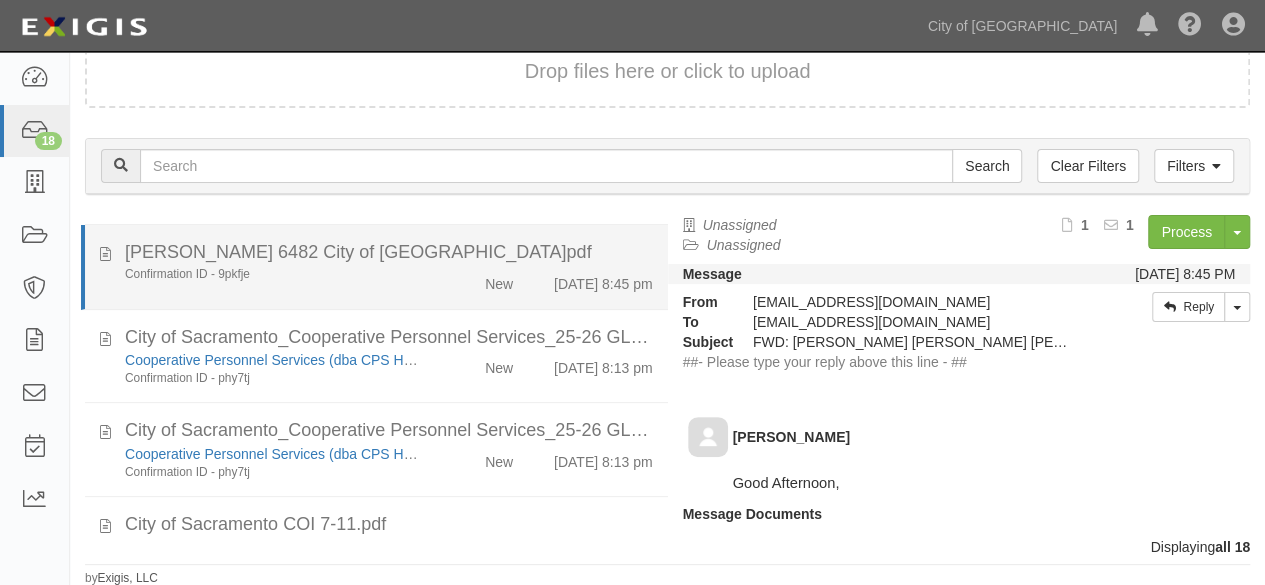 scroll, scrollTop: 1273, scrollLeft: 0, axis: vertical 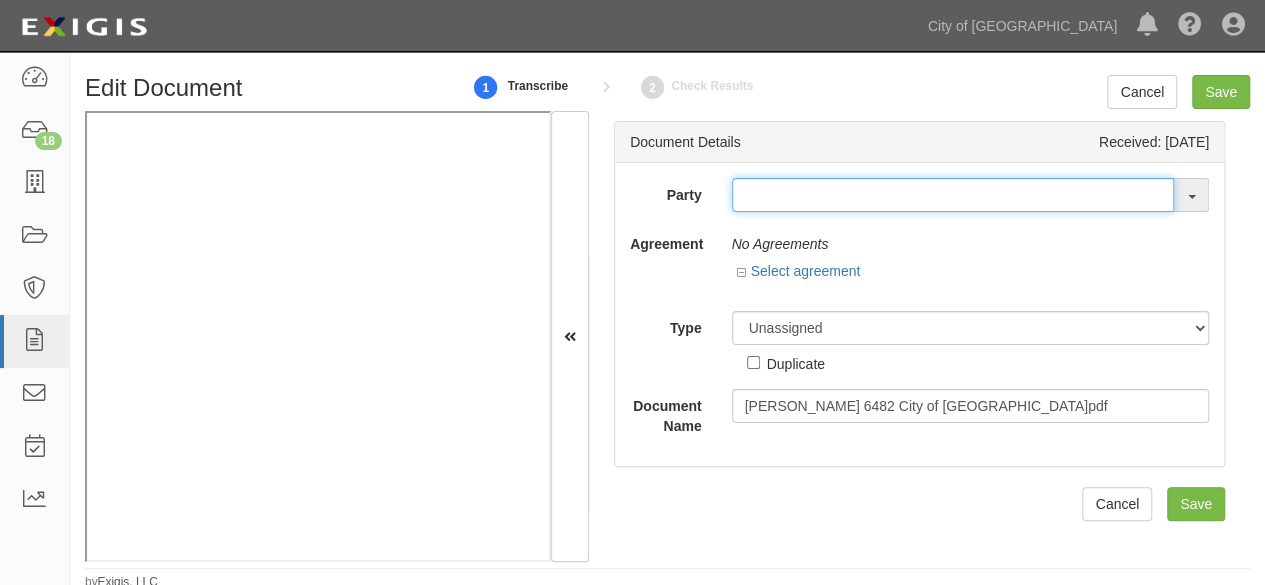 click at bounding box center [953, 195] 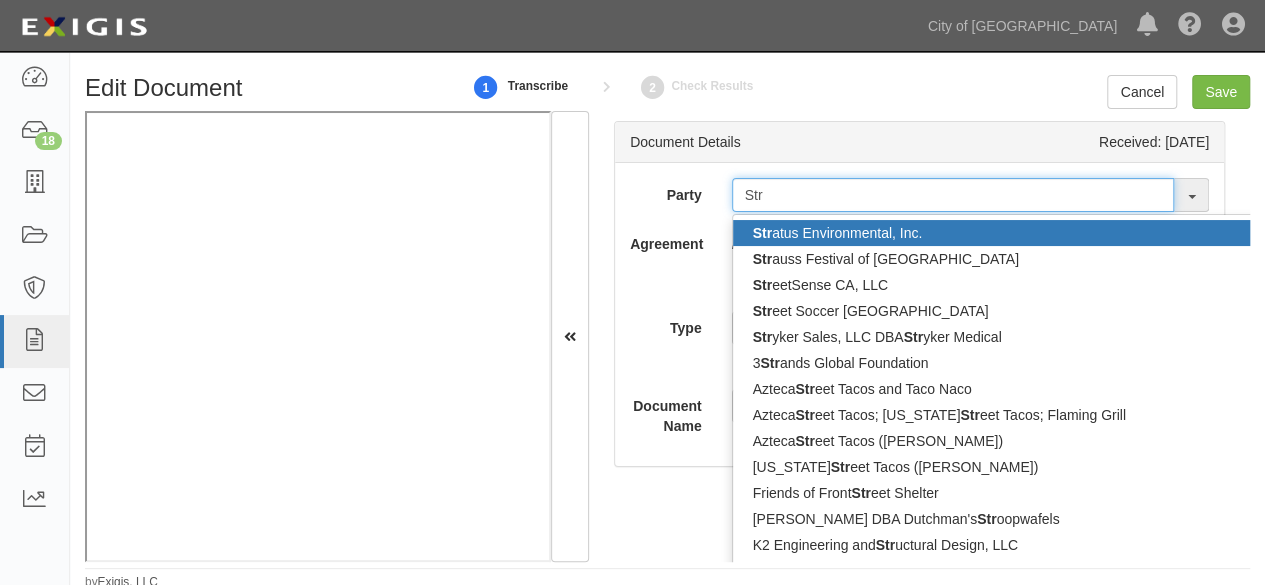 type on "Str" 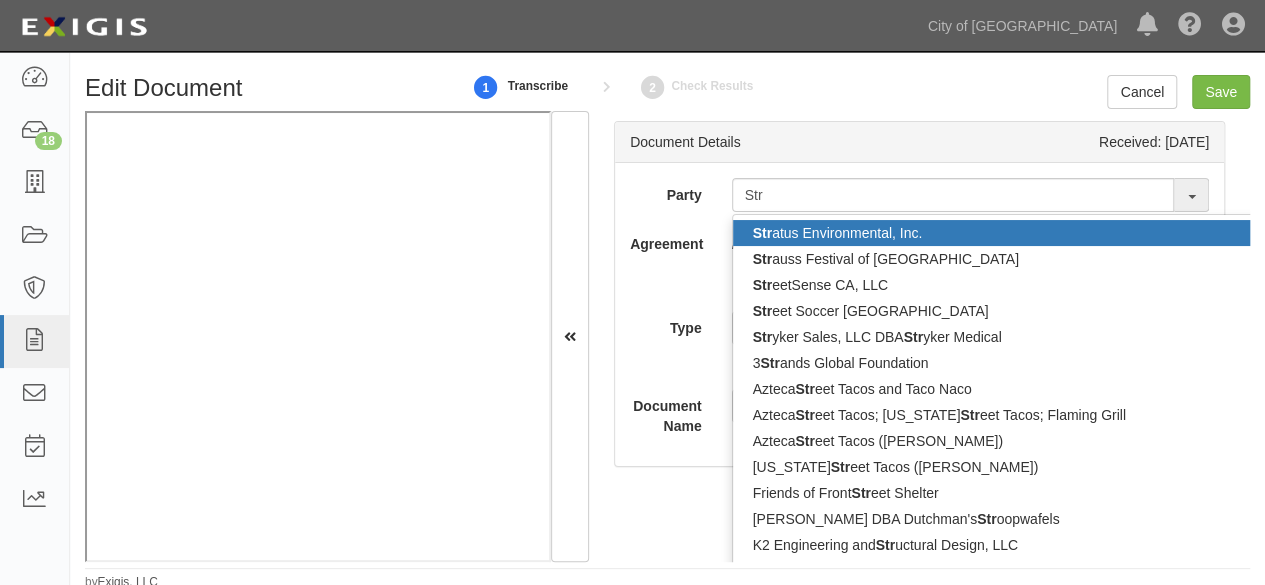 type 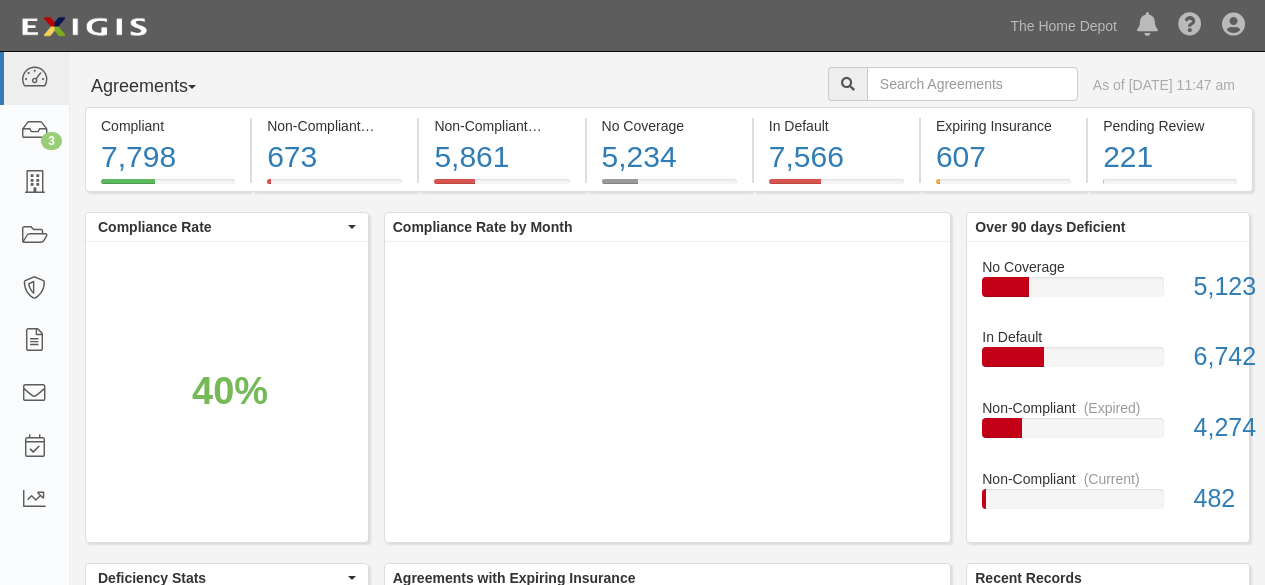scroll, scrollTop: 0, scrollLeft: 0, axis: both 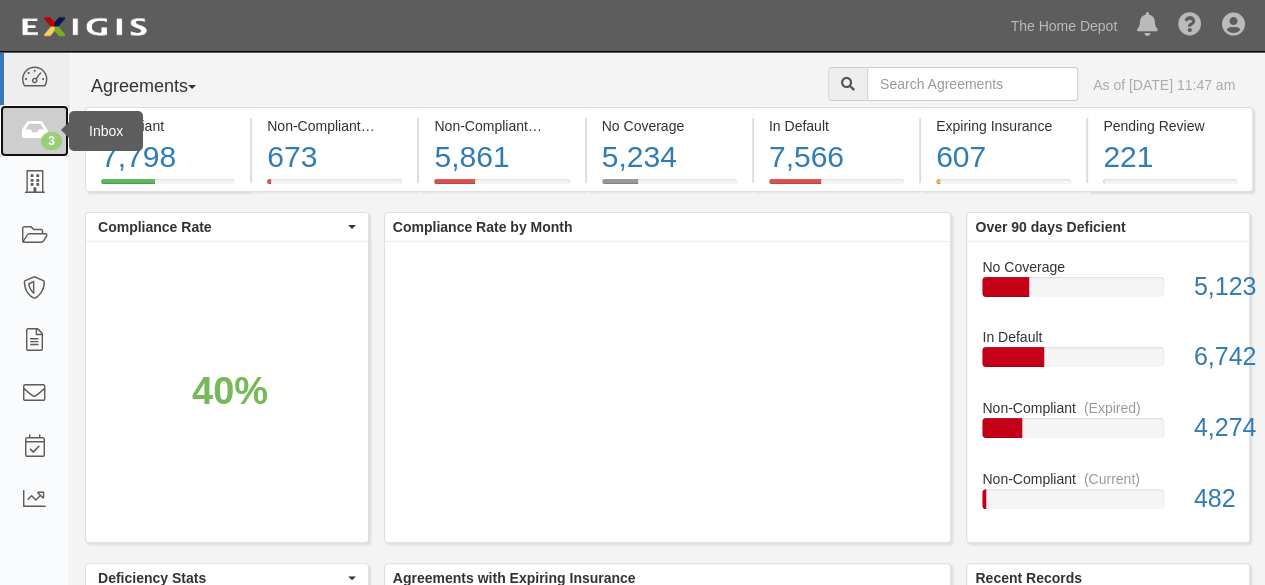 click at bounding box center (34, 131) 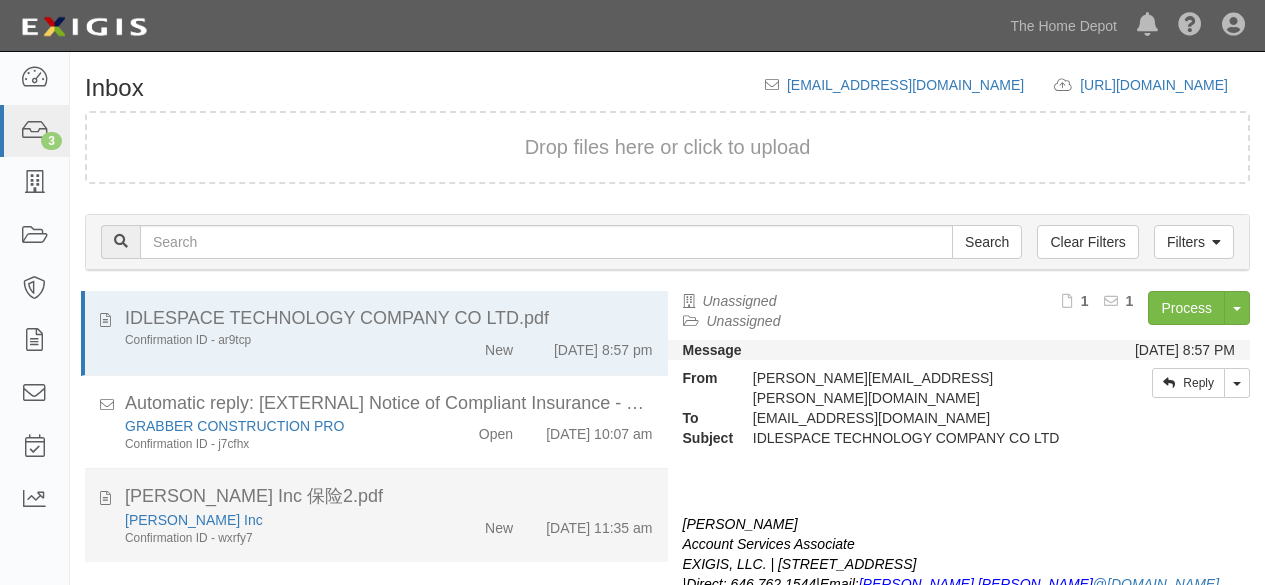 scroll, scrollTop: 76, scrollLeft: 0, axis: vertical 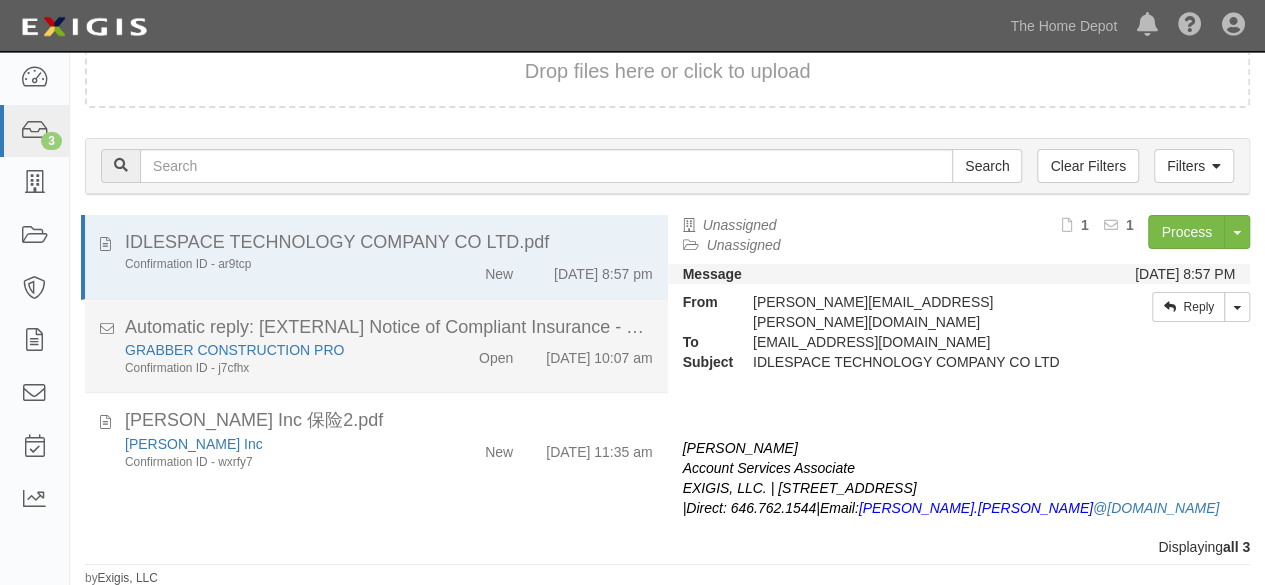 drag, startPoint x: 450, startPoint y: 473, endPoint x: 620, endPoint y: 378, distance: 194.74342 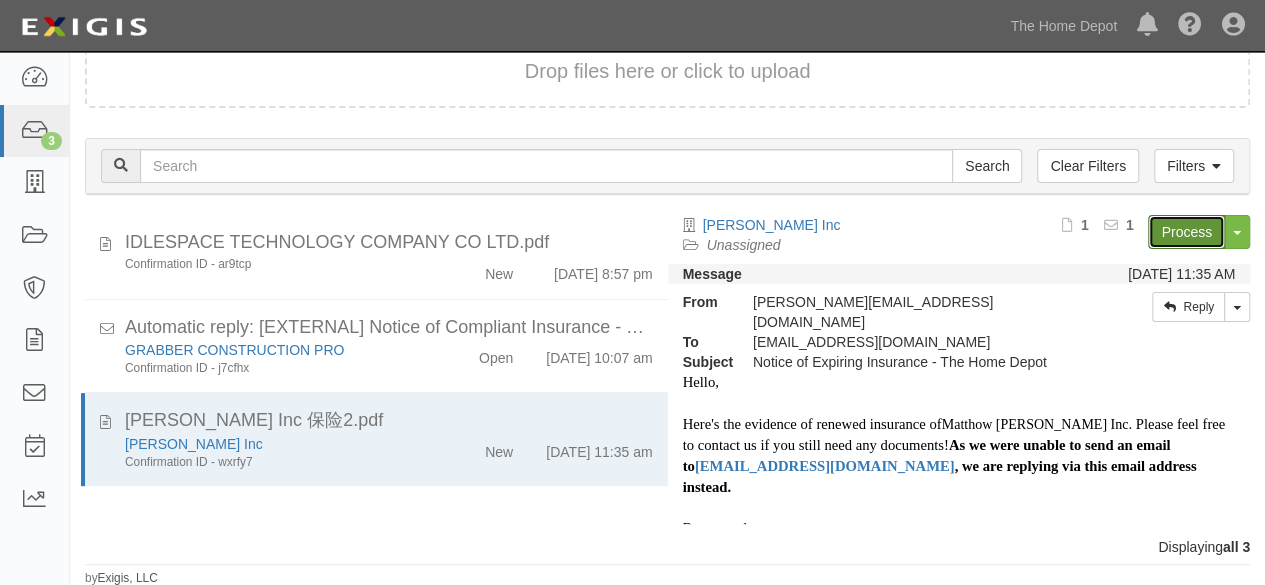 click on "Process" at bounding box center (1186, 232) 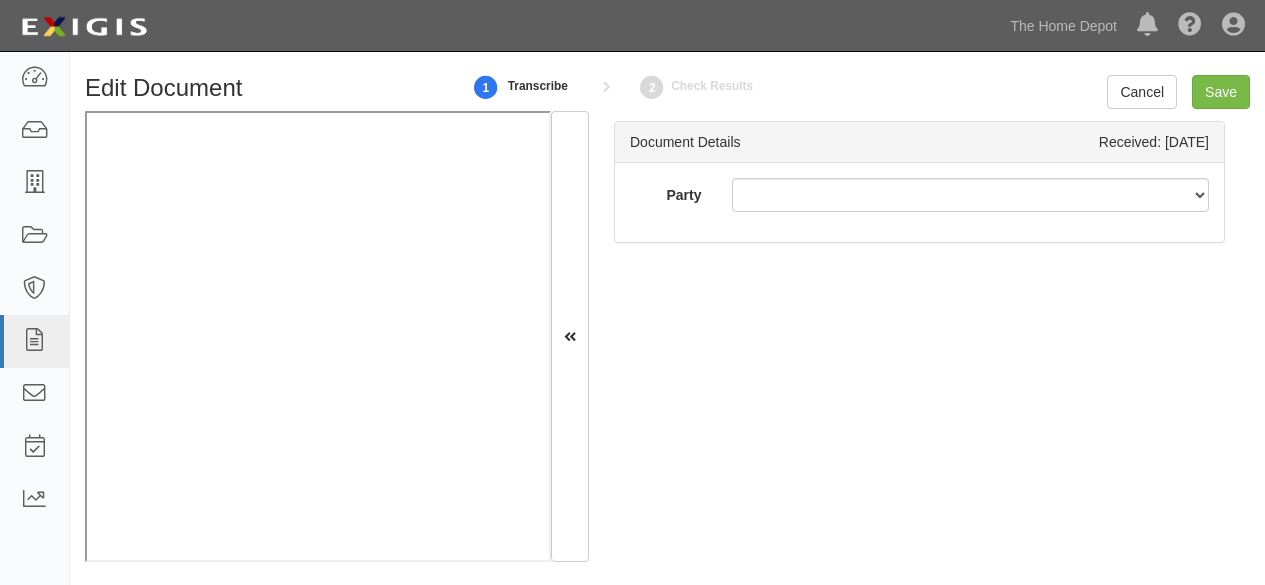 scroll, scrollTop: 0, scrollLeft: 0, axis: both 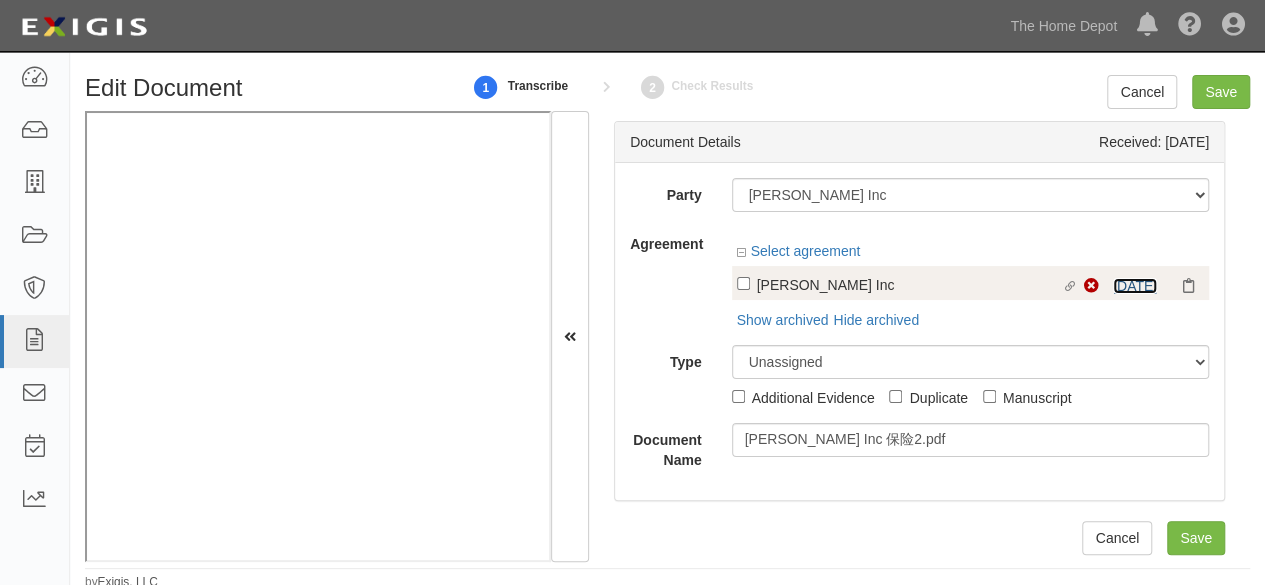 click on "7/3/25" at bounding box center (1135, 286) 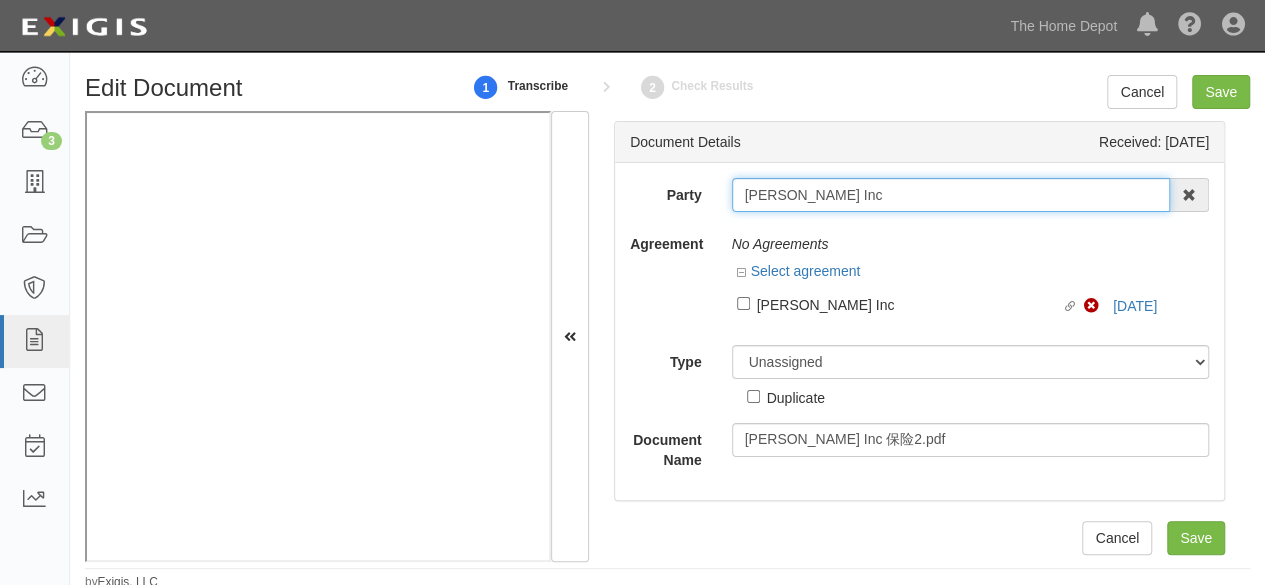 click on "[PERSON_NAME] Inc" at bounding box center (951, 195) 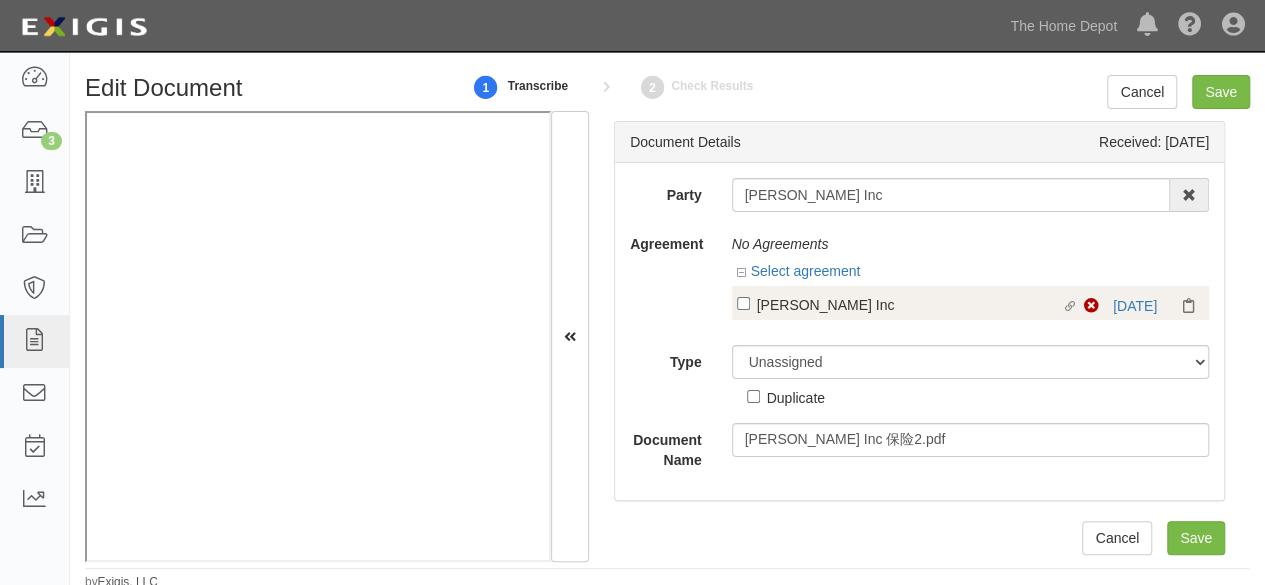 click on "Matthow Harr Inc" at bounding box center [909, 304] 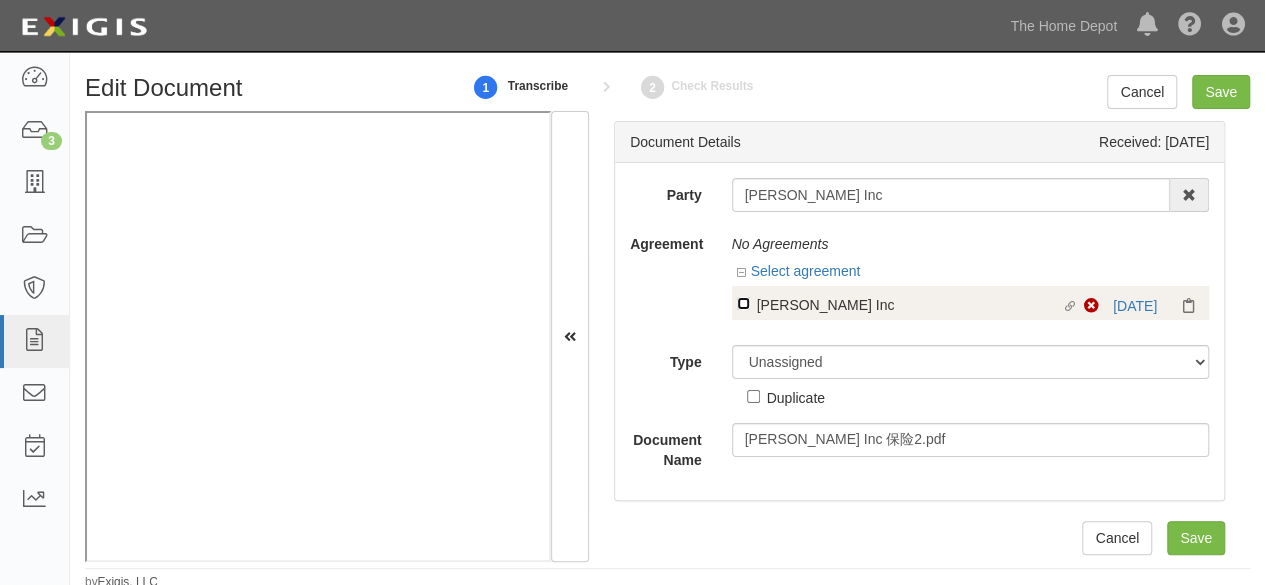 click on "Linked agreement
Matthow Harr Inc
Linked agreement" at bounding box center [743, 303] 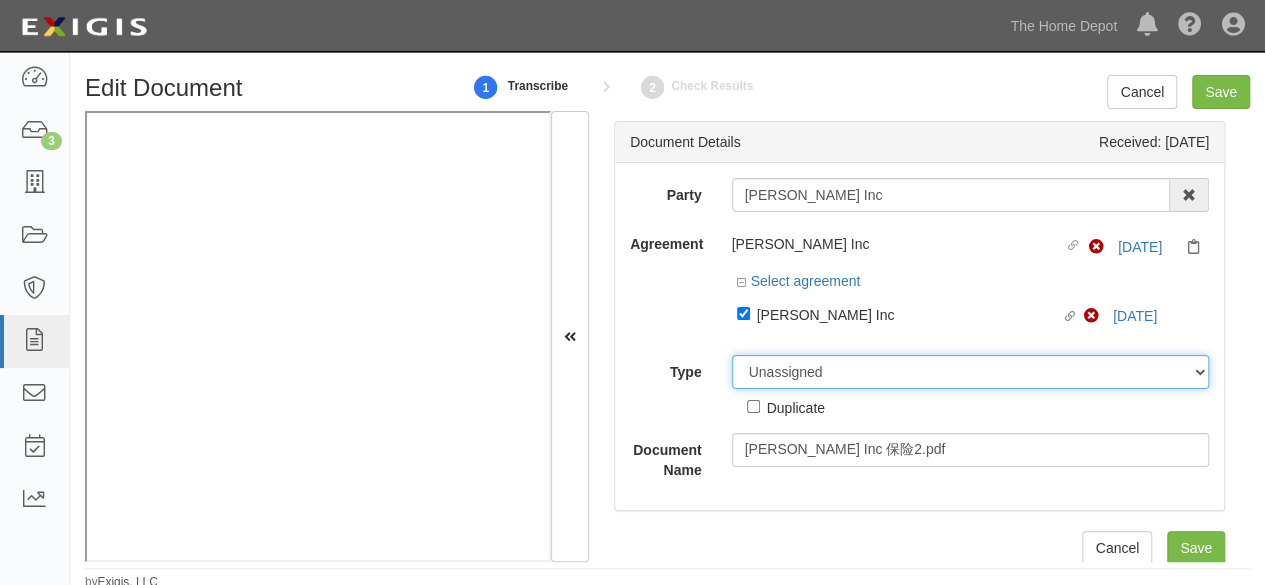 click on "Party
Matthow Harr Inc
1000576868 Ontario Inc.
10 STRAWBERRY STREET
115282 CANADA LTEE
11947907 Canada Inc. (MOD LIGHTING)
1200144519218
1234BUY.COM INC
1291 FURNITURES INC
16 GAUGE SINKS
1729897 ONTARIO INC. O/A
1791 Outdoor Lifestyle Group LLC
1837, LLC.
1888 MILLS LLC
1896424 ONTARIO INC
1JAY CAPITAL INC
1PERFECTCHOICE INC
1ST CHOICE FERTILIZER, I
2033784 ONTARIO INC.
21 ROCKS CORPORATION DBA
2614072 ONTARIO INC. (O/
2964-3277 QUEBEC INC
2B Poultry, LLC
2FUNGUYS
34 DECOR LLC
360 ELECTRICAL LLC
3B INTERNATIONAL LLC
3B TECH, INC.
3DROSE LLC
3I PRODUCTS, INC.
3M
3M
3M COMPANY
3Wood Wholesale, LLC
4077814 DELAWARE INC
4D CONCEPTS, INC
4dock LLC.
4KEEPS ROSES INC." at bounding box center (919, 329) 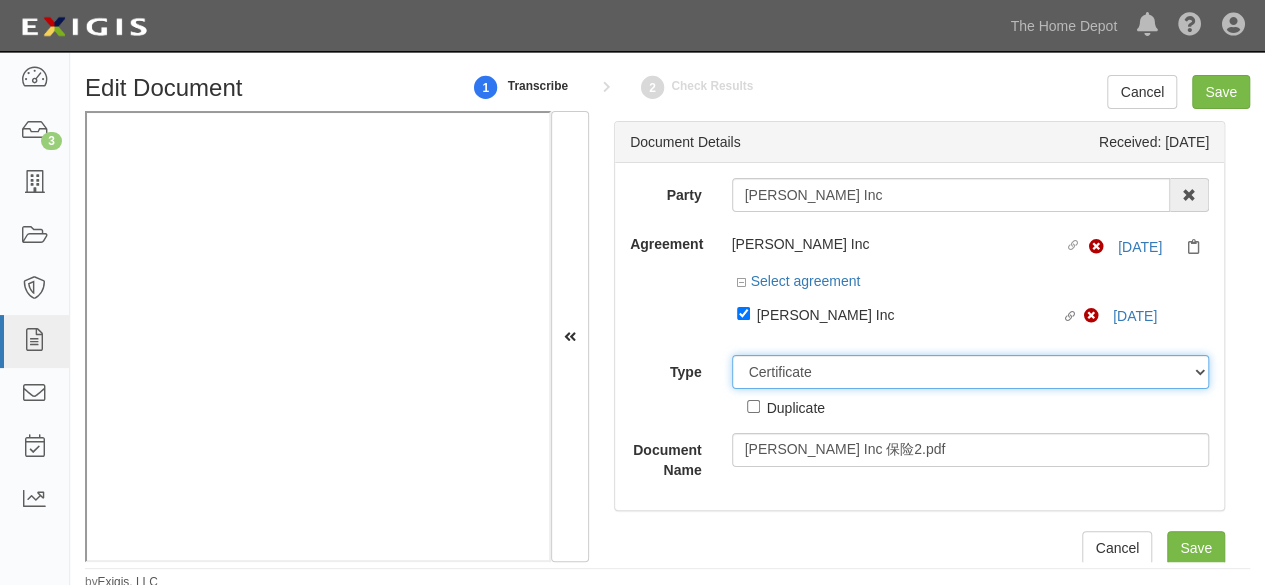 click on "Unassigned
Binder
Cancellation Notice
Certificate
Contract
Endorsement
Insurance Policy
Junk
Other Document
Policy Declarations
Reinstatement Notice
Requirements
Waiver Request" at bounding box center (971, 372) 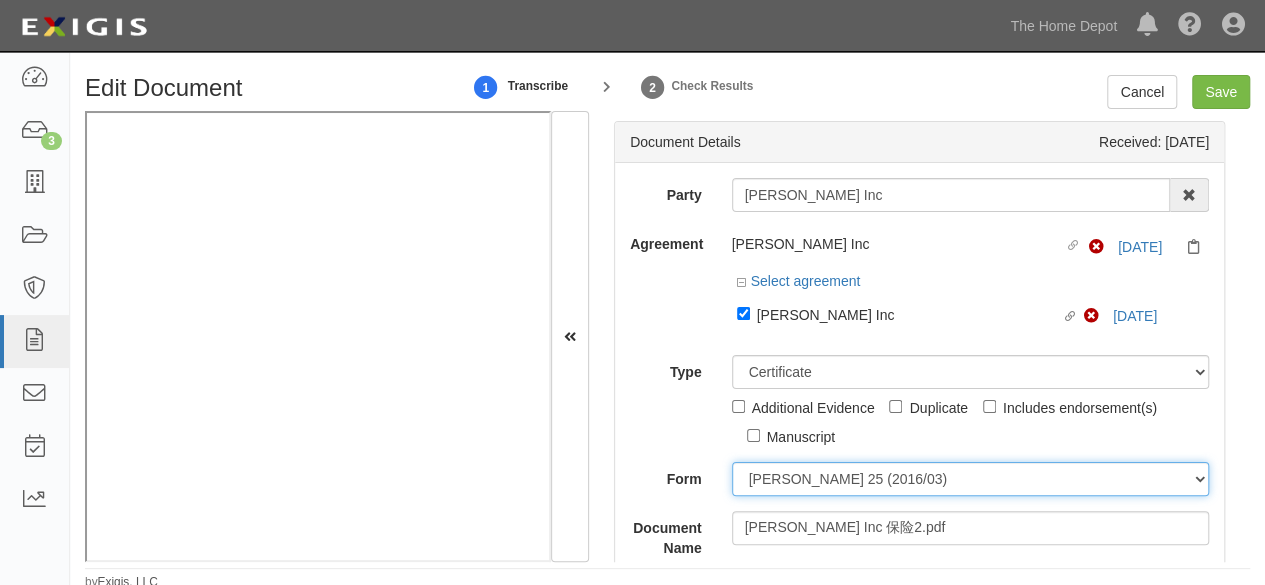 click on "ACORD 25 (2016/03)
ACORD 101
ACORD 855 NY (2014/05)
General" at bounding box center [971, 479] 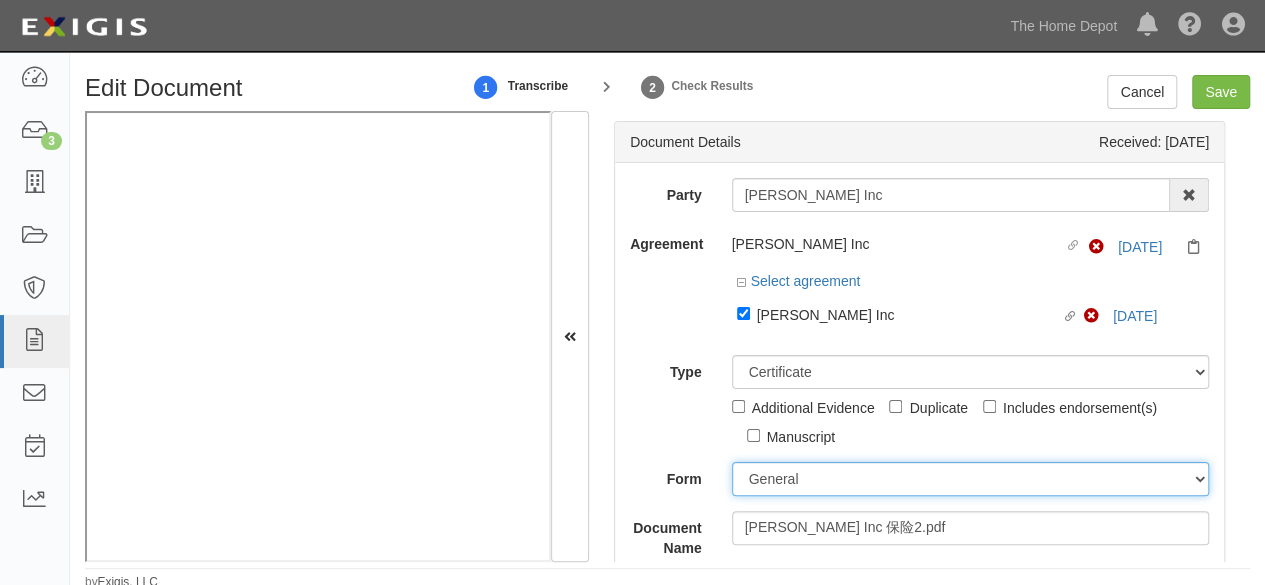 click on "ACORD 25 (2016/03)
ACORD 101
ACORD 855 NY (2014/05)
General" at bounding box center (971, 479) 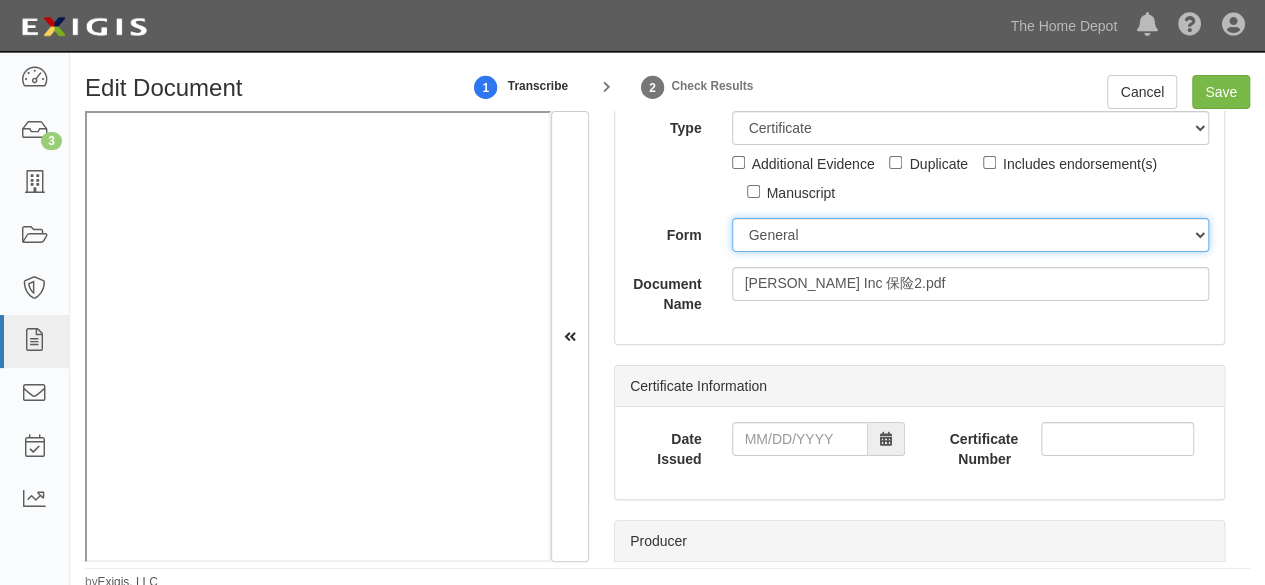 scroll, scrollTop: 300, scrollLeft: 0, axis: vertical 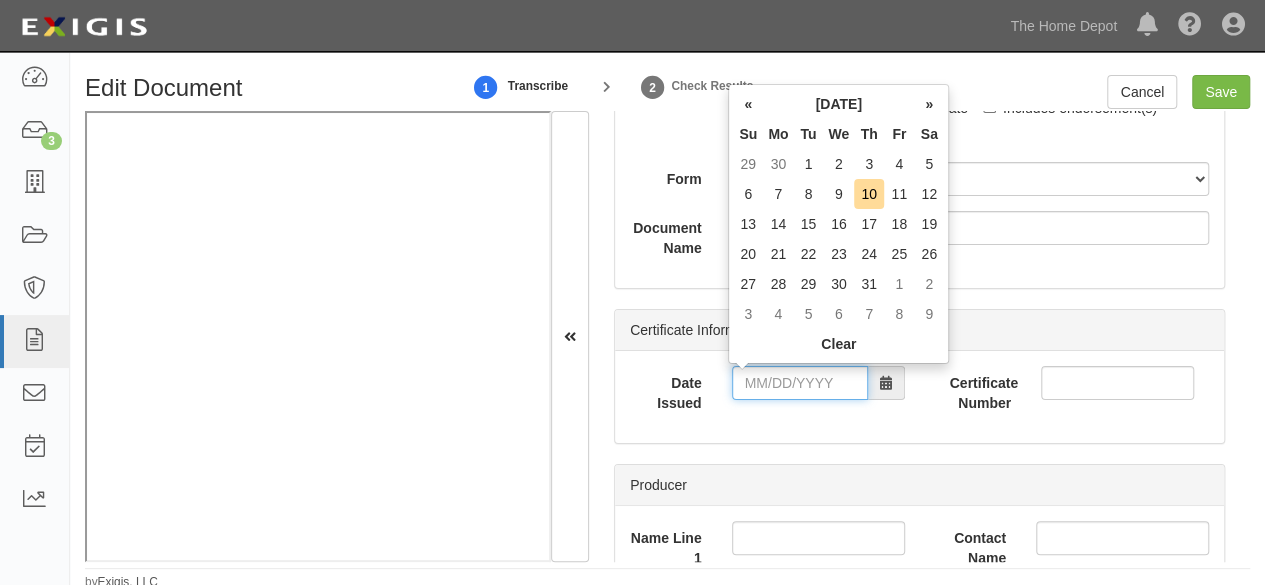 click on "Date Issued" at bounding box center [800, 383] 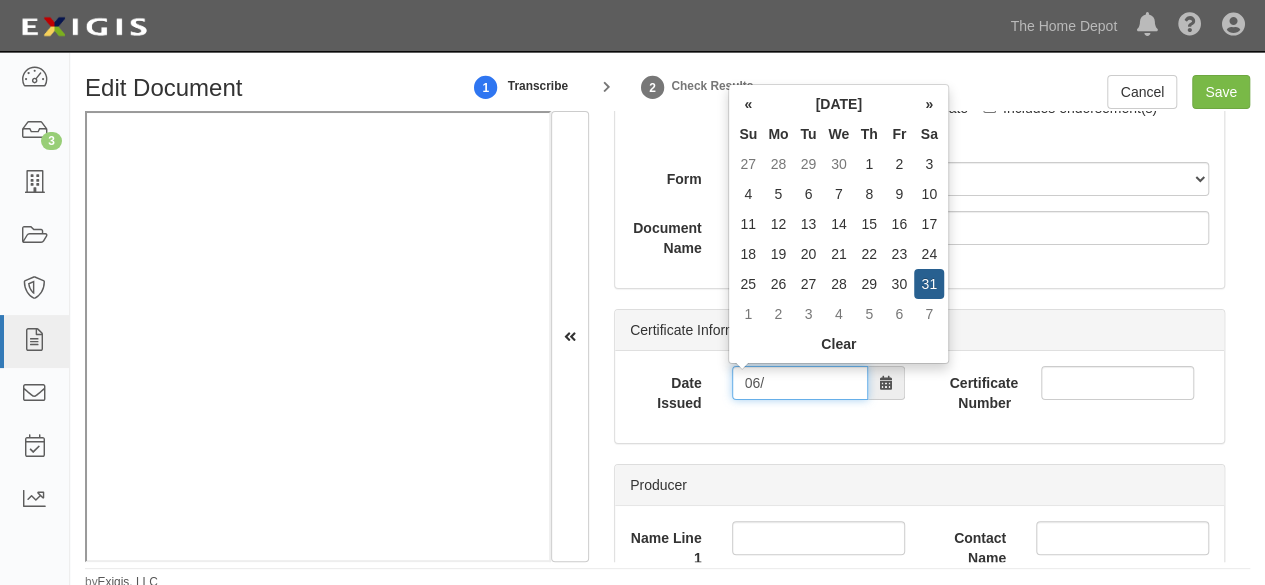 drag, startPoint x: 782, startPoint y: 375, endPoint x: 738, endPoint y: 375, distance: 44 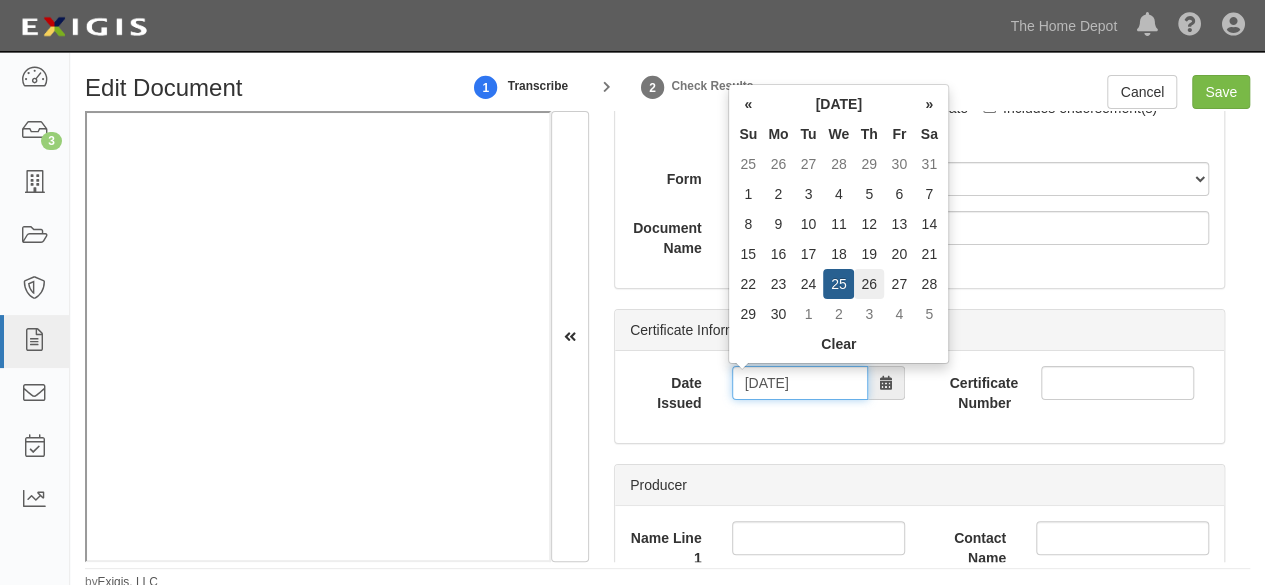 type on "06/26/2025" 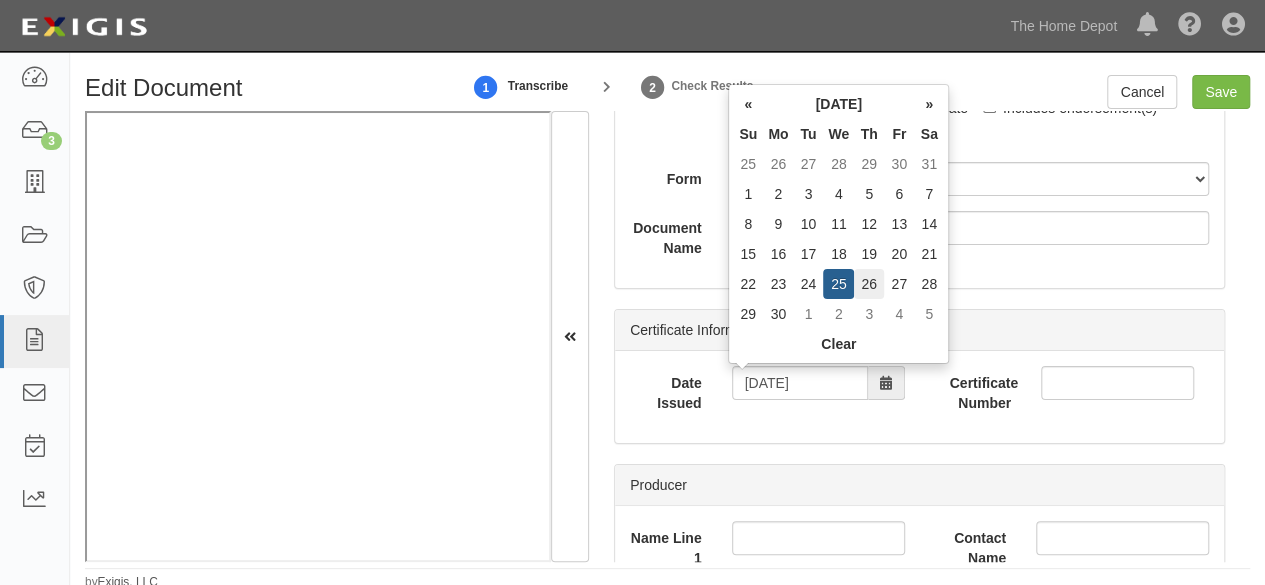 click on "26" at bounding box center [869, 284] 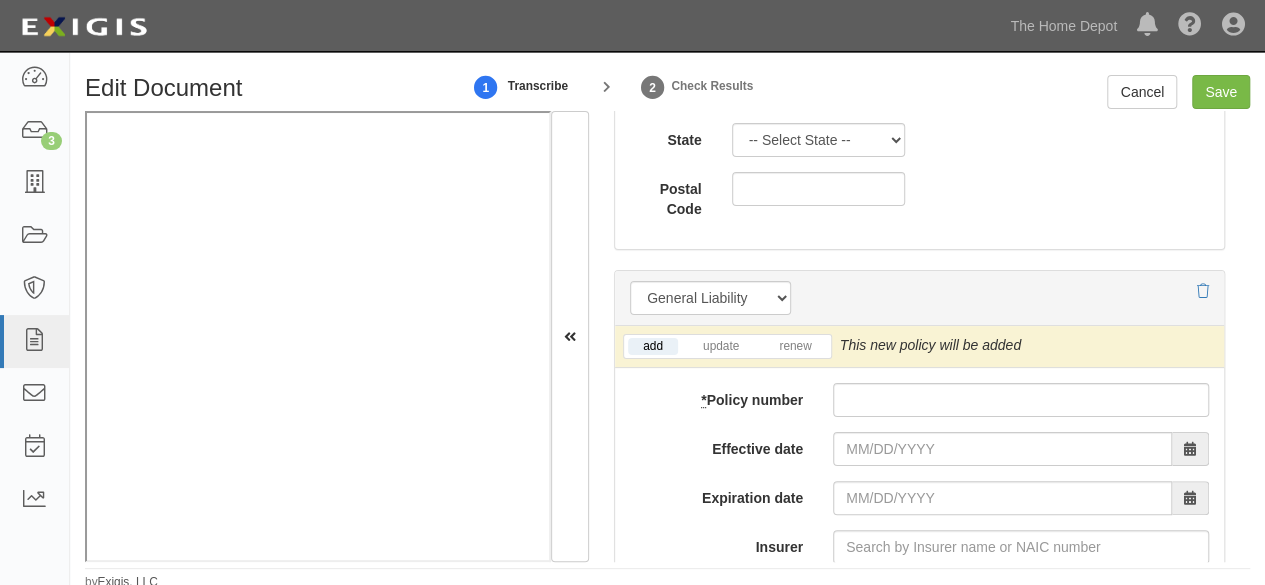 scroll, scrollTop: 1700, scrollLeft: 0, axis: vertical 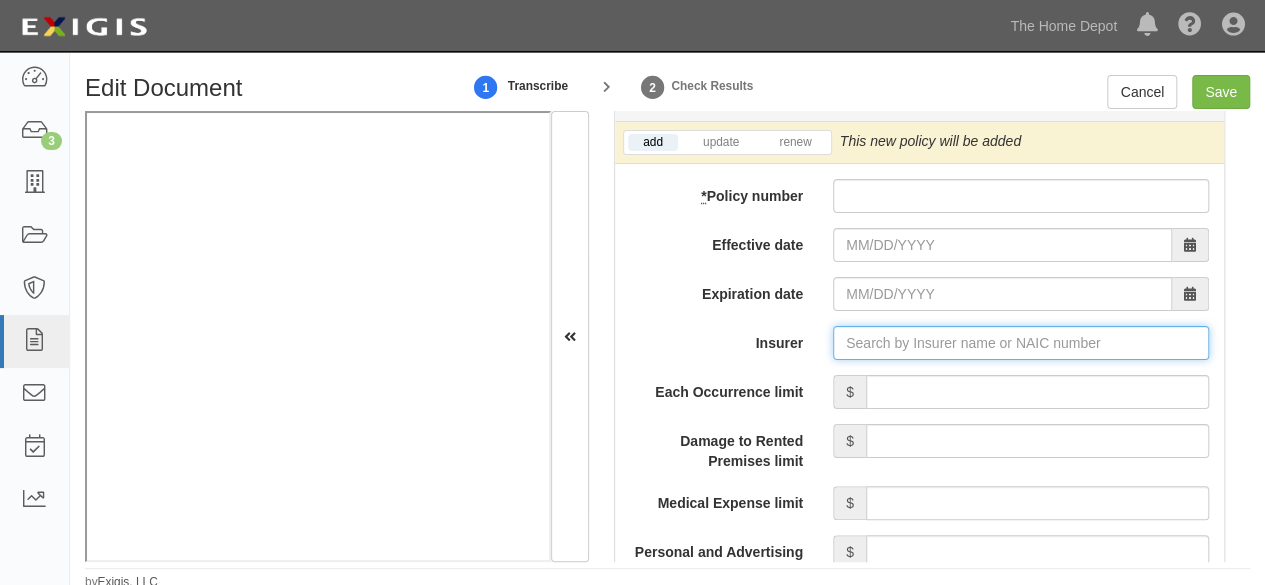 click on "Insurer" at bounding box center (1021, 343) 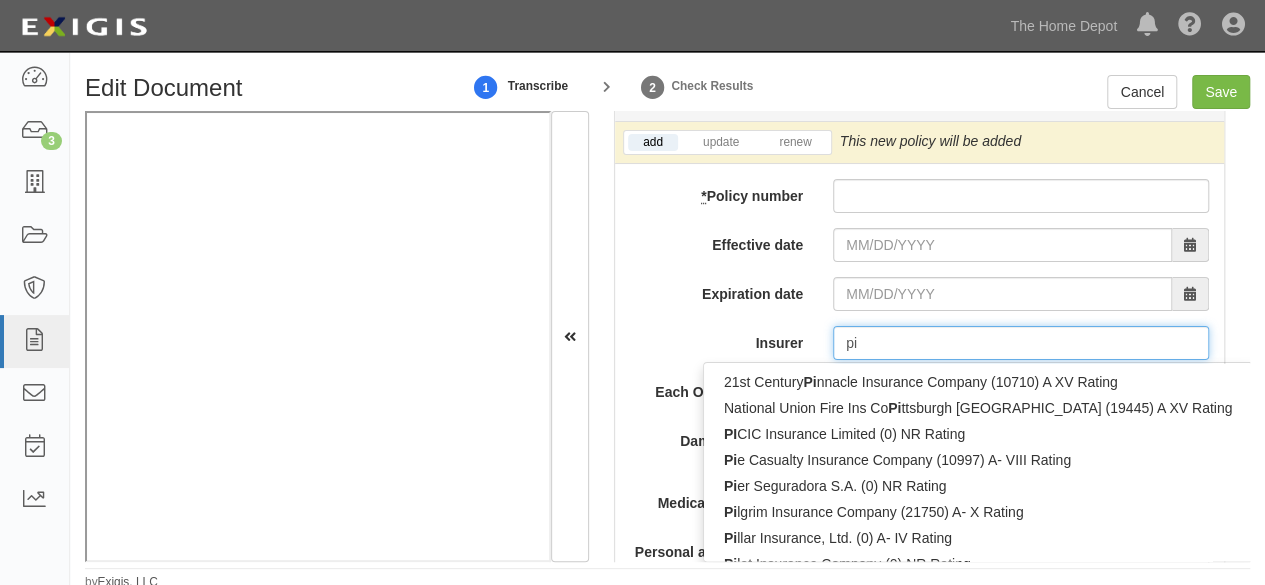 type on "pin" 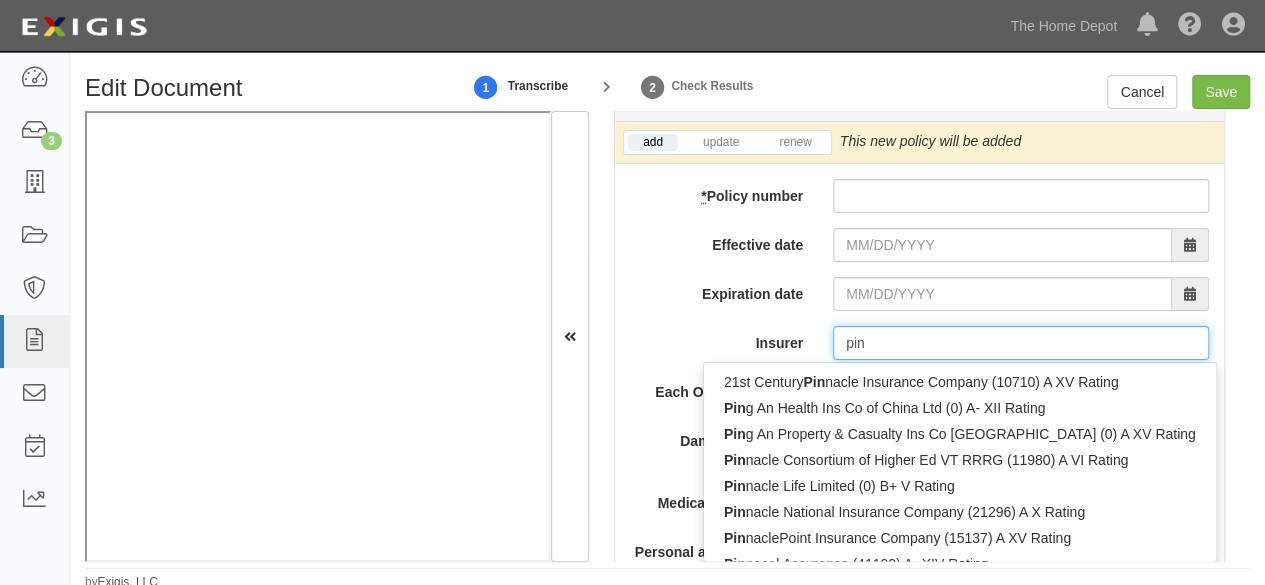 type on "ping An Health Ins Co of China Ltd (0) A- XII Rating" 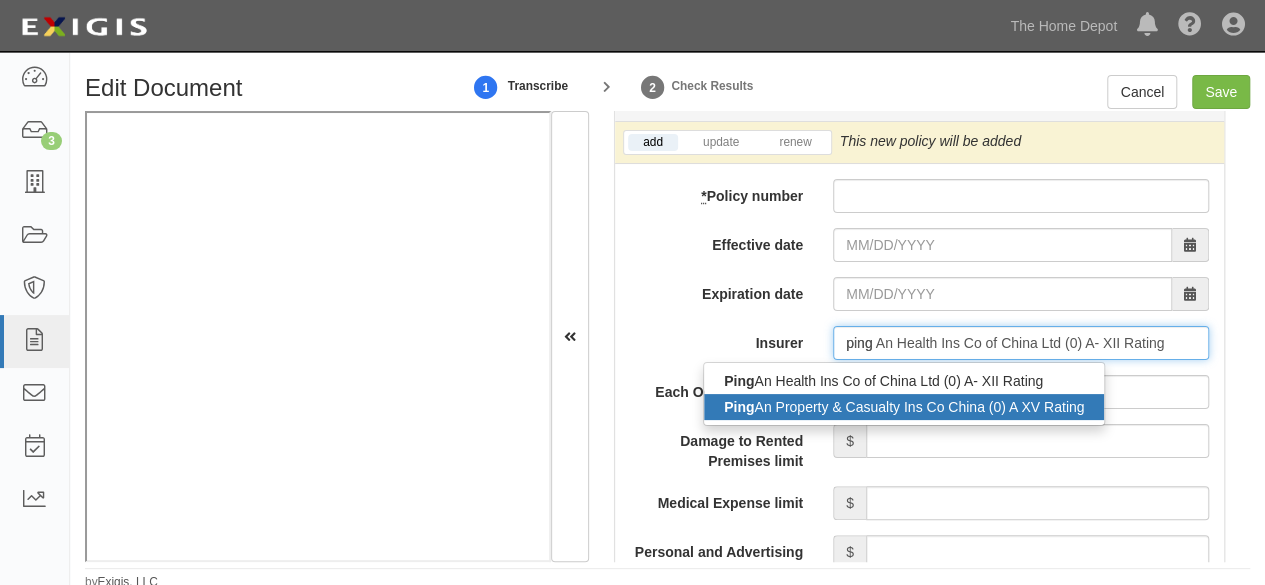 click on "Ping  An Property & Casualty Ins Co China (0) A XV Rating" at bounding box center [904, 407] 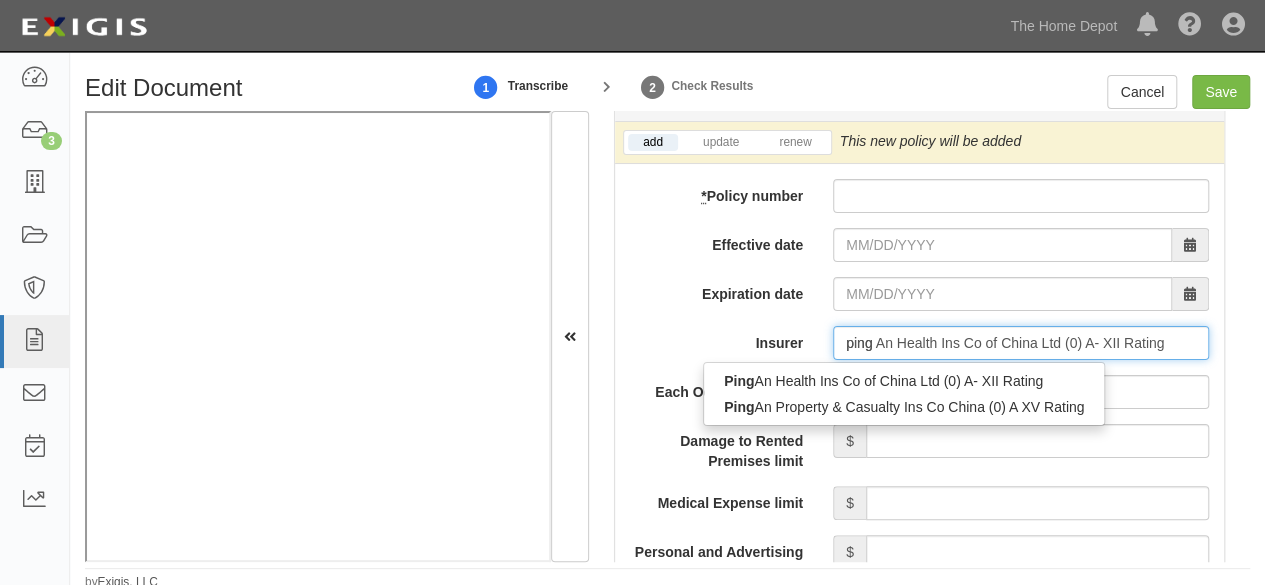 type 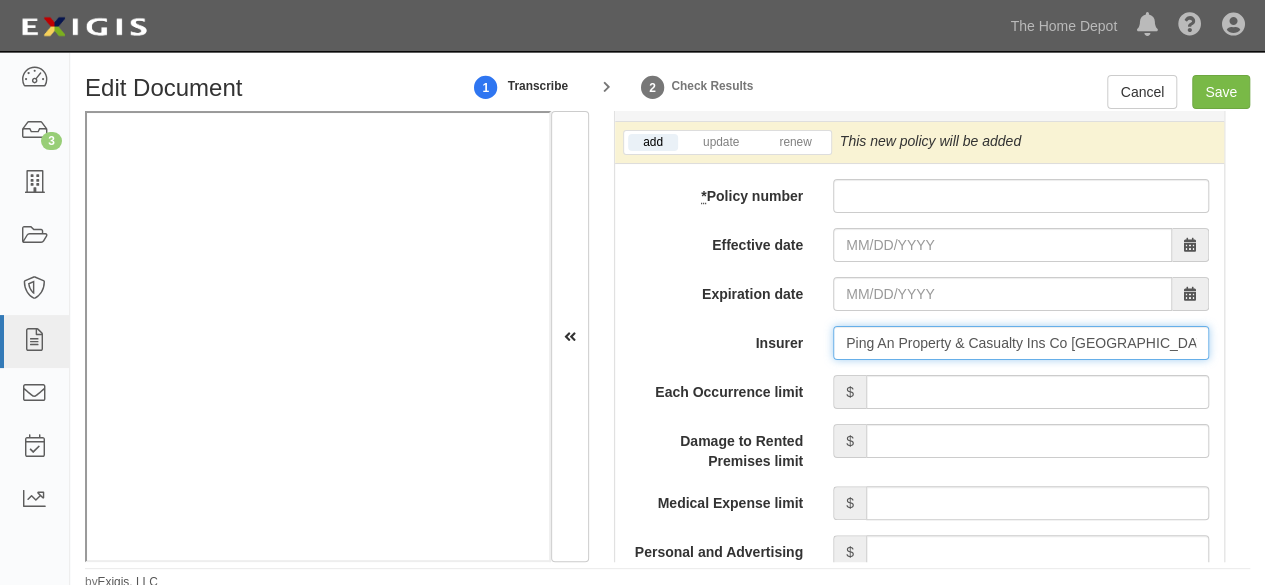 type on "Ping An Property & Casualty Ins Co China (0) A XV Rating" 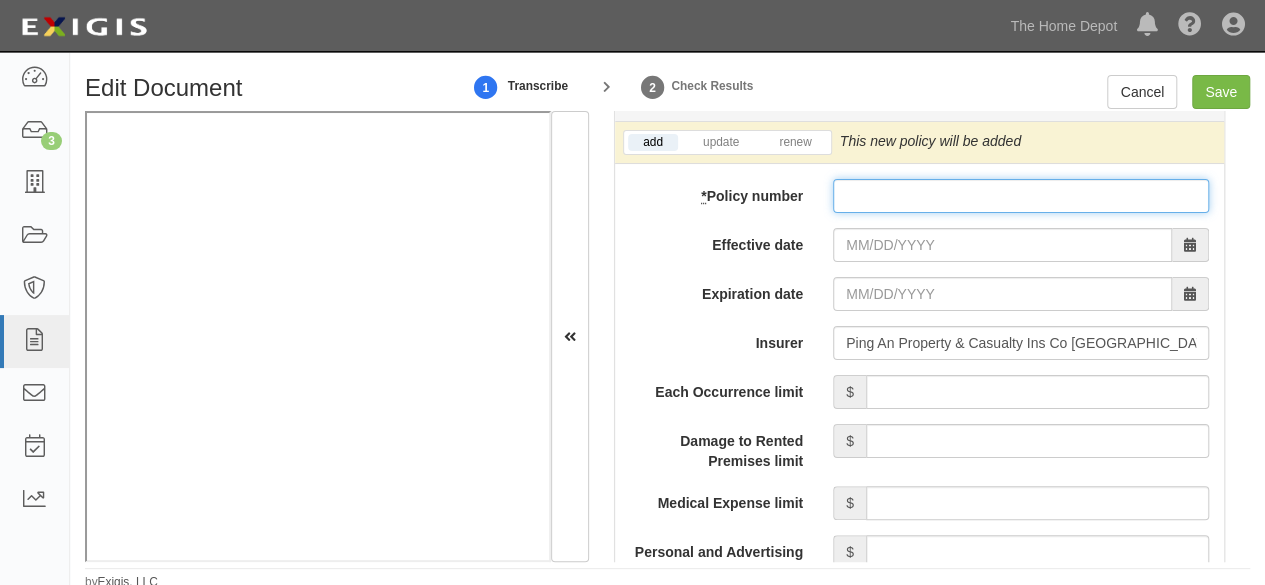drag, startPoint x: 878, startPoint y: 190, endPoint x: 878, endPoint y: 206, distance: 16 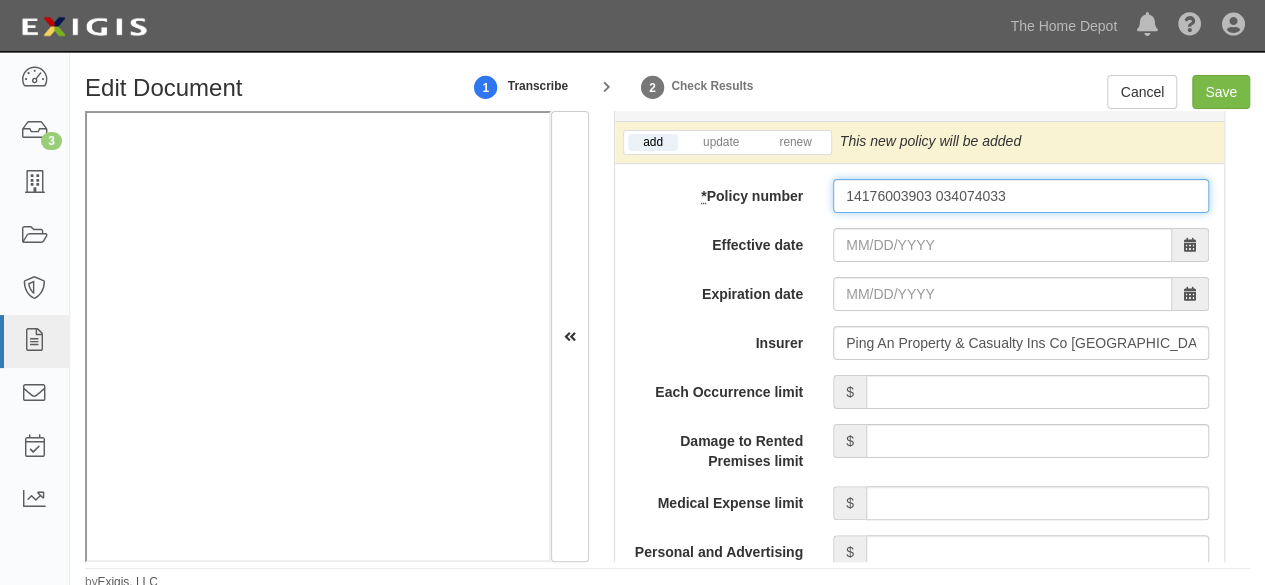 type on "14176003903 034074033" 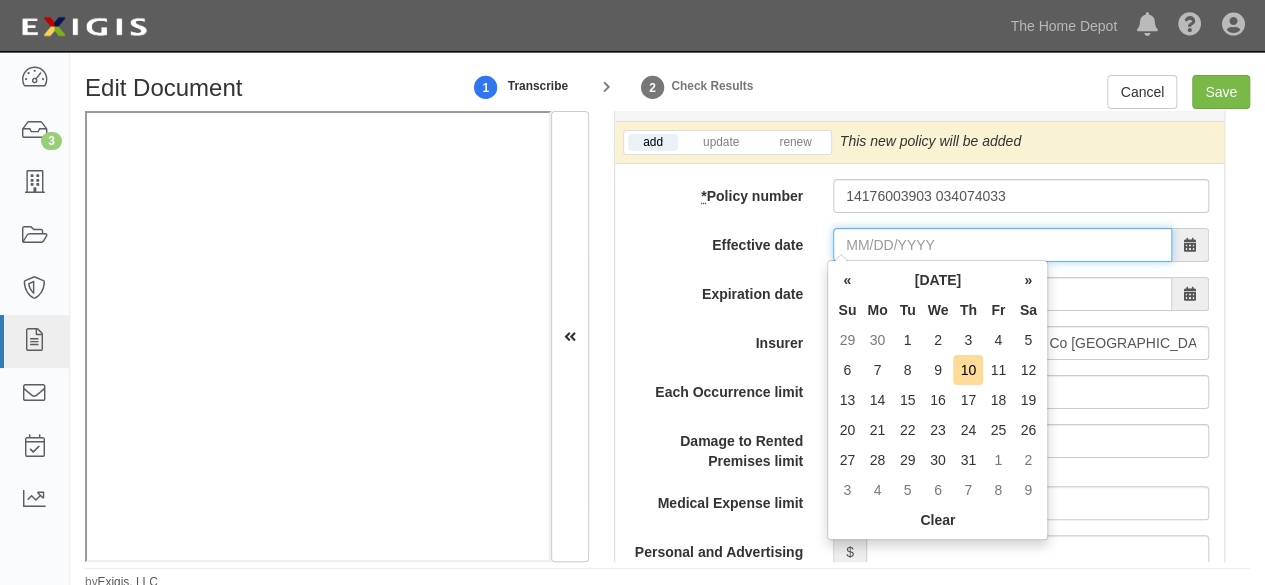 click on "Effective date" at bounding box center (1002, 245) 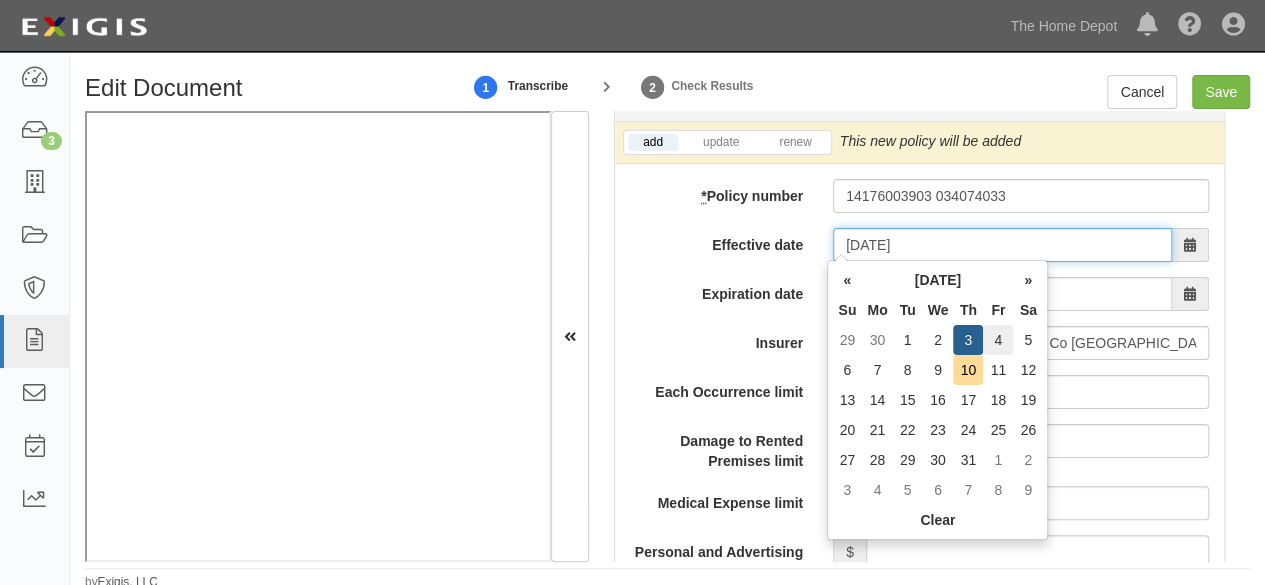 type on "07/04/2025" 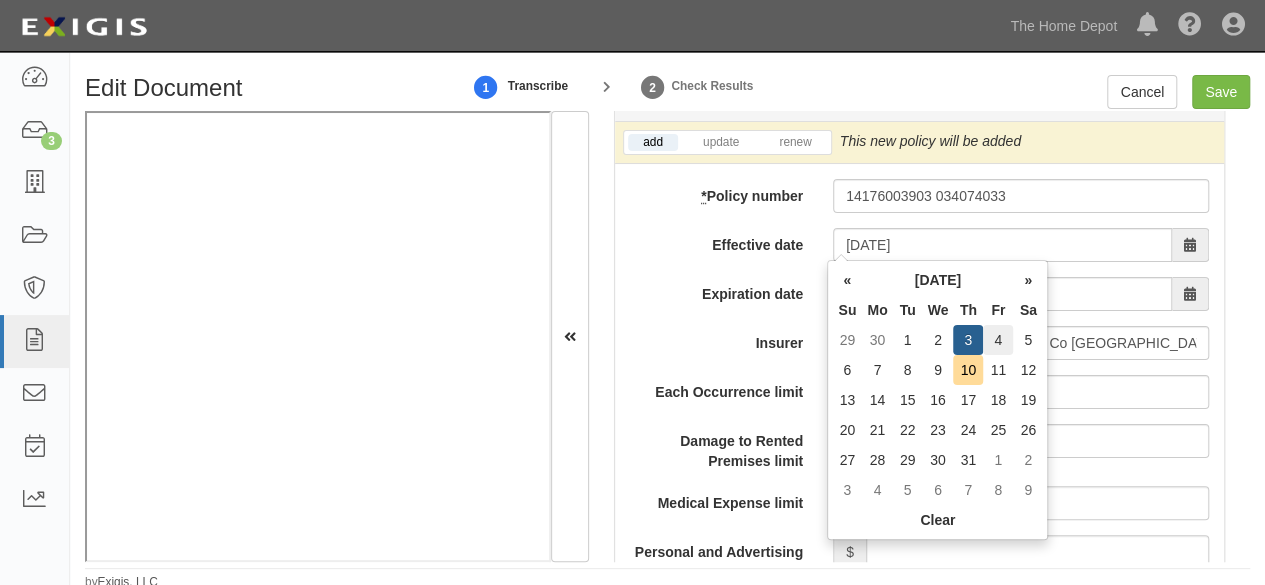 click on "4" at bounding box center [998, 340] 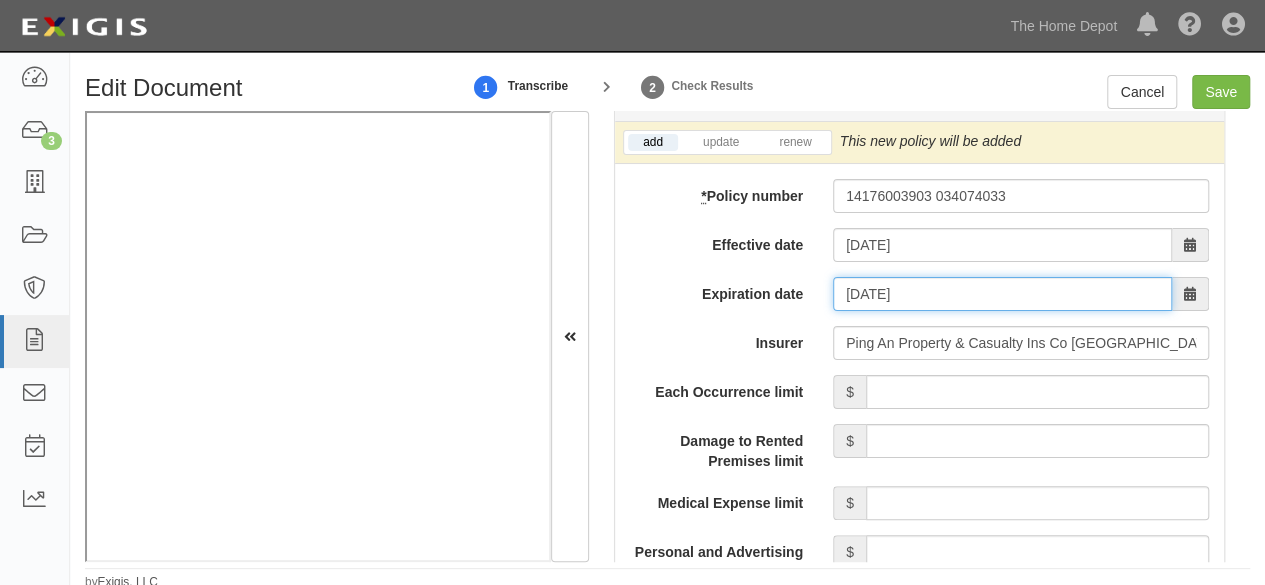 click on "07/04/2026" at bounding box center (1002, 294) 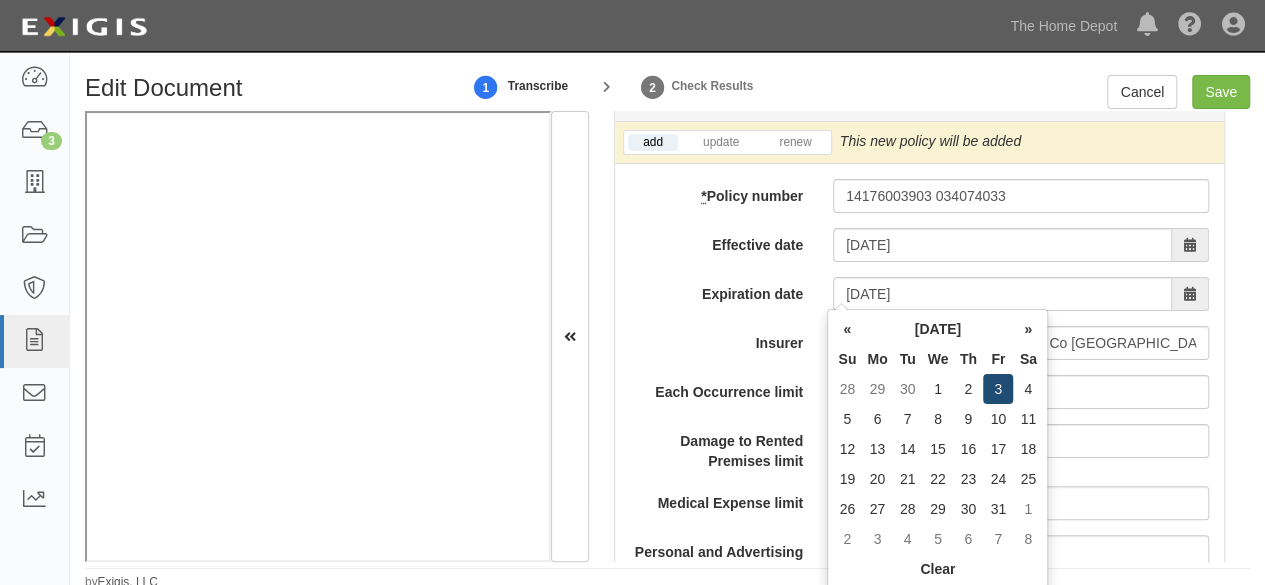 click on "3" at bounding box center (998, 389) 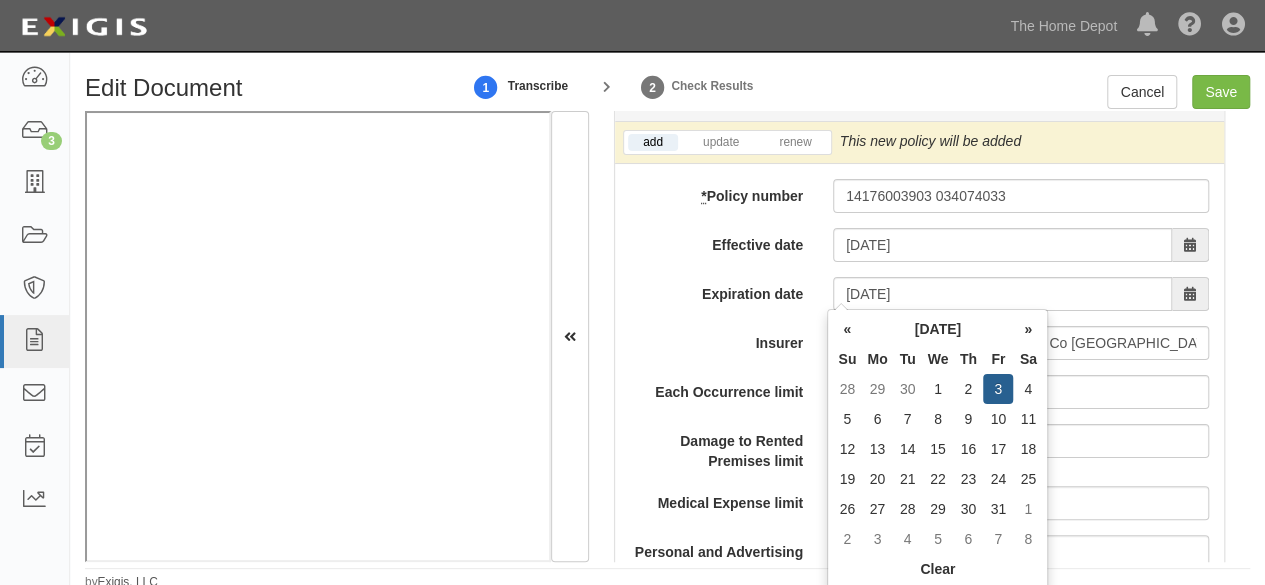 type on "07/03/2026" 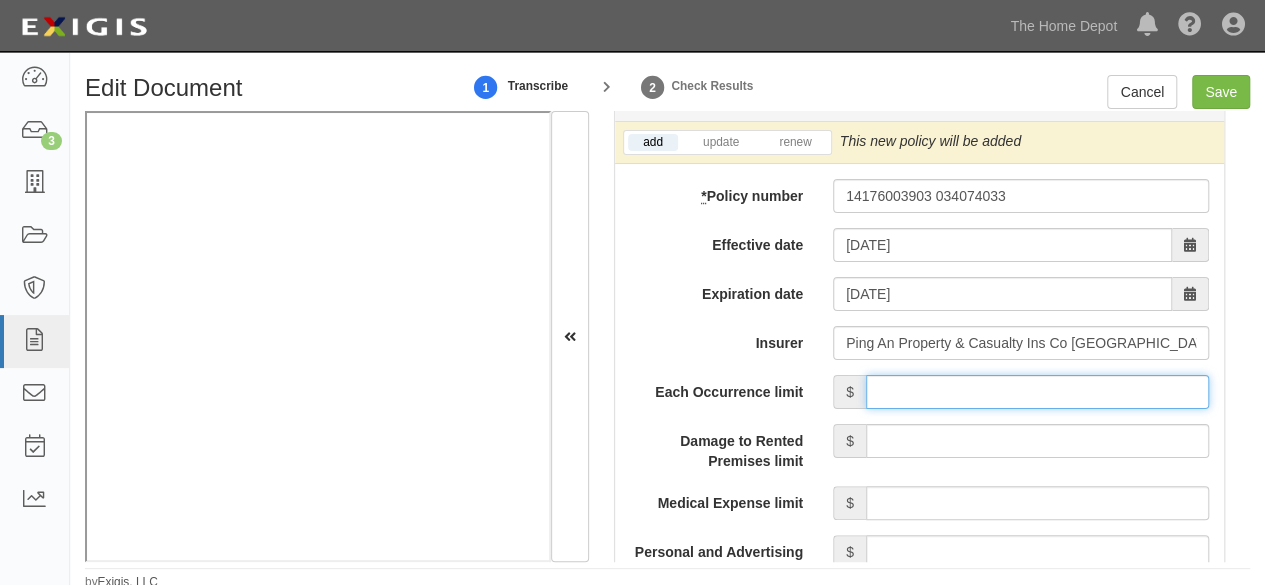 drag, startPoint x: 979, startPoint y: 388, endPoint x: 982, endPoint y: 378, distance: 10.440307 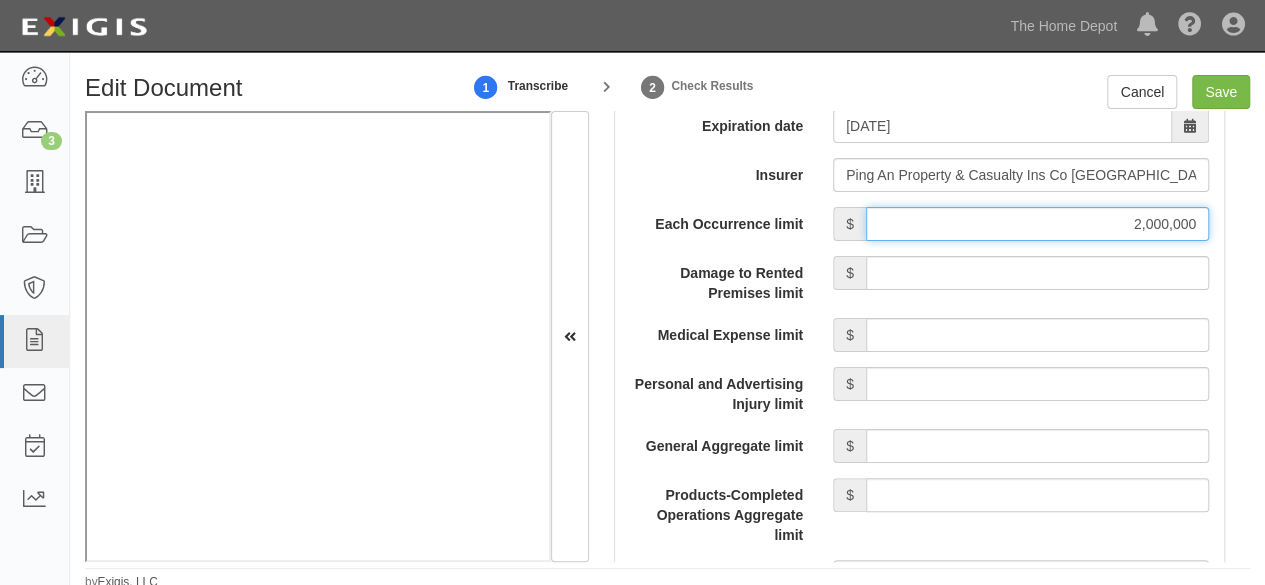 scroll, scrollTop: 1900, scrollLeft: 0, axis: vertical 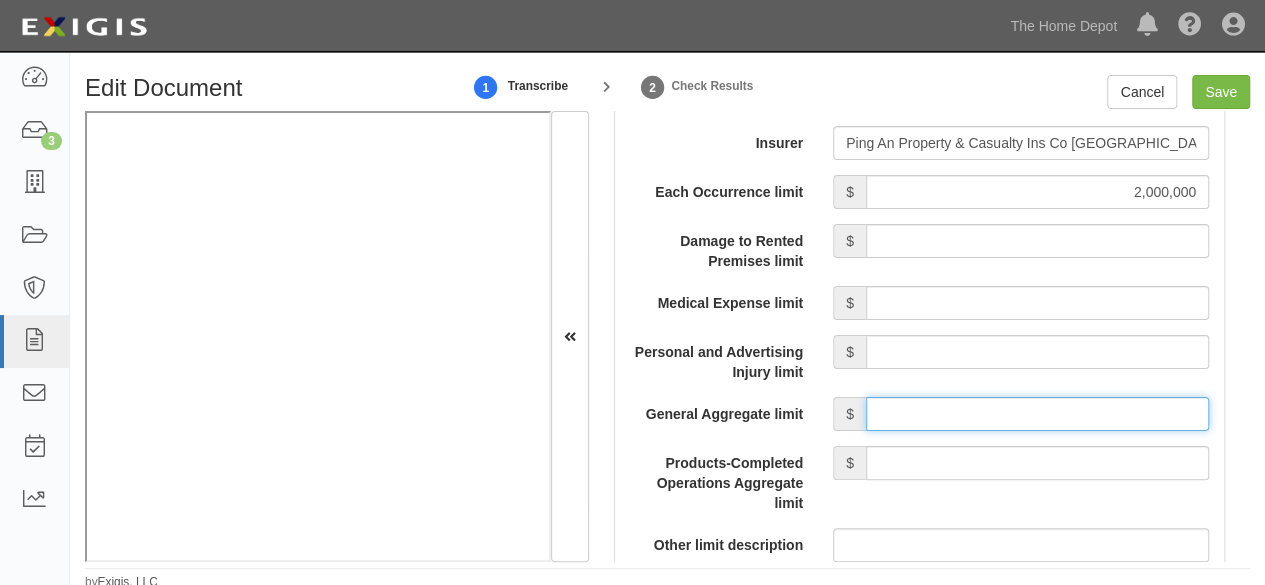 drag, startPoint x: 958, startPoint y: 409, endPoint x: 962, endPoint y: 395, distance: 14.56022 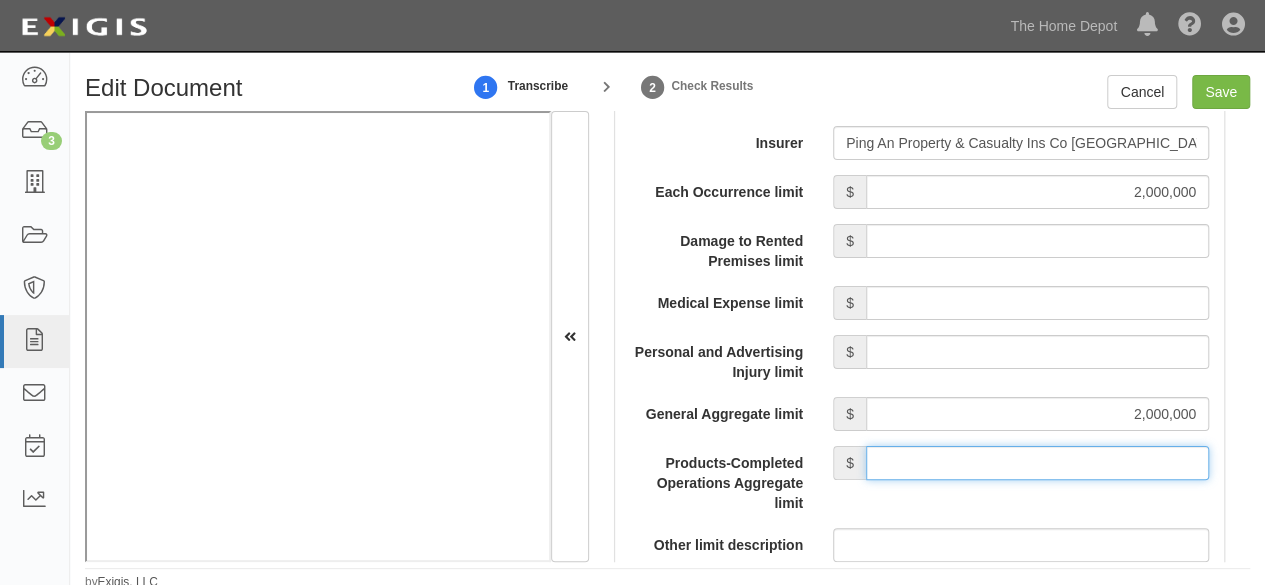 click on "Products-Completed Operations Aggregate limit" at bounding box center [1037, 463] 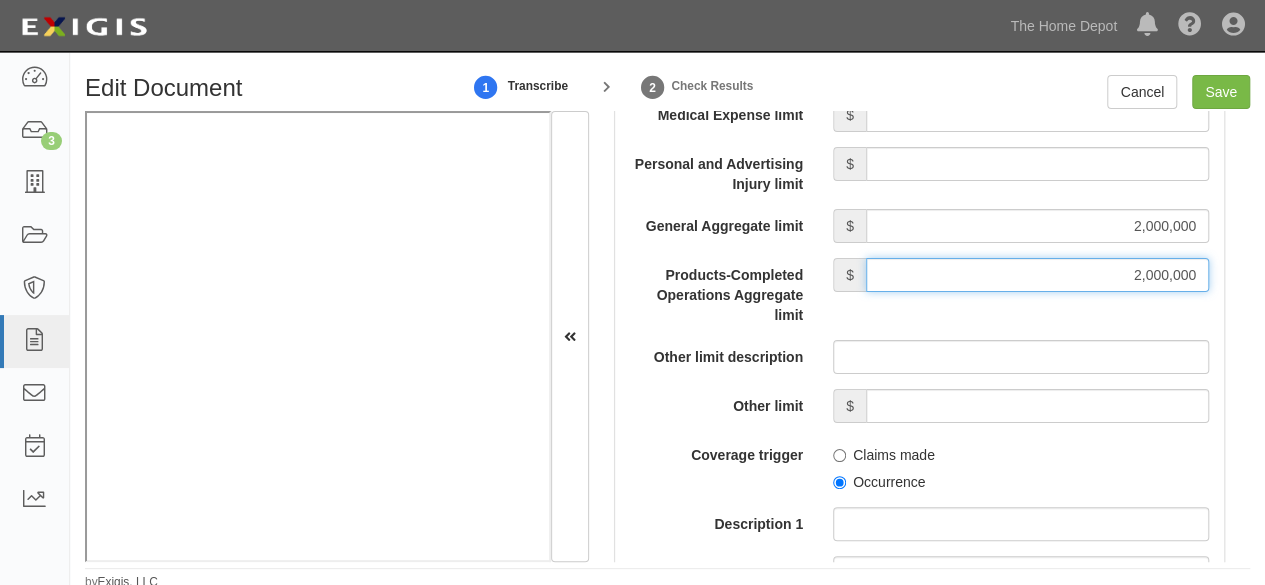 scroll, scrollTop: 2100, scrollLeft: 0, axis: vertical 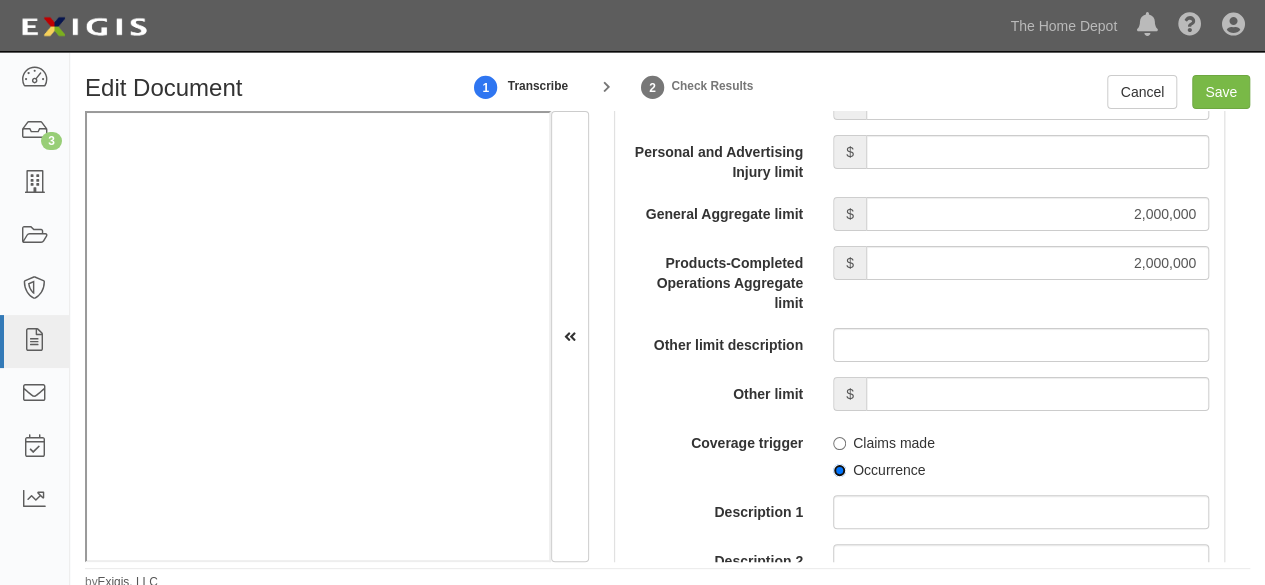 click on "Occurrence" at bounding box center (839, 470) 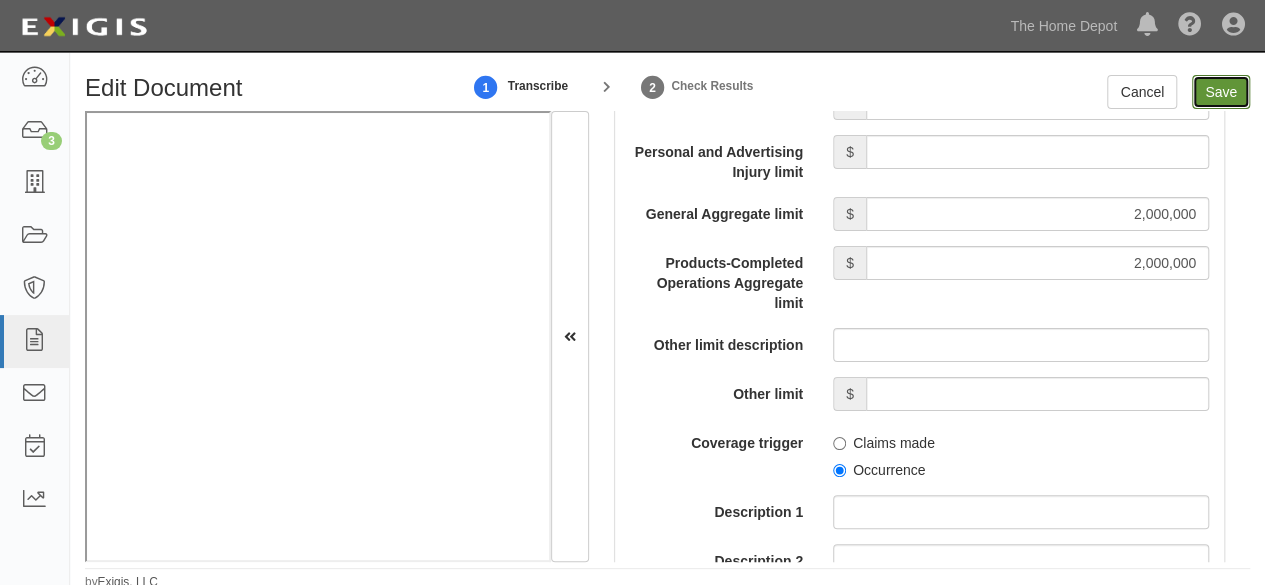 click on "Save" at bounding box center [1221, 92] 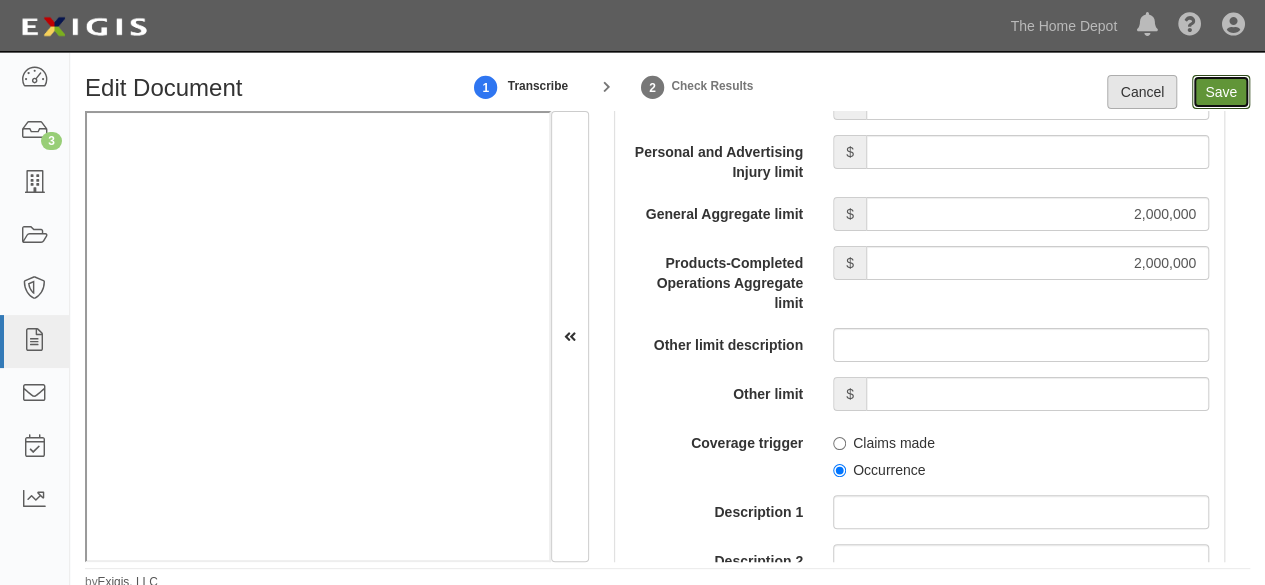 type on "2000000" 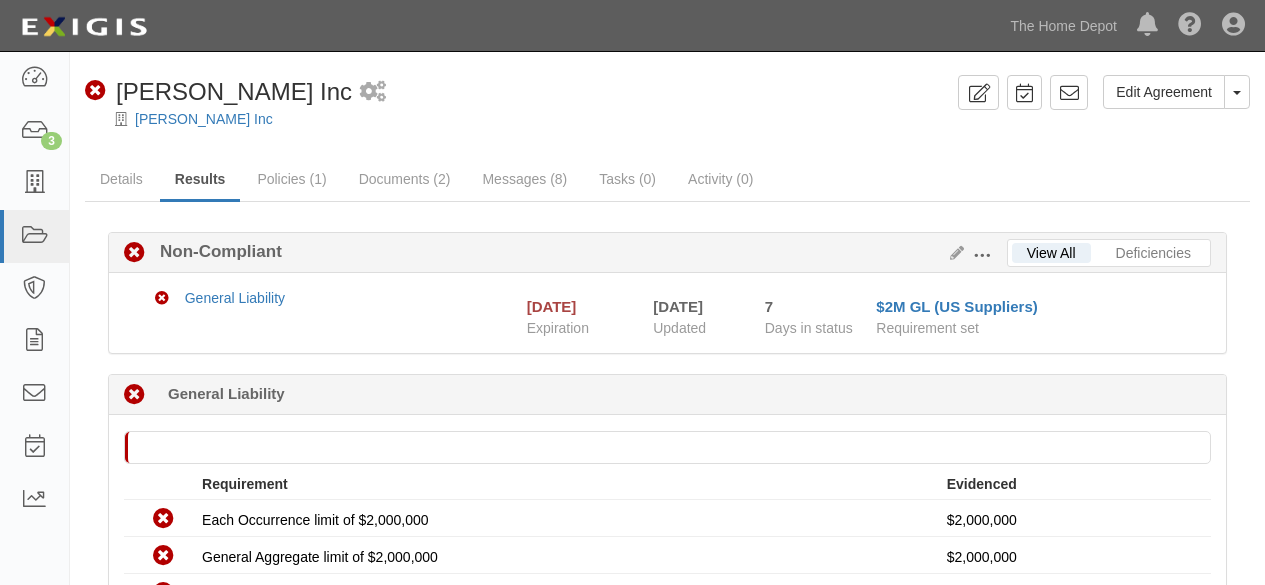 scroll, scrollTop: 0, scrollLeft: 0, axis: both 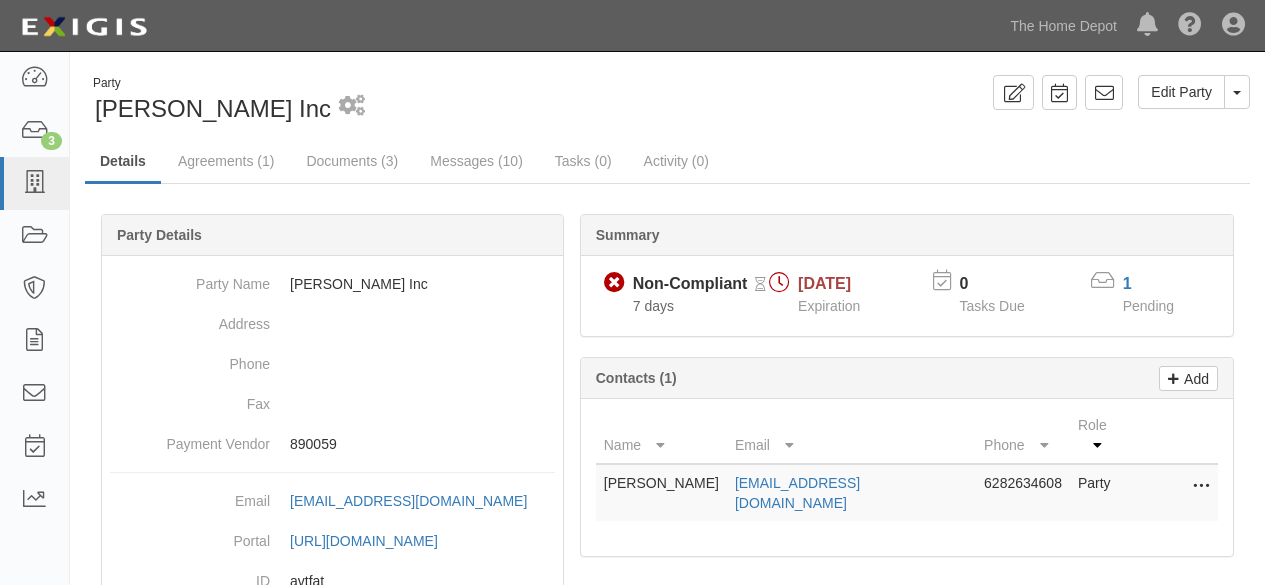 click on "Documents (3)" at bounding box center (352, 161) 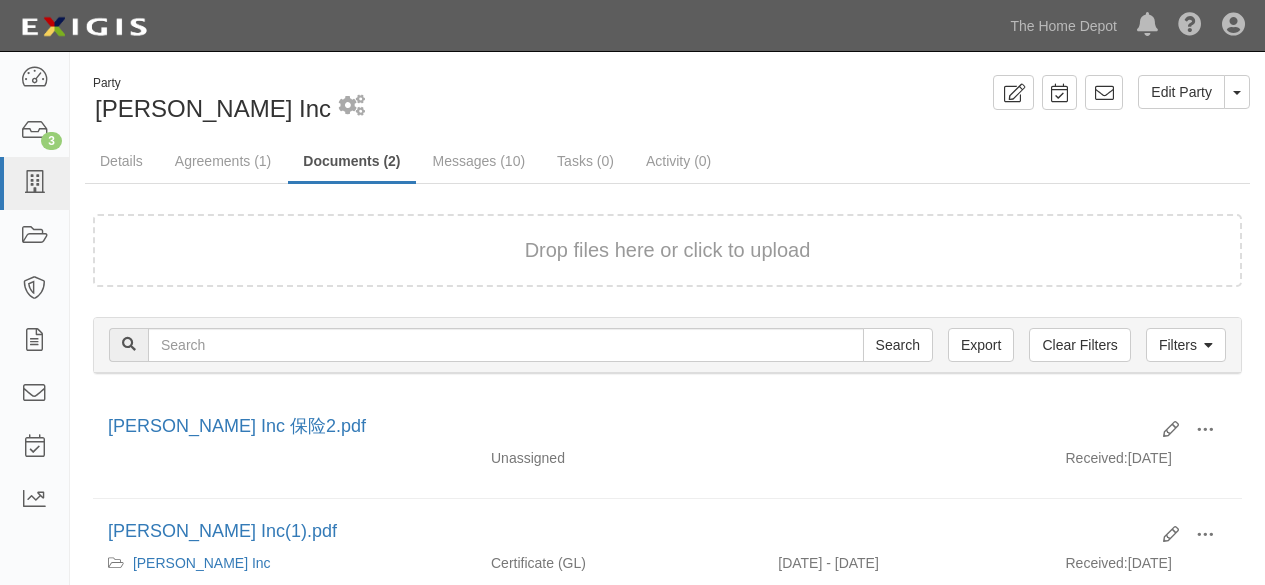 scroll, scrollTop: 100, scrollLeft: 0, axis: vertical 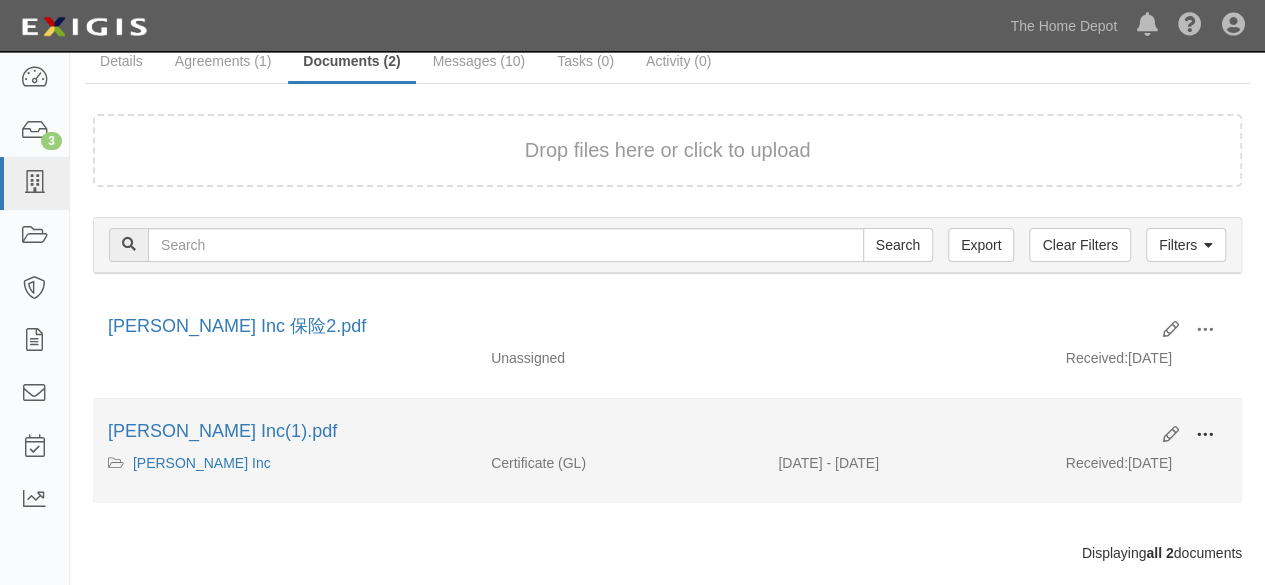 click at bounding box center (1205, 435) 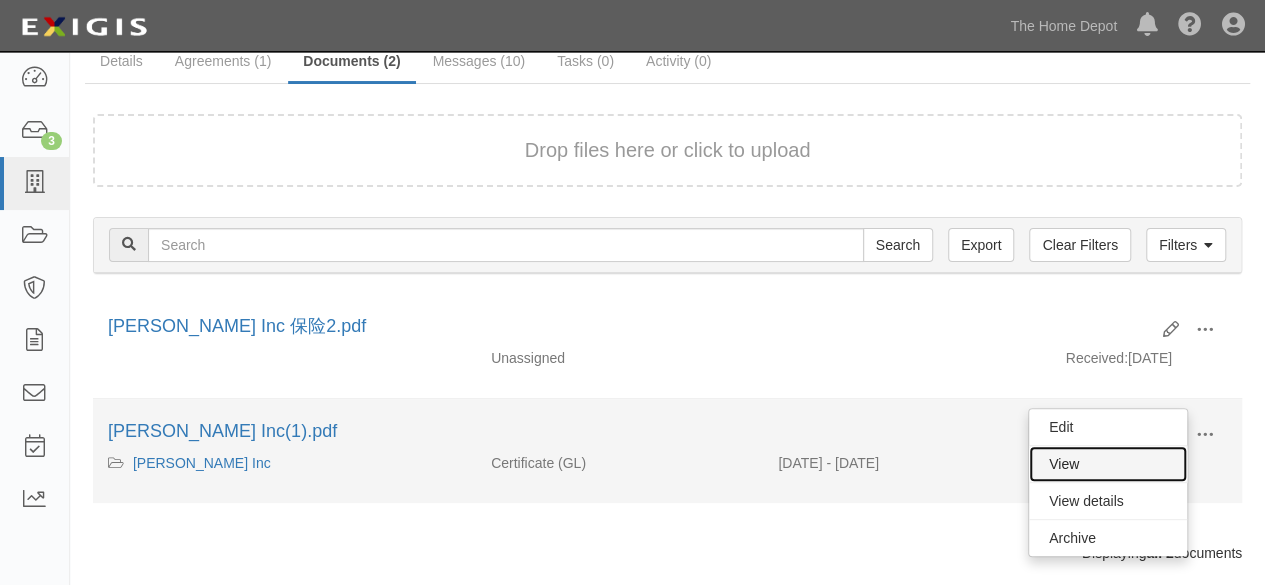 click on "View" at bounding box center [1108, 464] 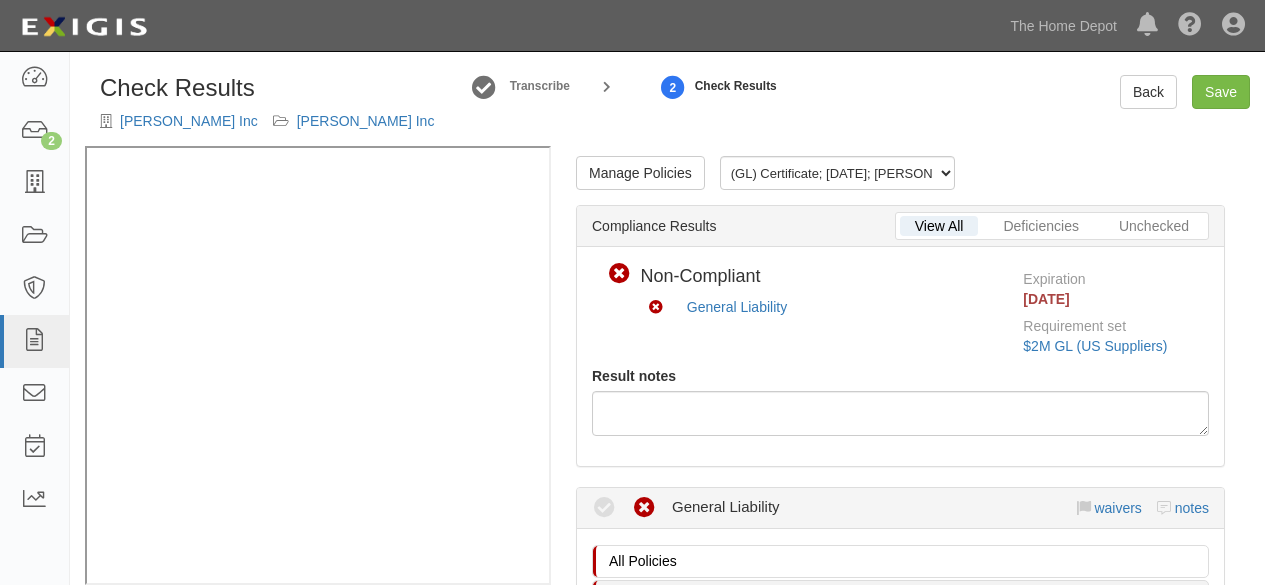 scroll, scrollTop: 0, scrollLeft: 0, axis: both 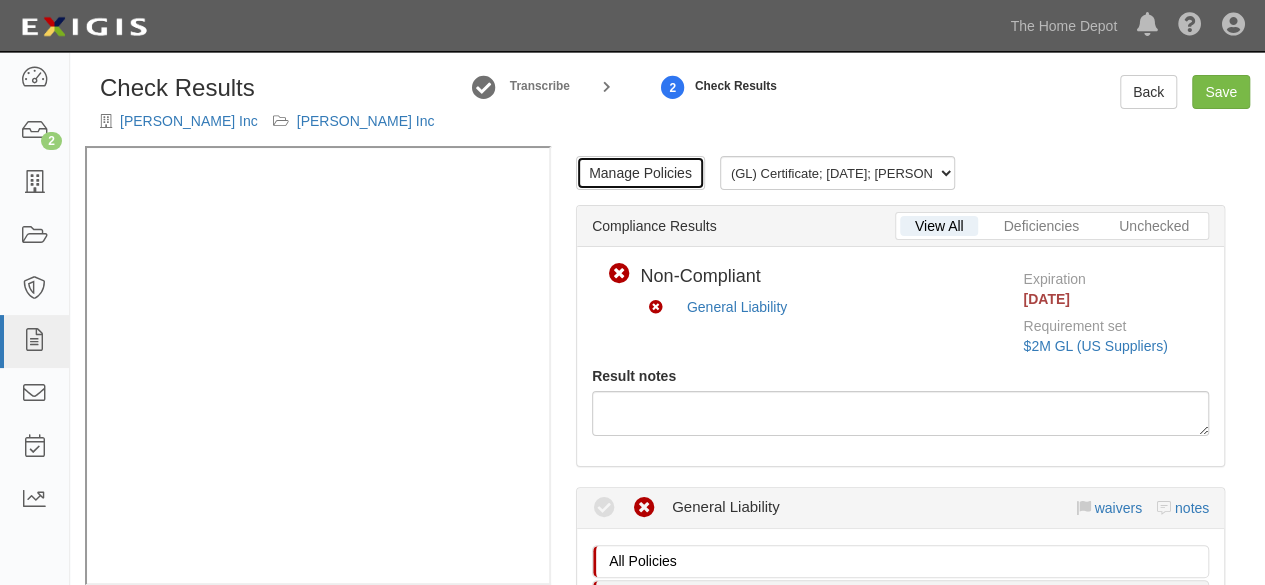 click on "Manage Policies" at bounding box center [640, 173] 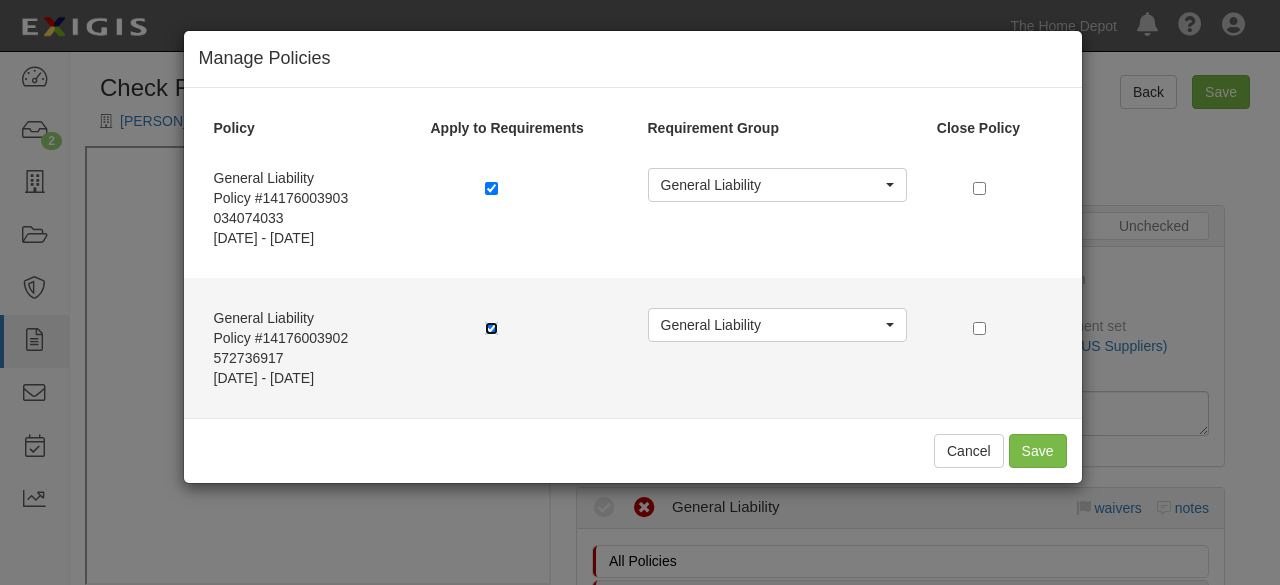 click at bounding box center [491, 328] 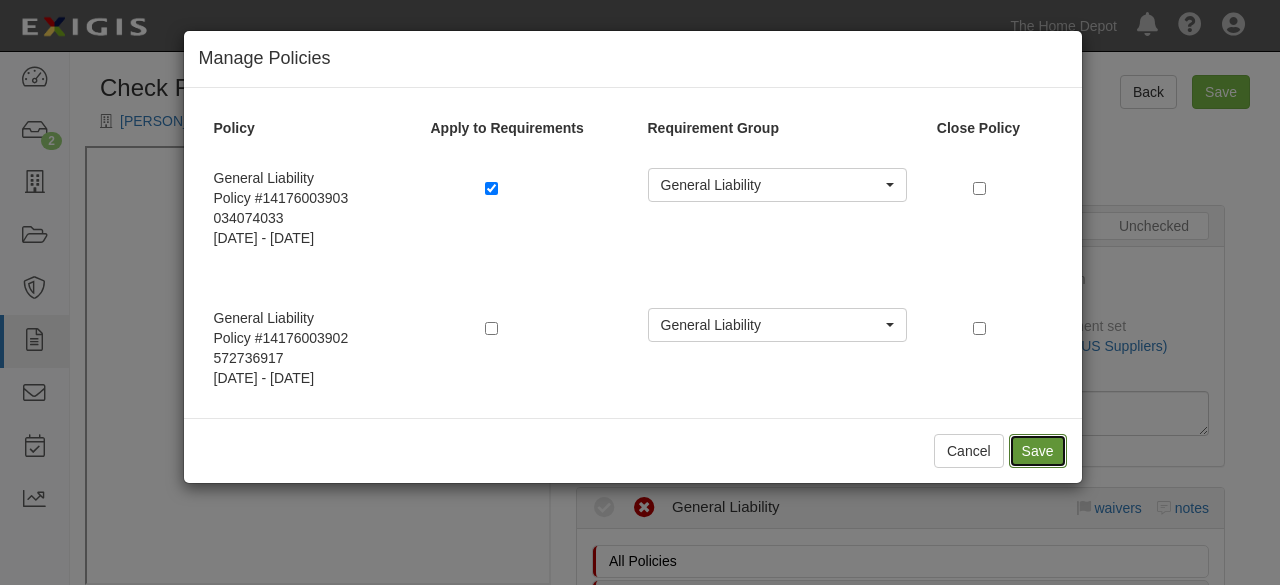 click on "Save" at bounding box center (1038, 451) 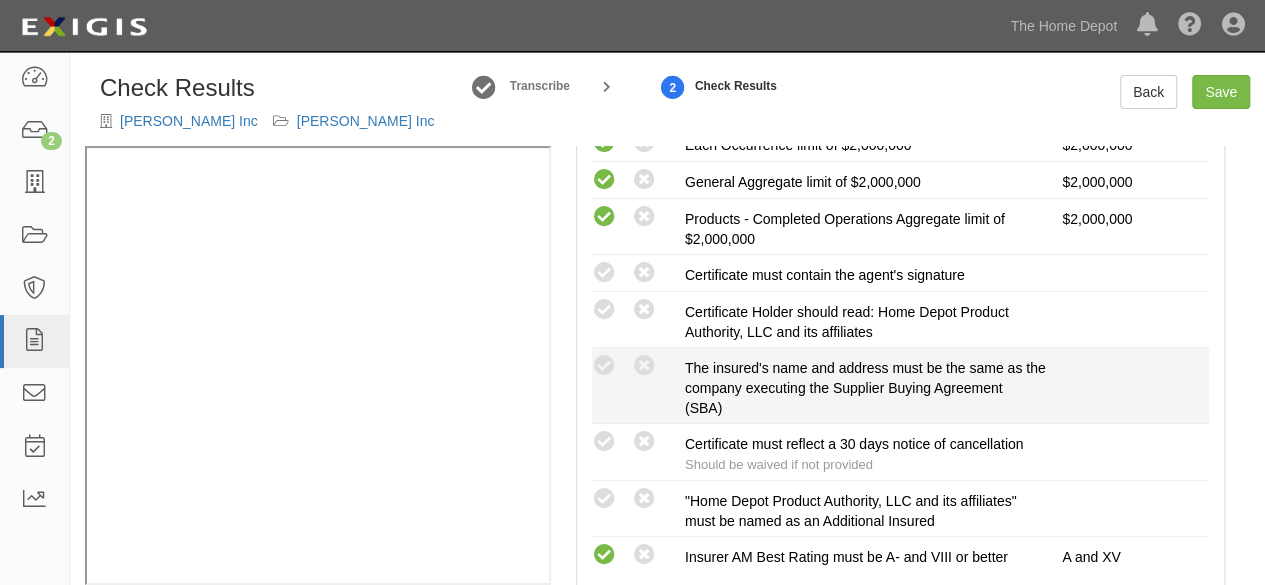 scroll, scrollTop: 600, scrollLeft: 0, axis: vertical 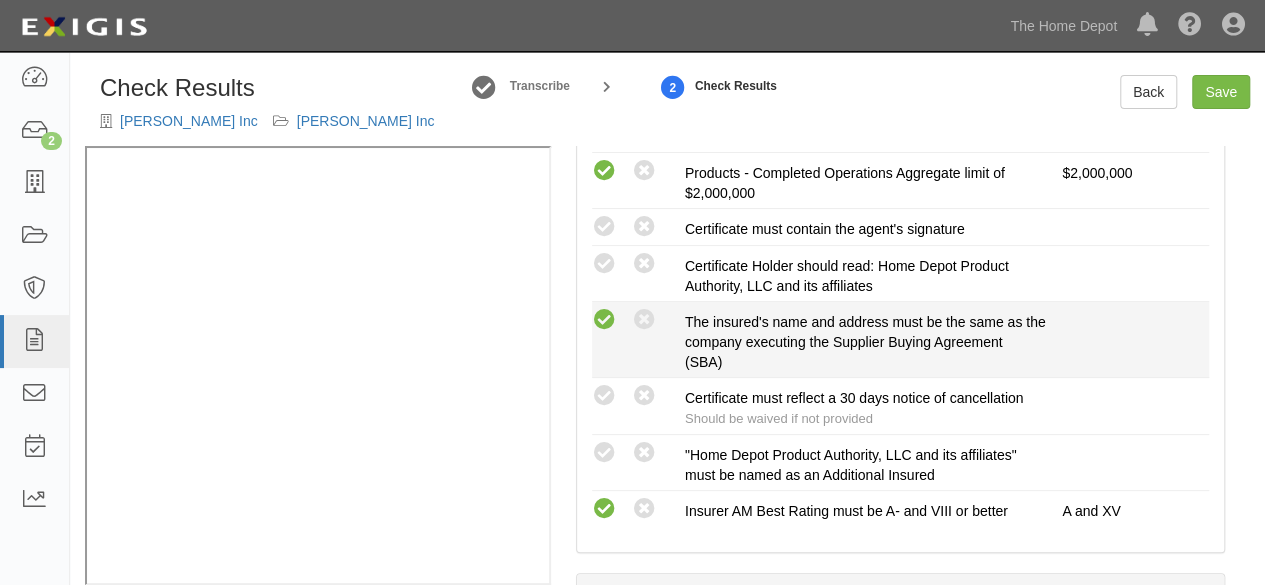click at bounding box center (604, 320) 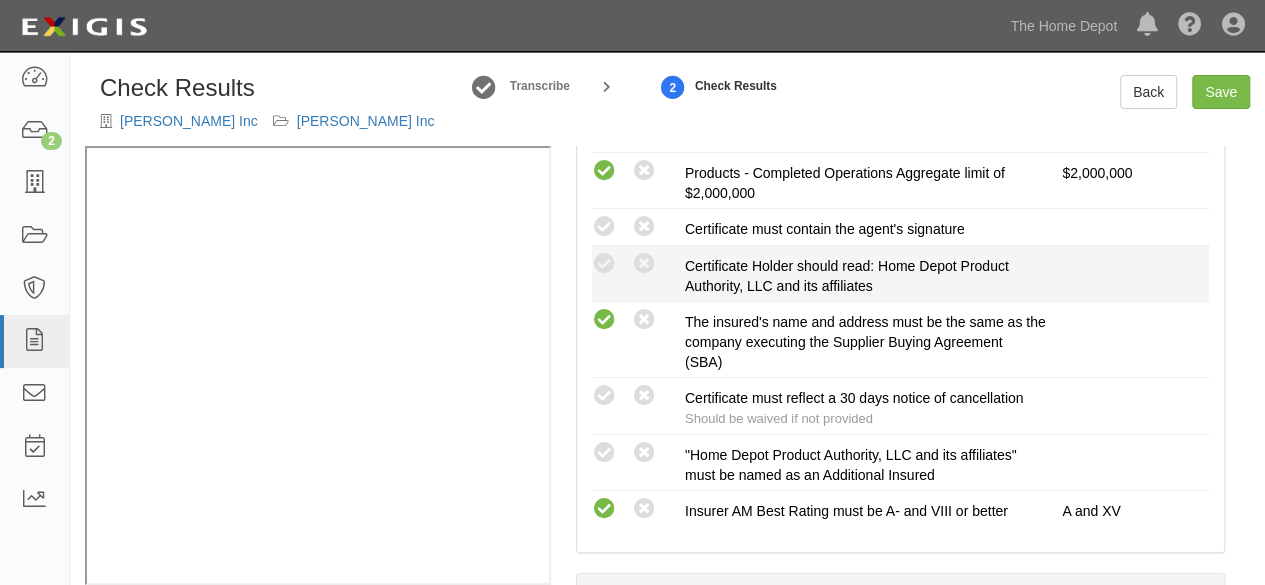 drag, startPoint x: 604, startPoint y: 221, endPoint x: 604, endPoint y: 247, distance: 26 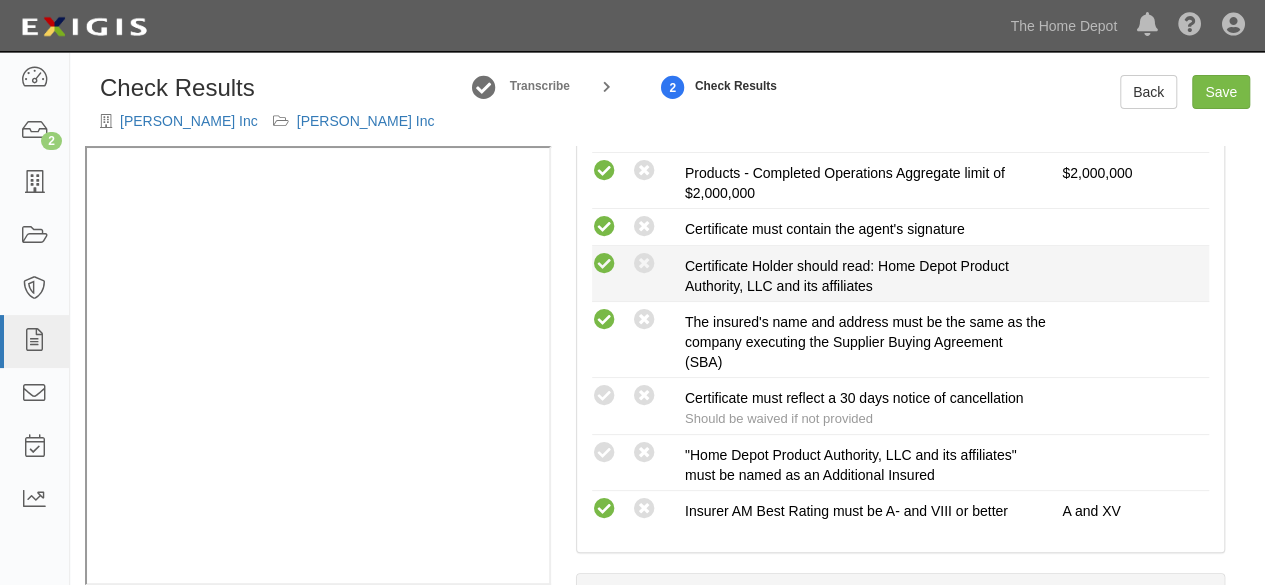 drag, startPoint x: 607, startPoint y: 265, endPoint x: 535, endPoint y: 297, distance: 78.79086 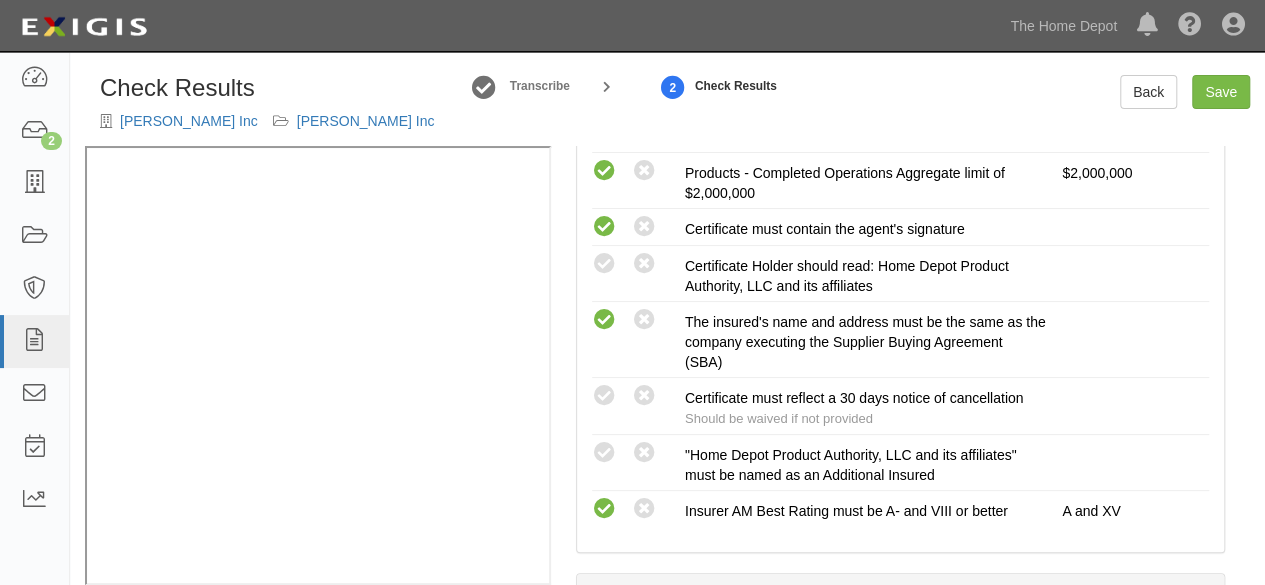 radio on "true" 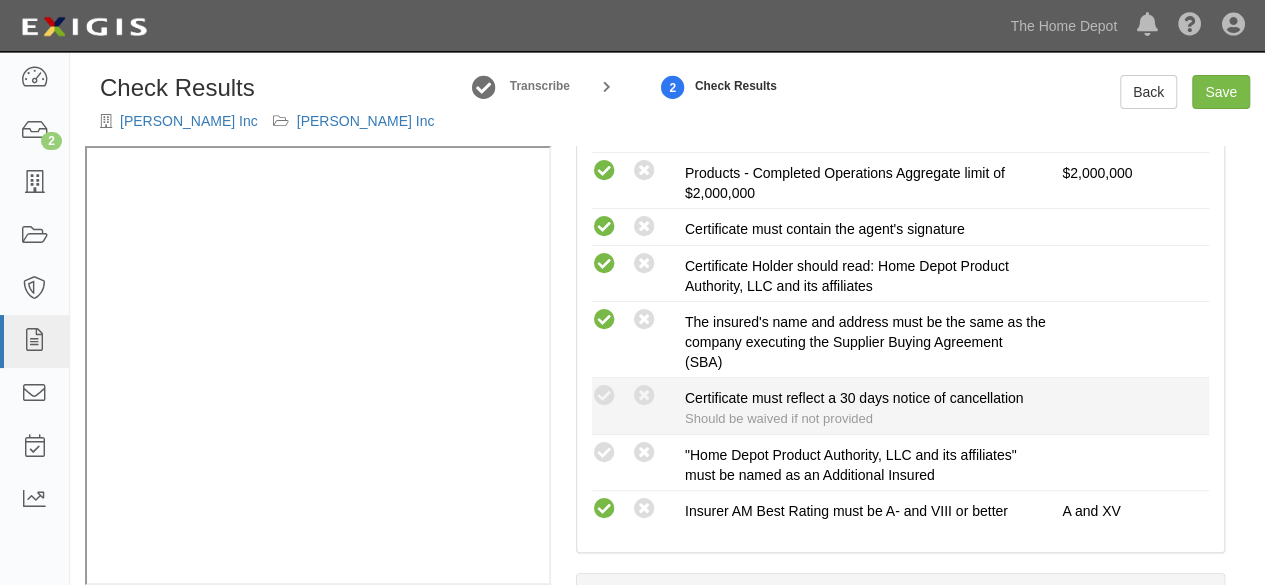 drag, startPoint x: 612, startPoint y: 446, endPoint x: 610, endPoint y: 423, distance: 23.086792 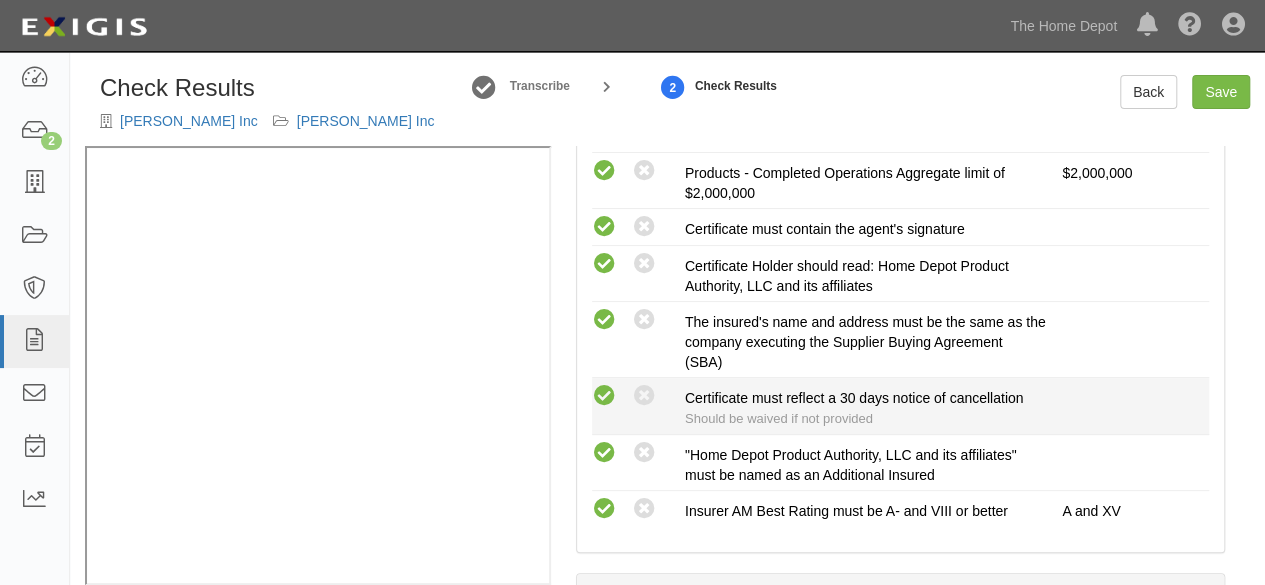 click at bounding box center (604, 396) 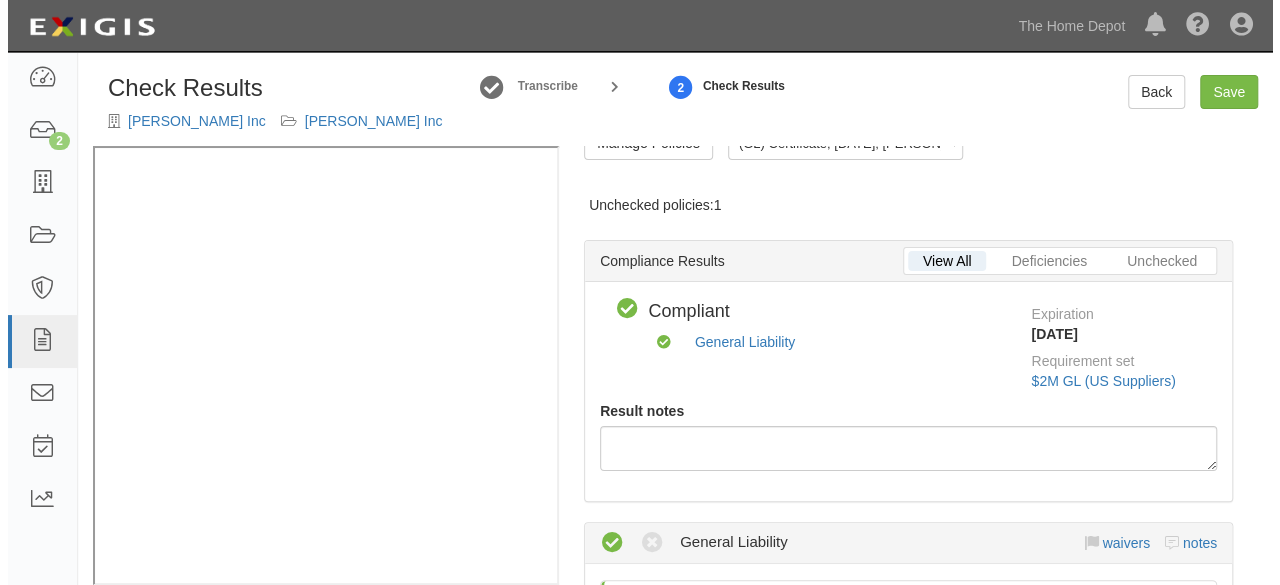 scroll, scrollTop: 0, scrollLeft: 0, axis: both 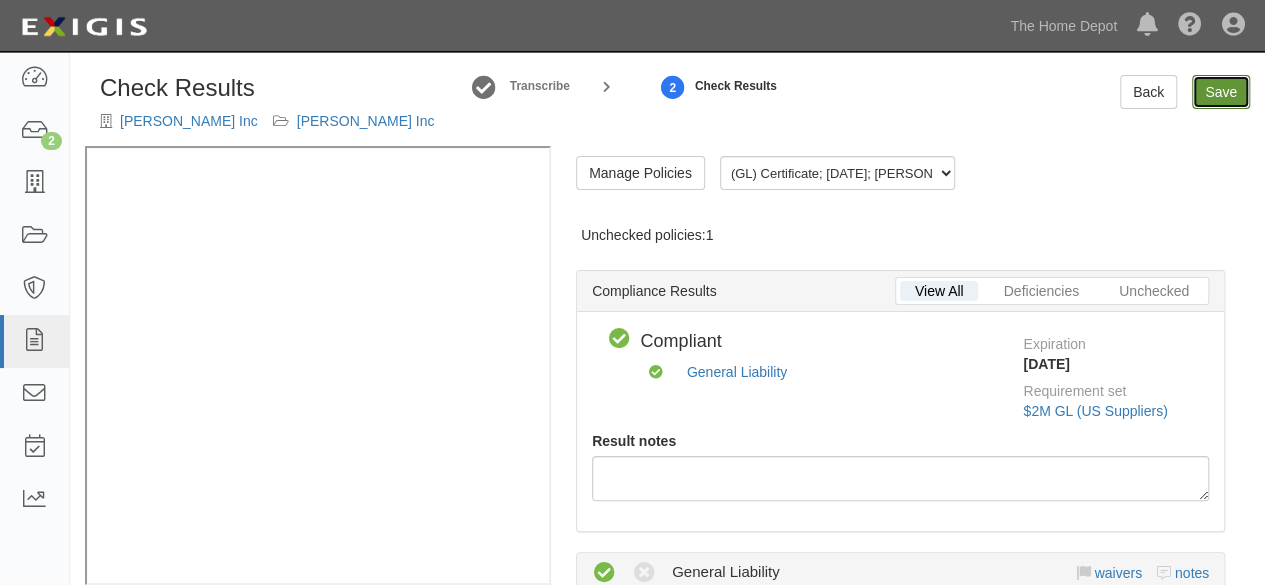 click on "Save" at bounding box center (1221, 92) 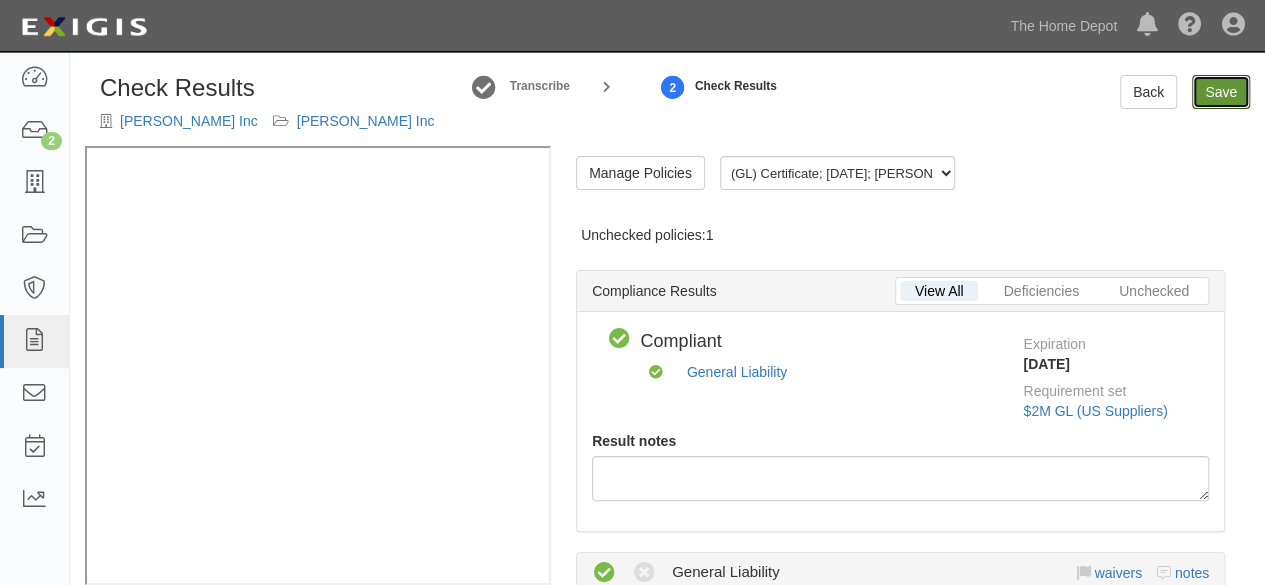 radio on "true" 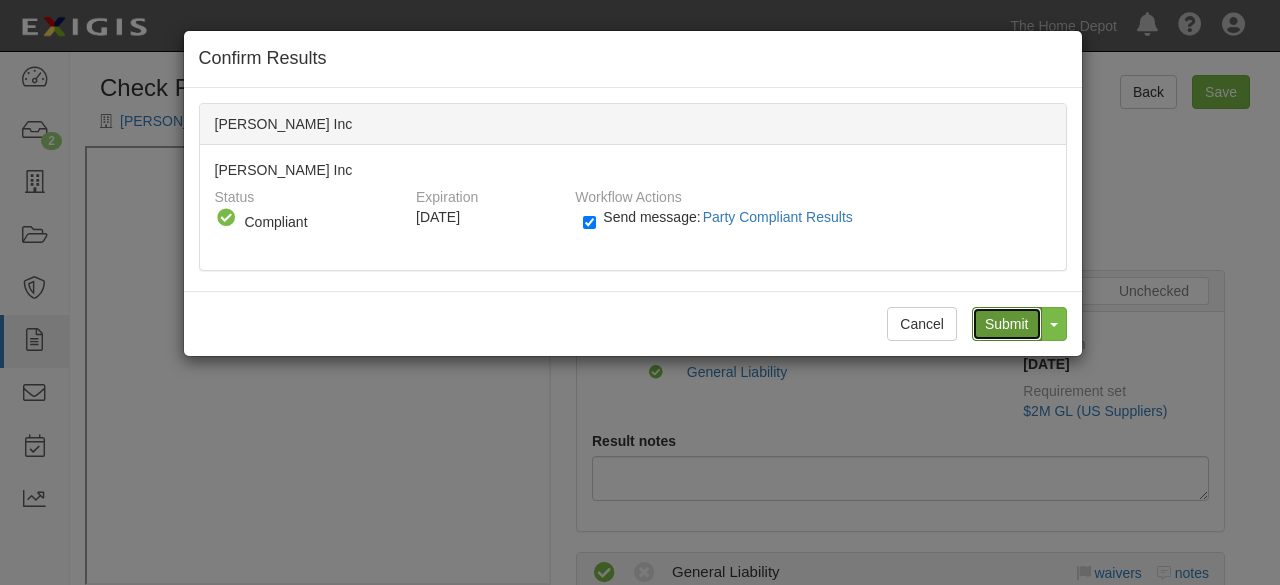 click on "Submit" at bounding box center [1007, 324] 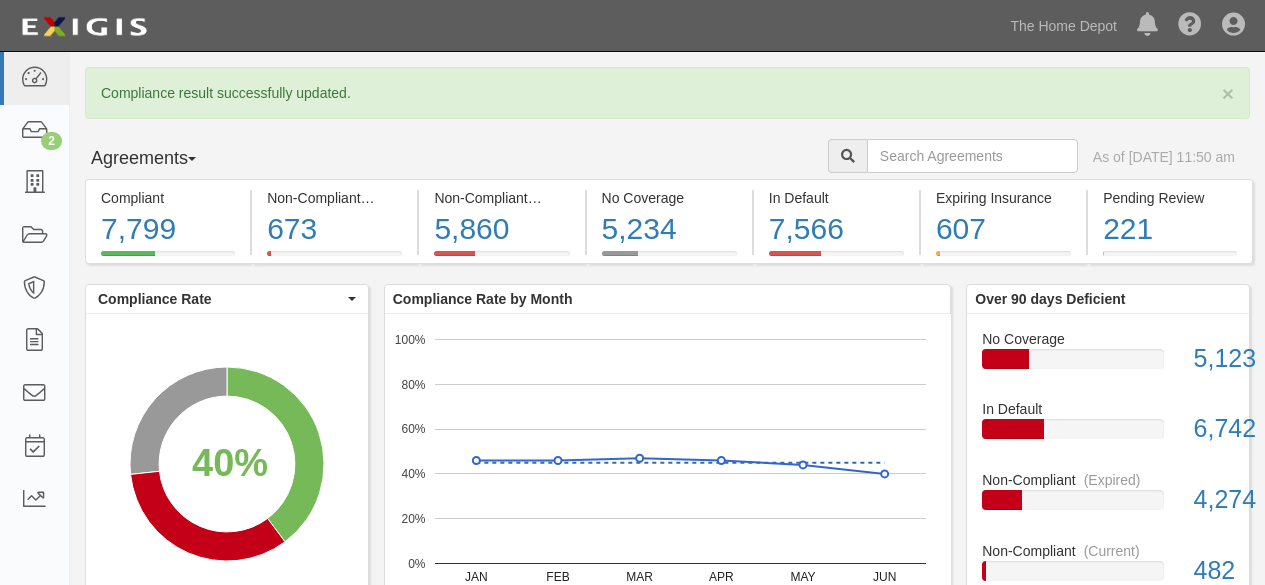 scroll, scrollTop: 0, scrollLeft: 0, axis: both 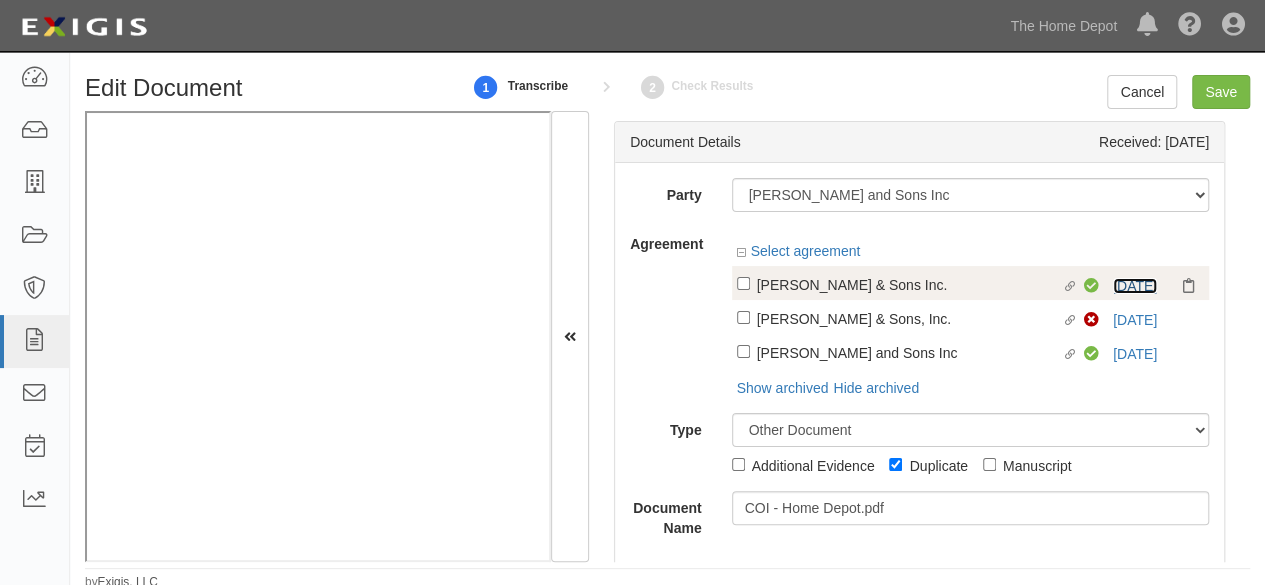 click on "[DATE]" at bounding box center (1135, 286) 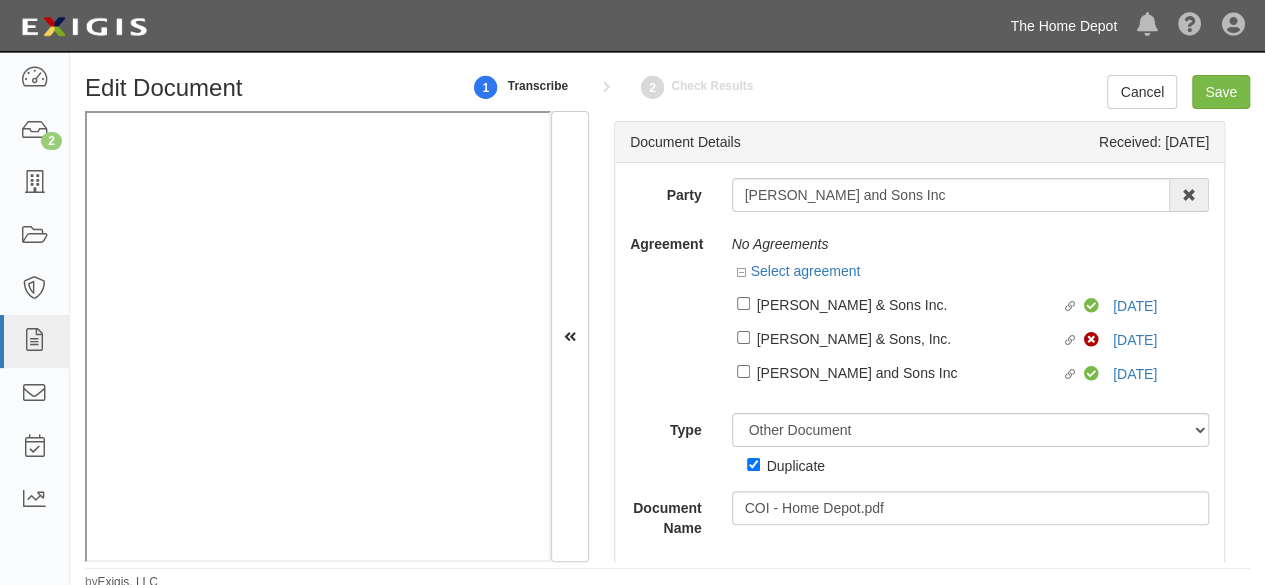 click on "The Home Depot" at bounding box center (1063, 26) 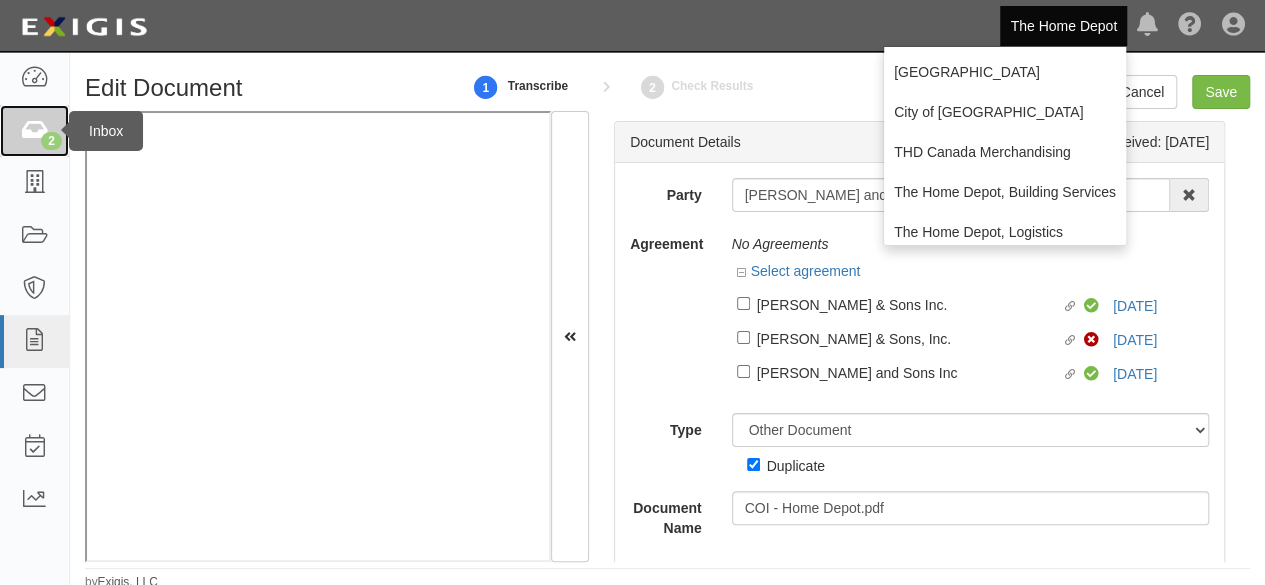 click at bounding box center [34, 131] 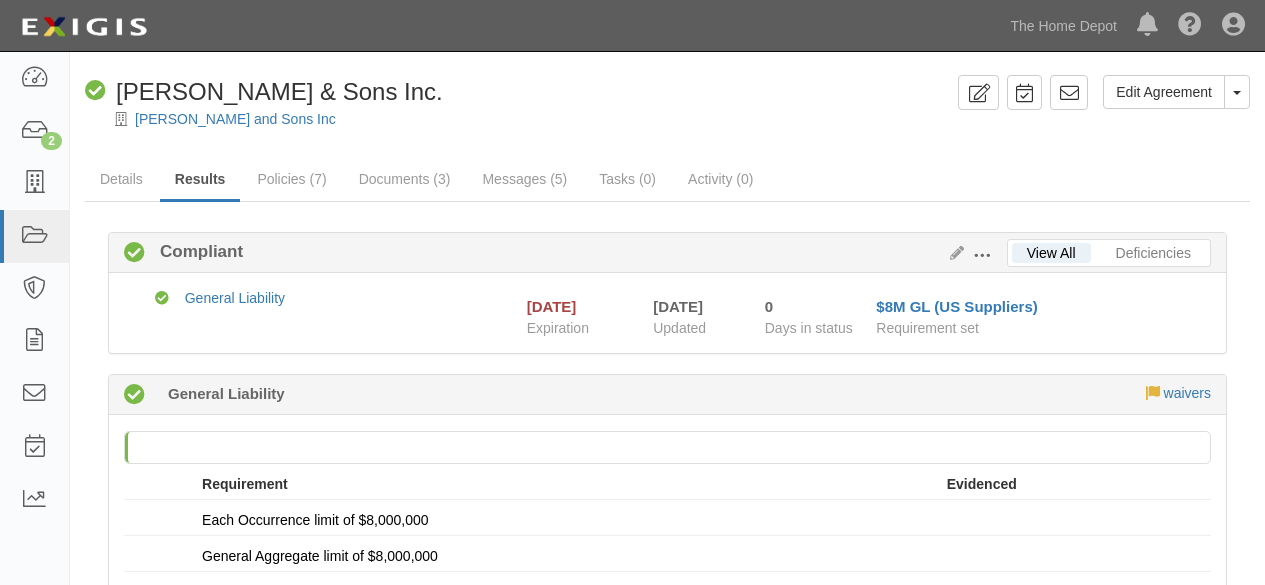 scroll, scrollTop: 0, scrollLeft: 0, axis: both 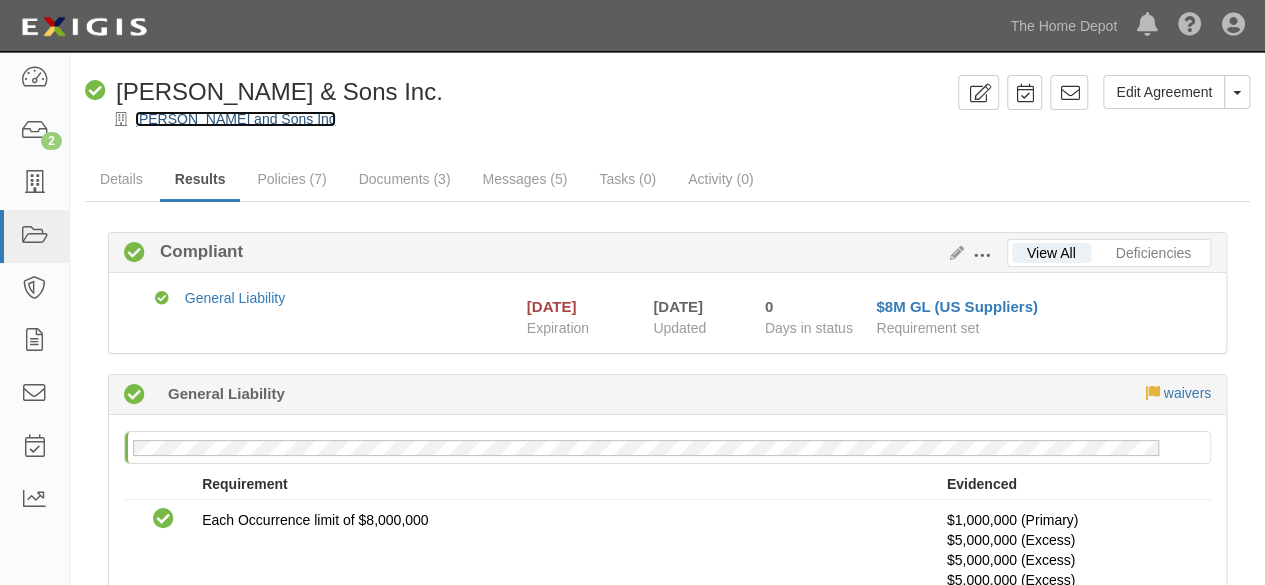 click on "[PERSON_NAME] and Sons Inc" at bounding box center (235, 119) 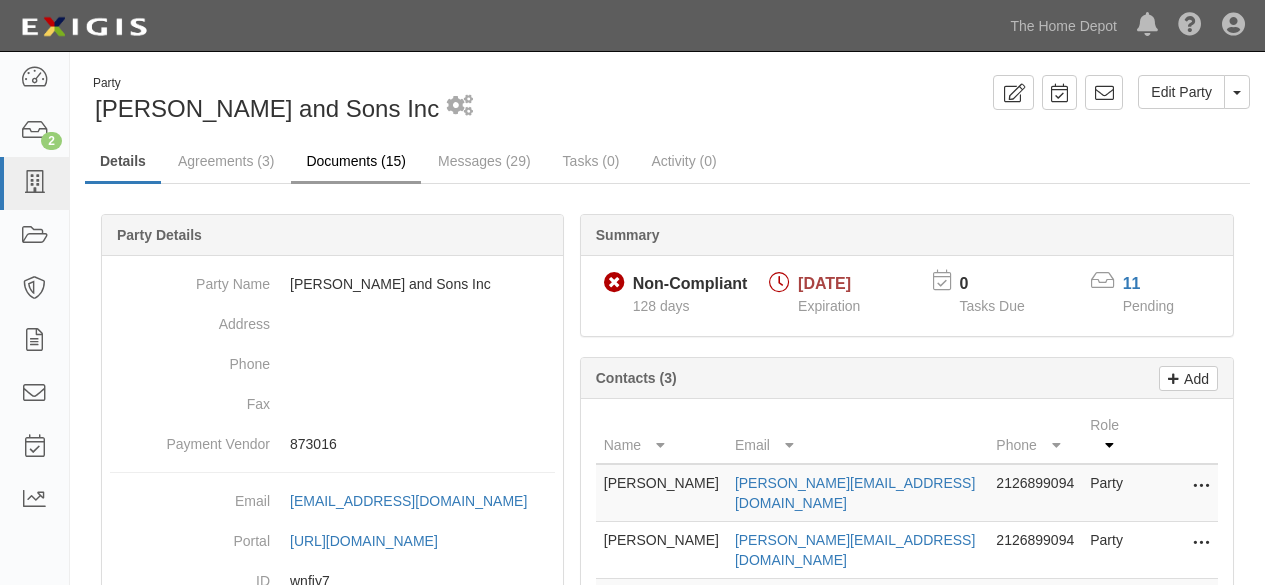 scroll, scrollTop: 0, scrollLeft: 0, axis: both 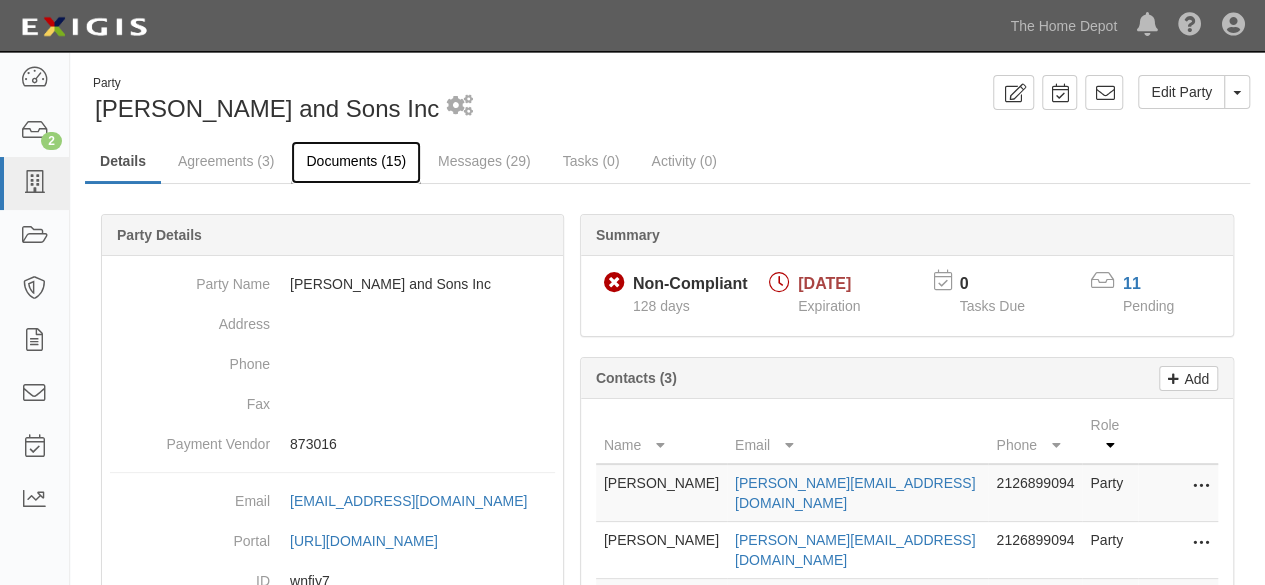 click on "Documents (15)" at bounding box center (356, 162) 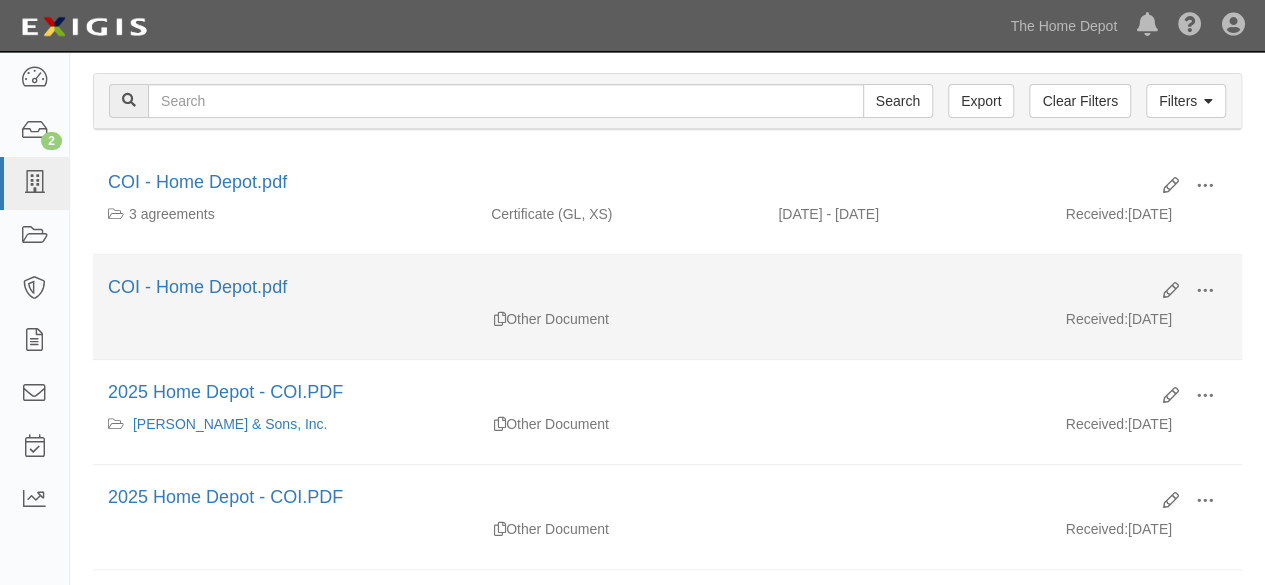 scroll, scrollTop: 200, scrollLeft: 0, axis: vertical 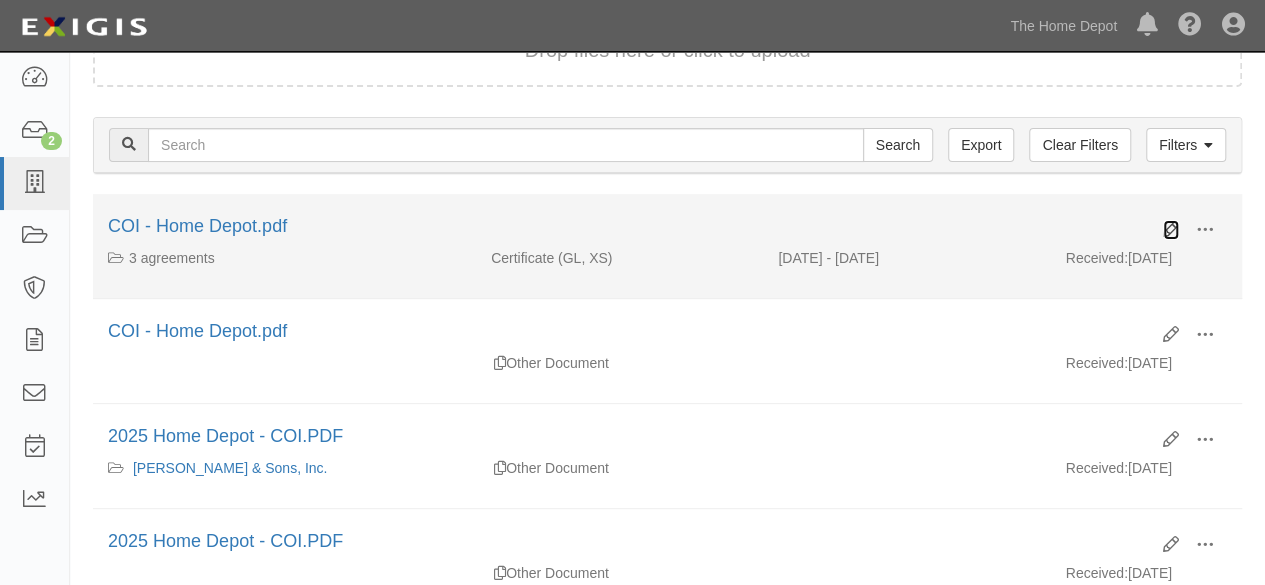 click at bounding box center (1171, 230) 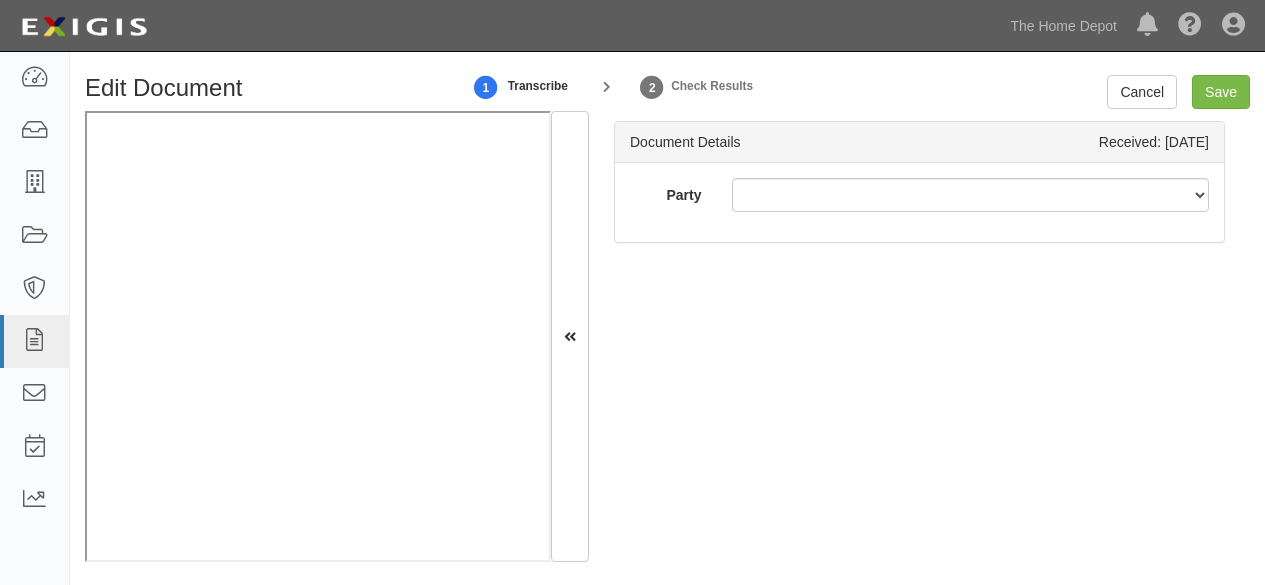 scroll, scrollTop: 0, scrollLeft: 0, axis: both 